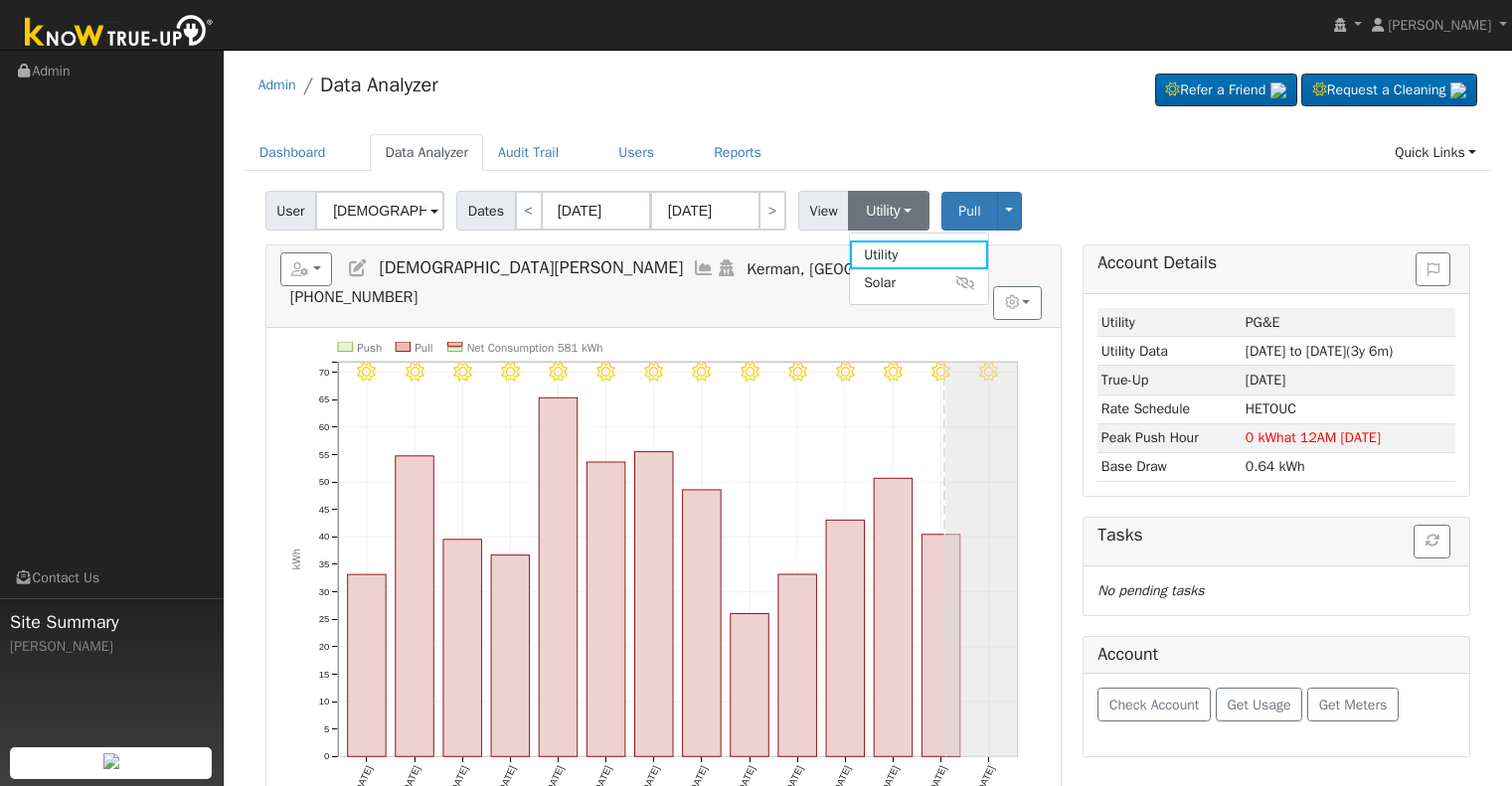 scroll, scrollTop: 0, scrollLeft: 0, axis: both 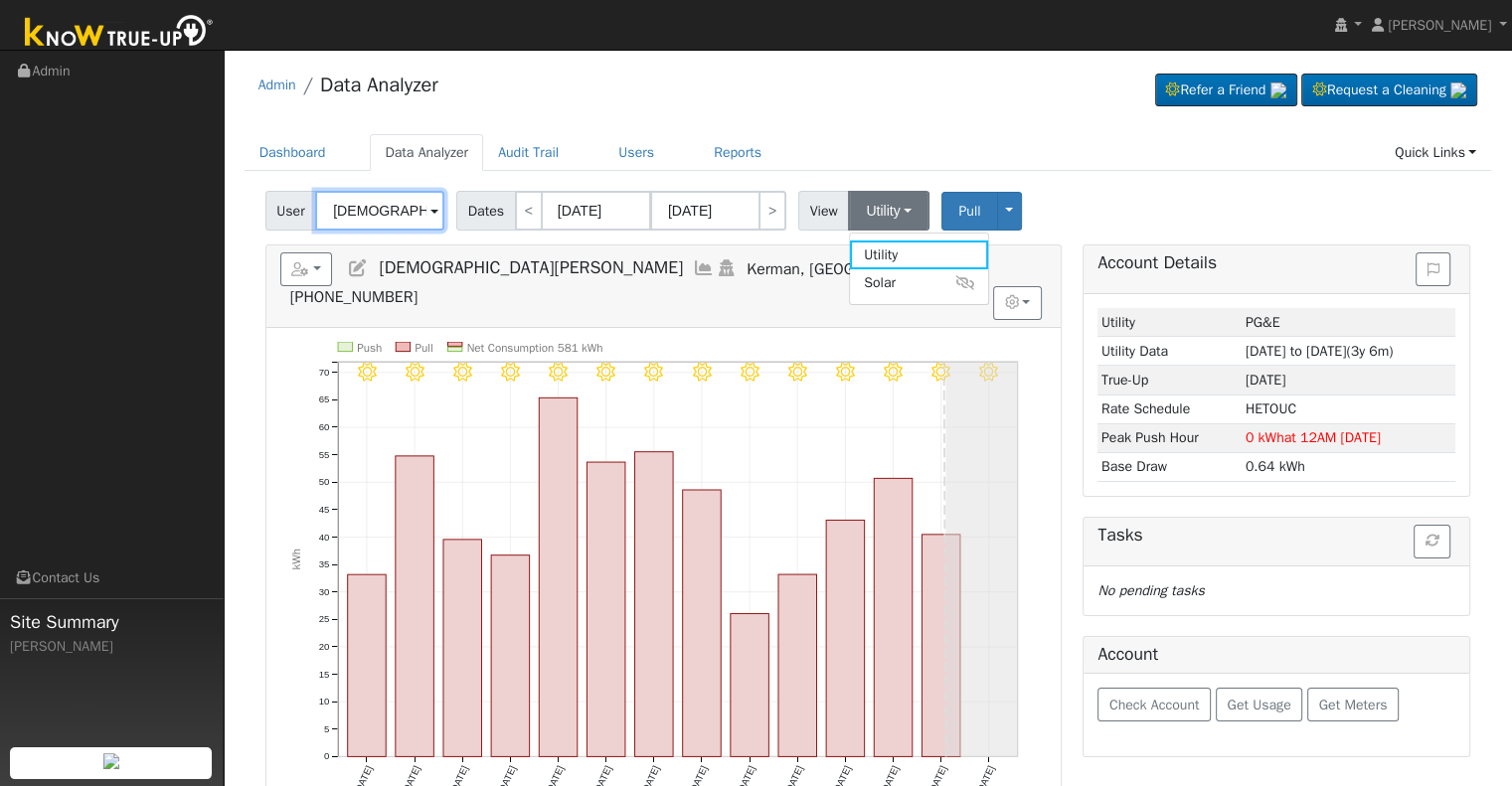 click on "[DEMOGRAPHIC_DATA][PERSON_NAME]" at bounding box center (380, 211) 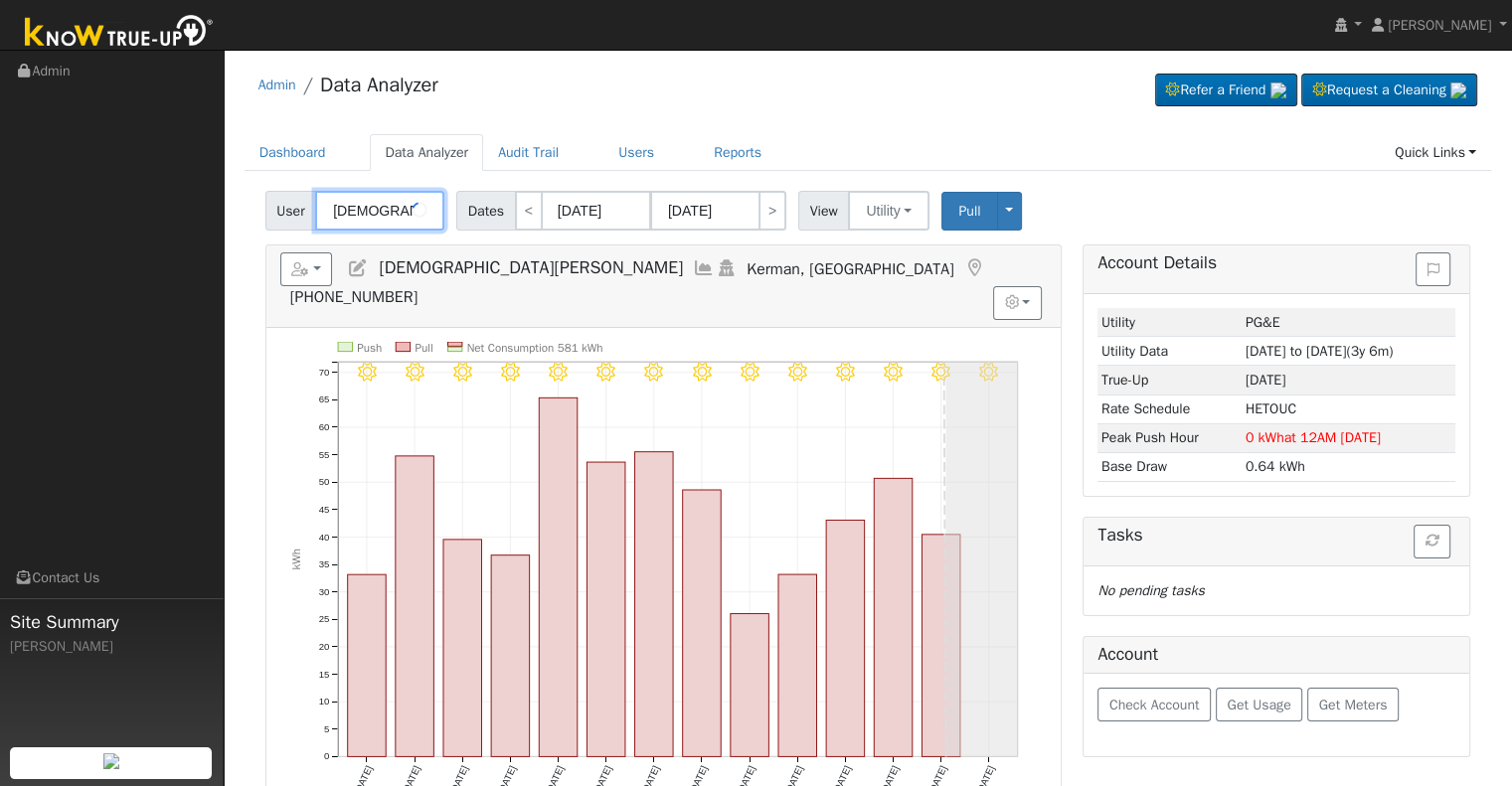 click on "[DEMOGRAPHIC_DATA][PERSON_NAME]" at bounding box center (380, 211) 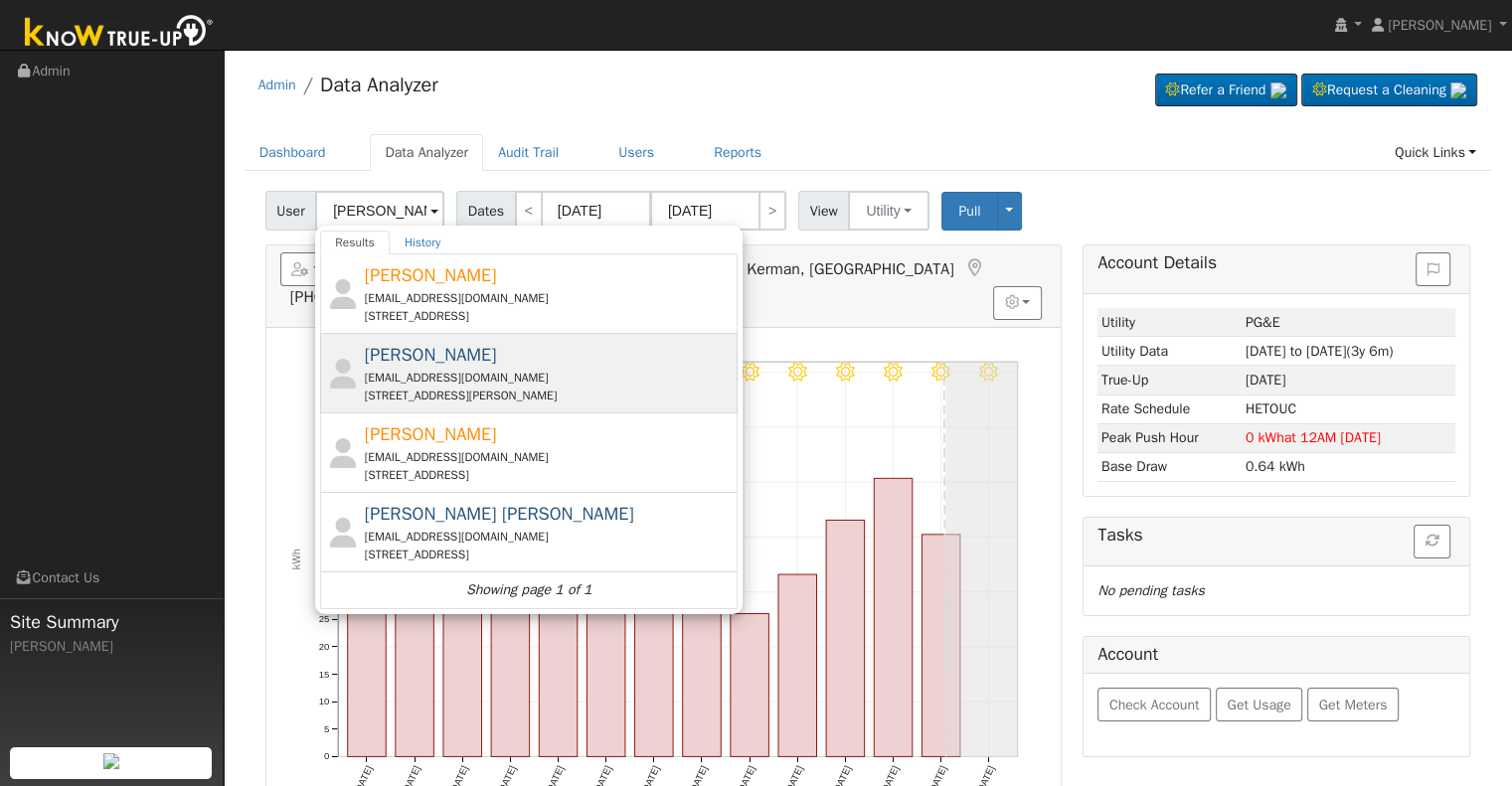 click on "[EMAIL_ADDRESS][DOMAIN_NAME]" at bounding box center (549, 378) 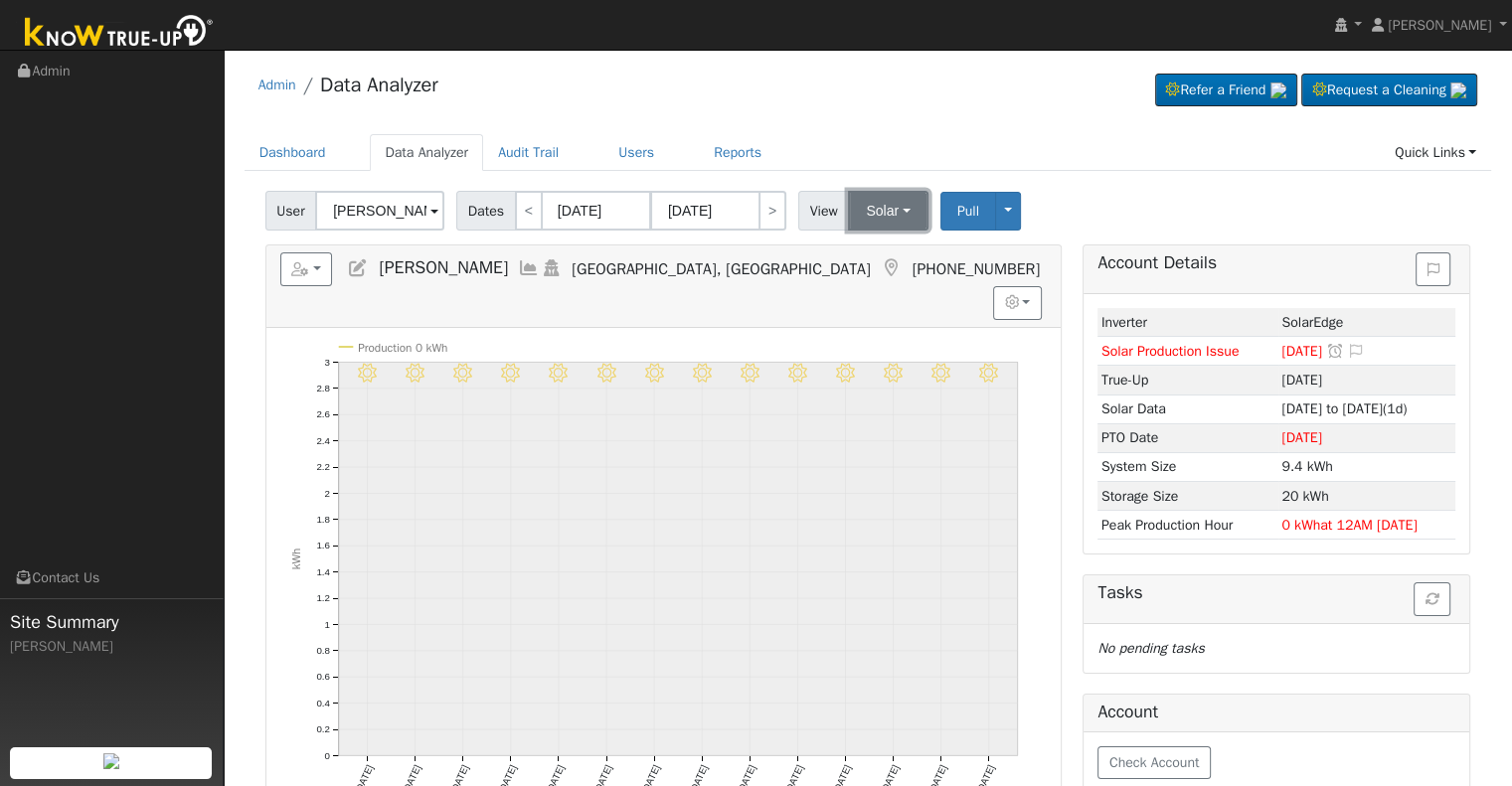 click on "Solar" at bounding box center [888, 211] 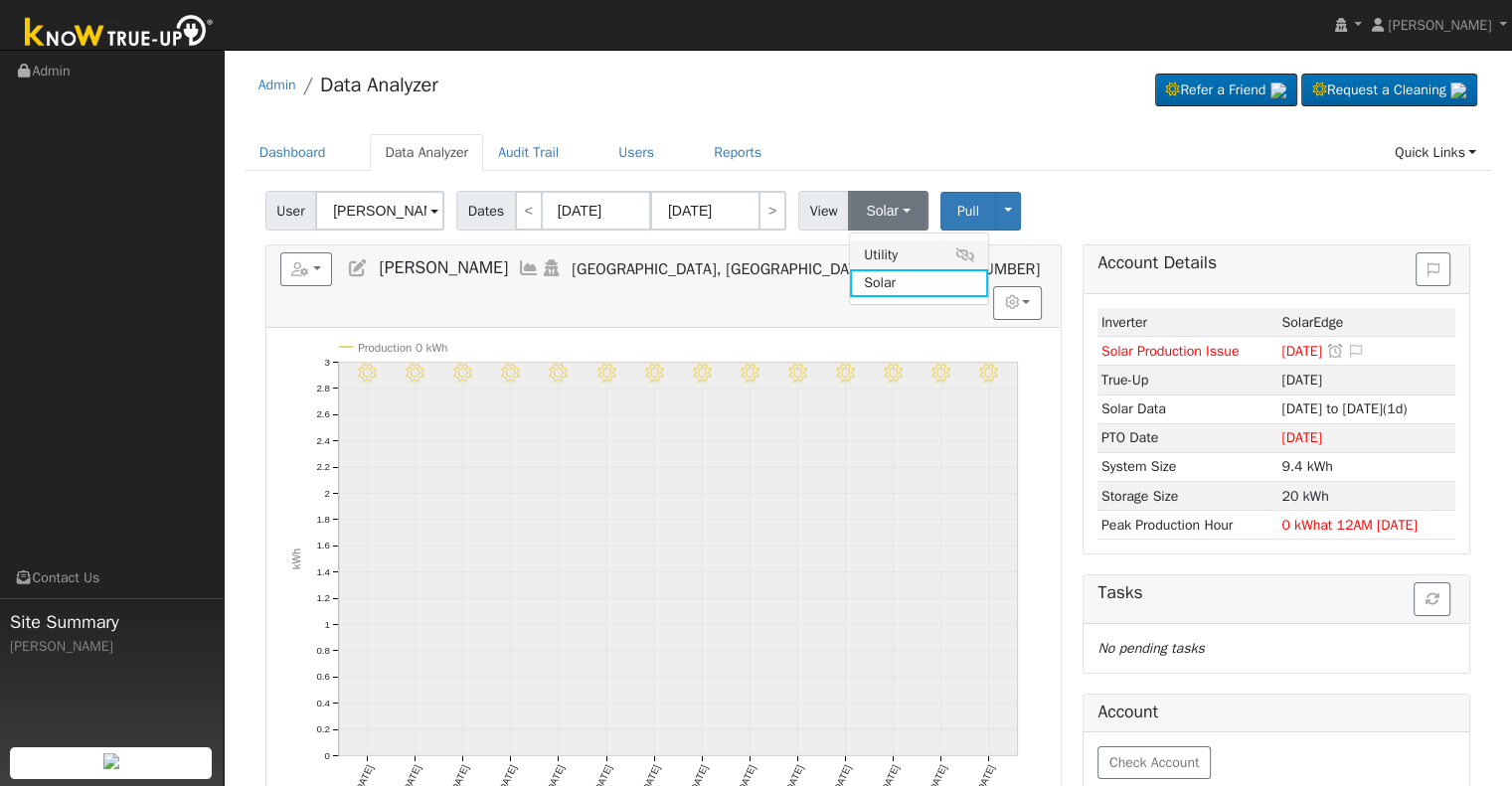 click on "Utility" at bounding box center [919, 254] 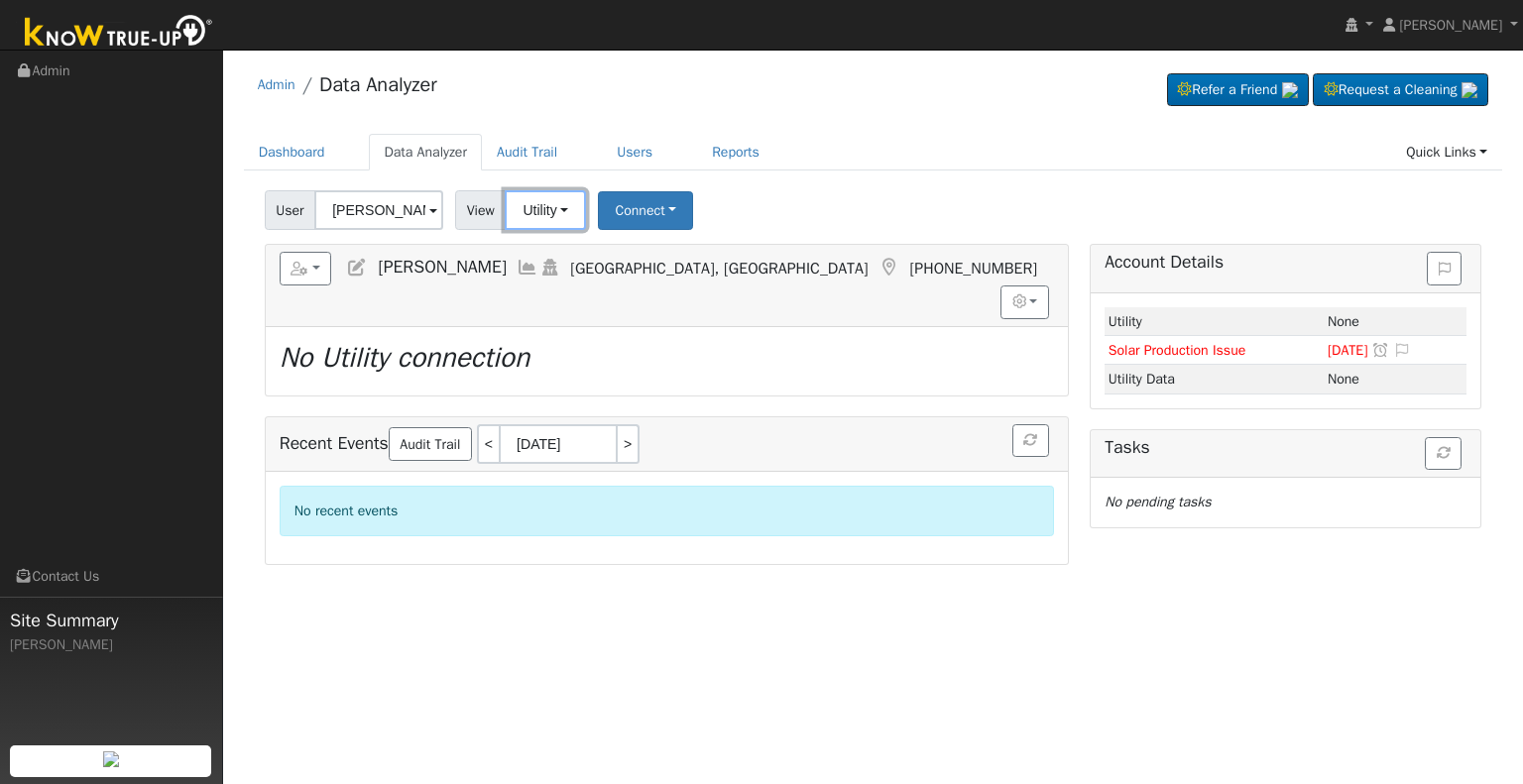 drag, startPoint x: 520, startPoint y: 217, endPoint x: 523, endPoint y: 249, distance: 32.140317 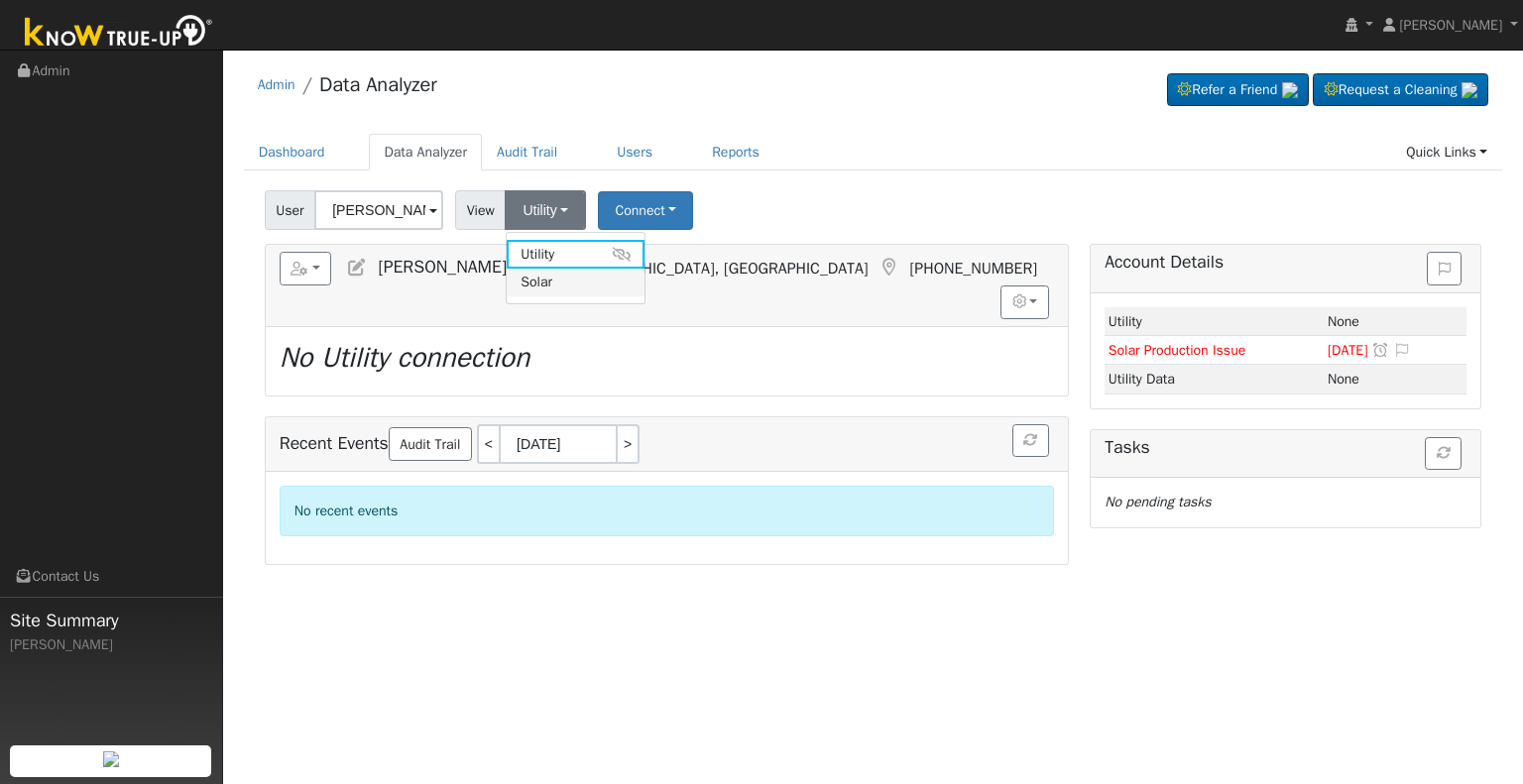 click on "Solar" at bounding box center (575, 282) 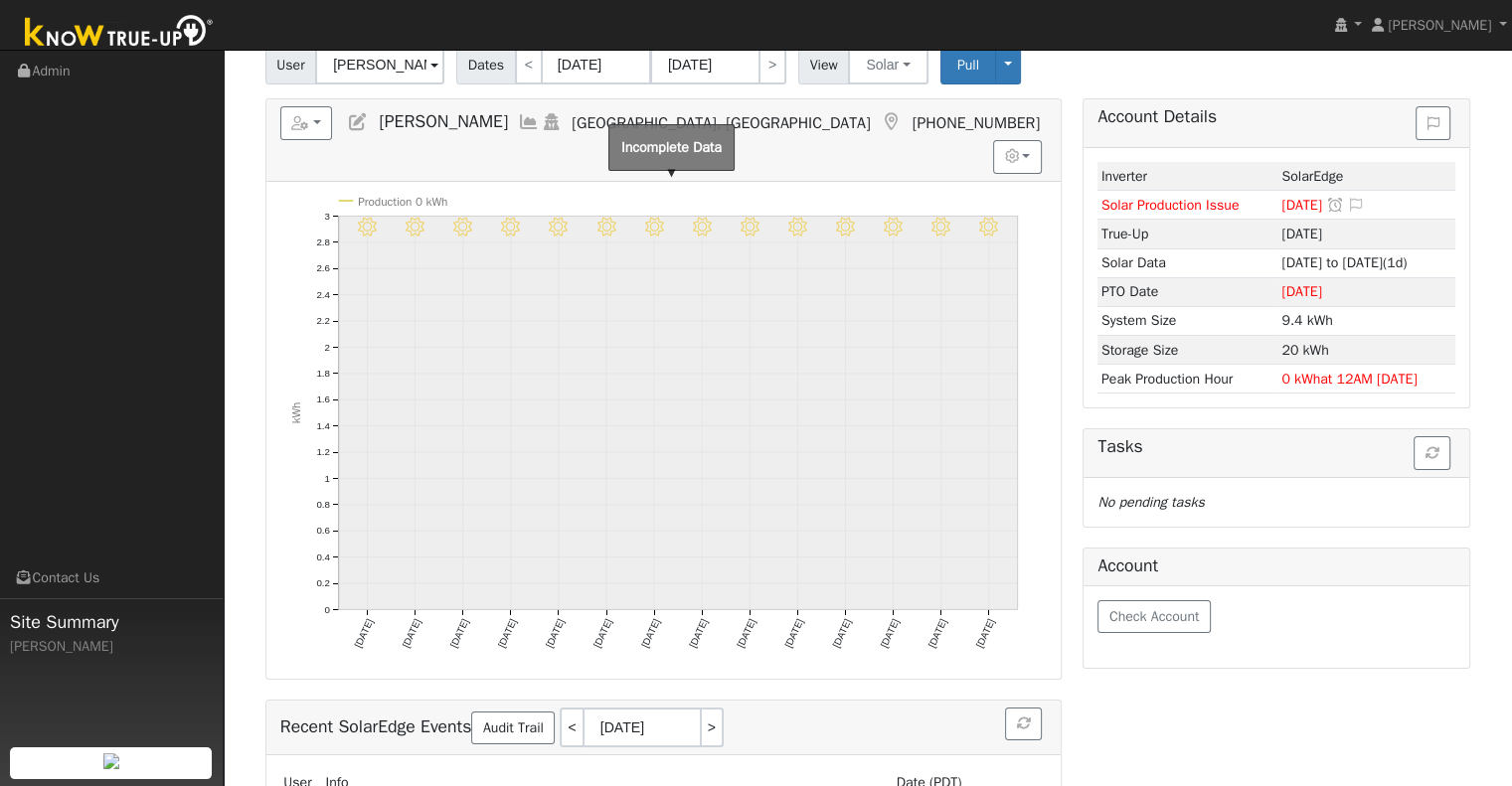scroll, scrollTop: 99, scrollLeft: 0, axis: vertical 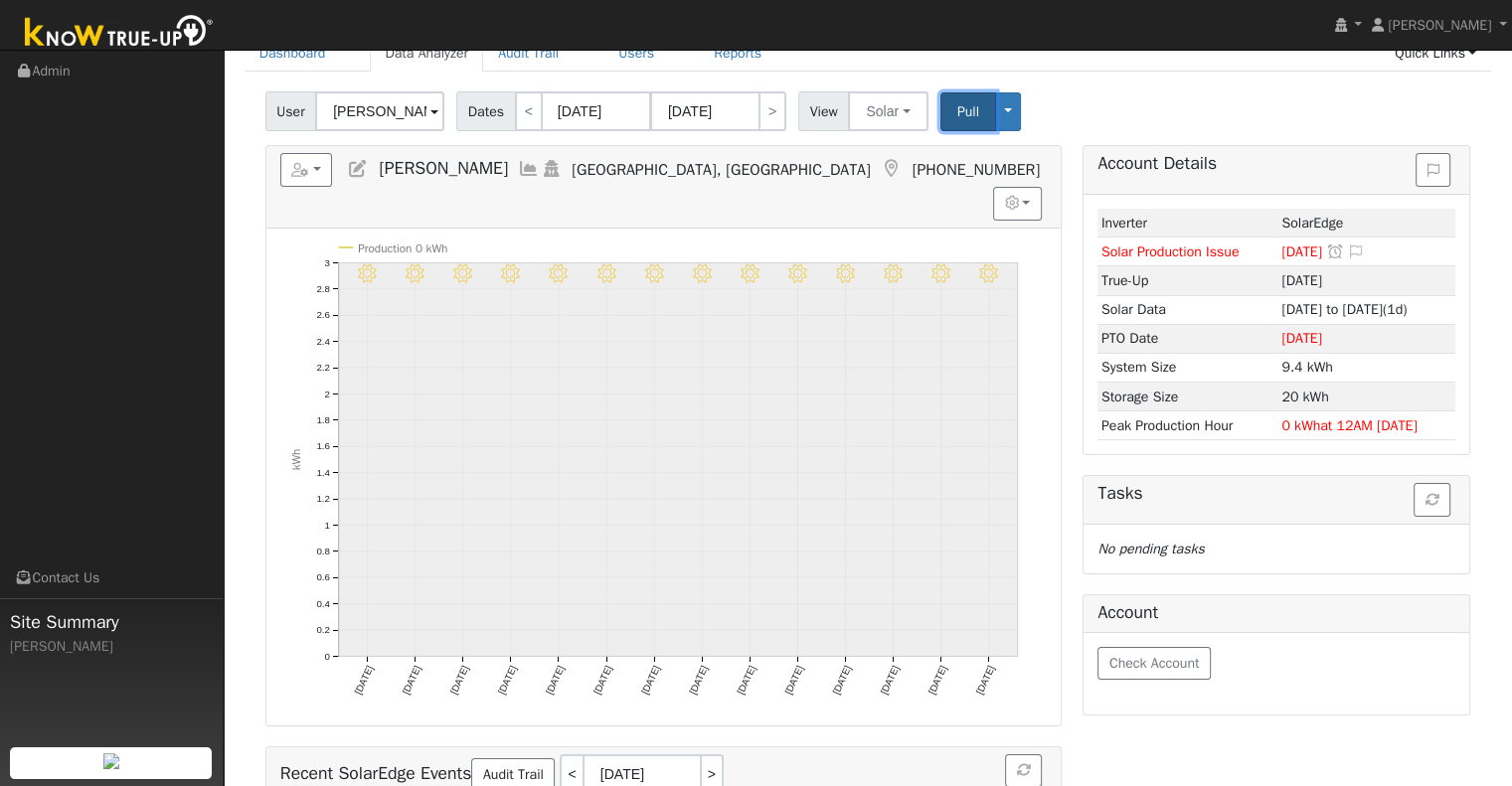 click on "Pull" at bounding box center [968, 111] 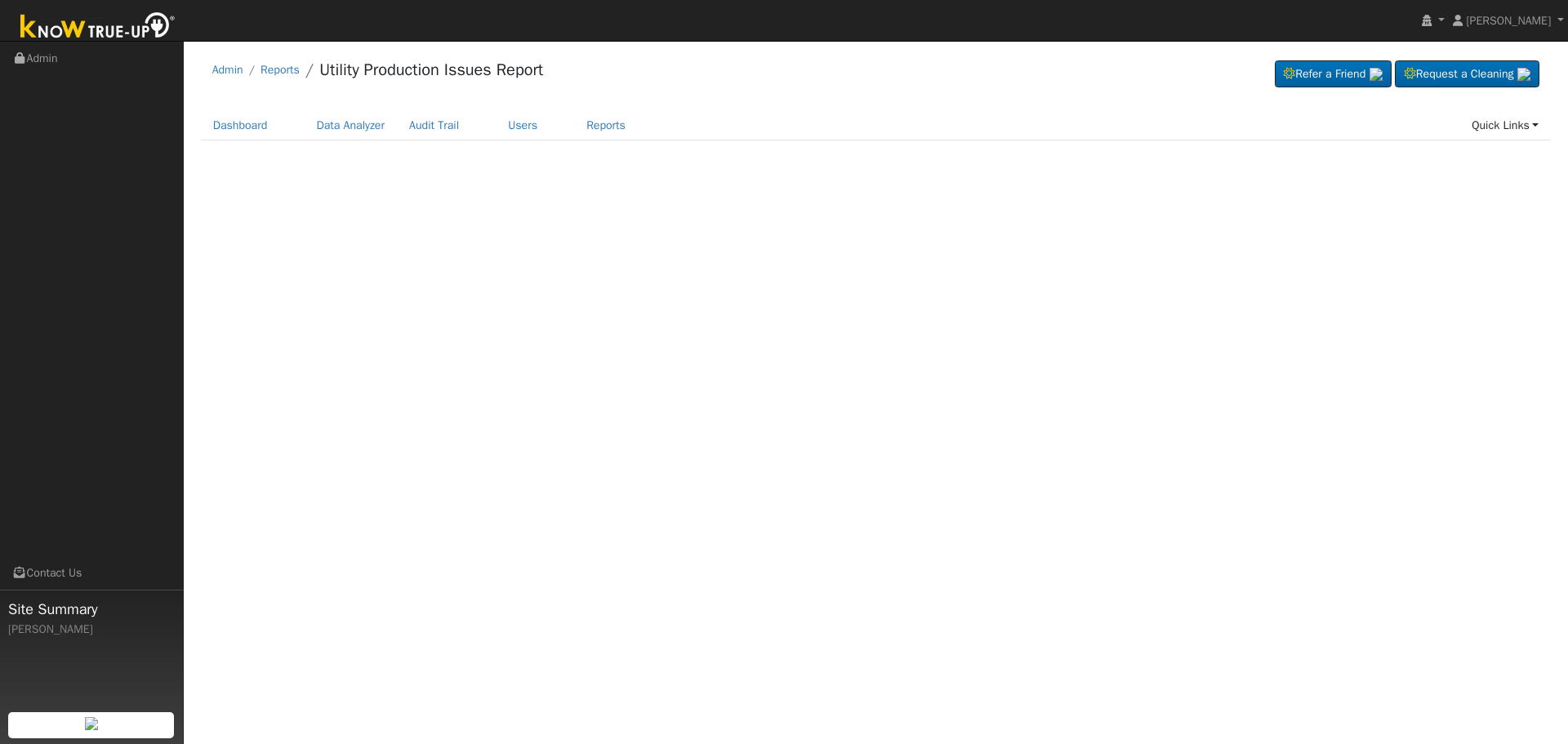 scroll, scrollTop: 0, scrollLeft: 0, axis: both 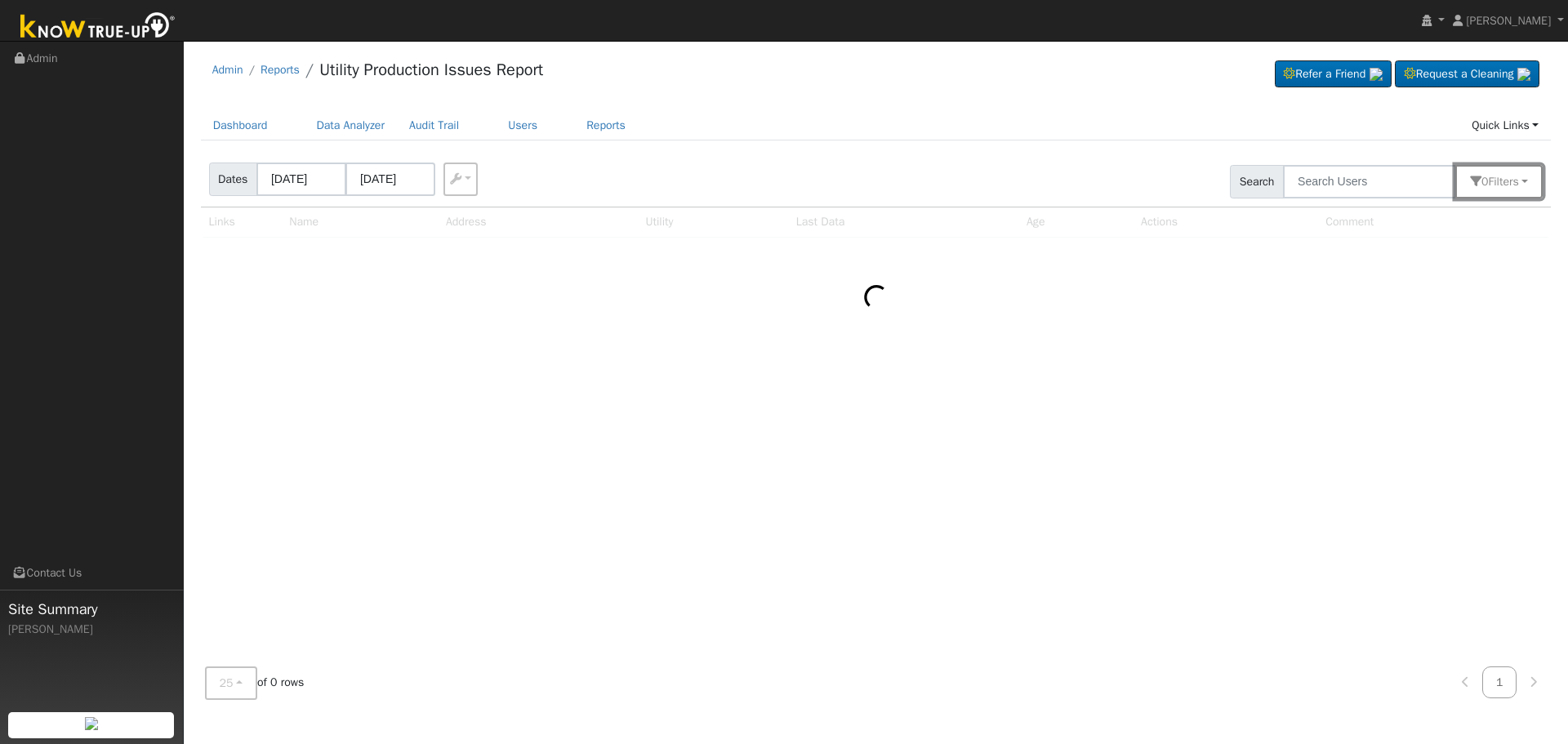 click on "s" at bounding box center [1516, 181] 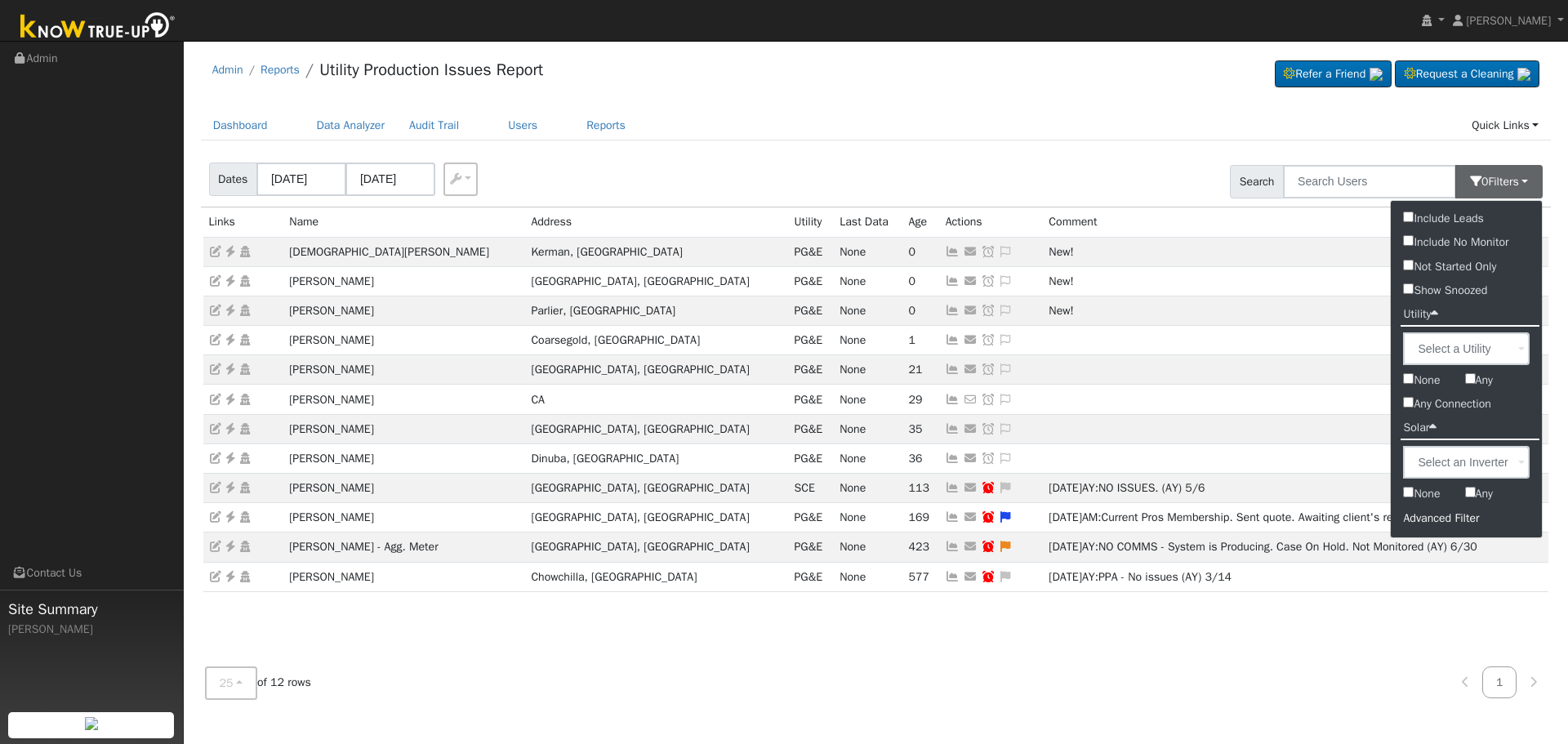click on "Advanced Filter" at bounding box center [1466, 518] 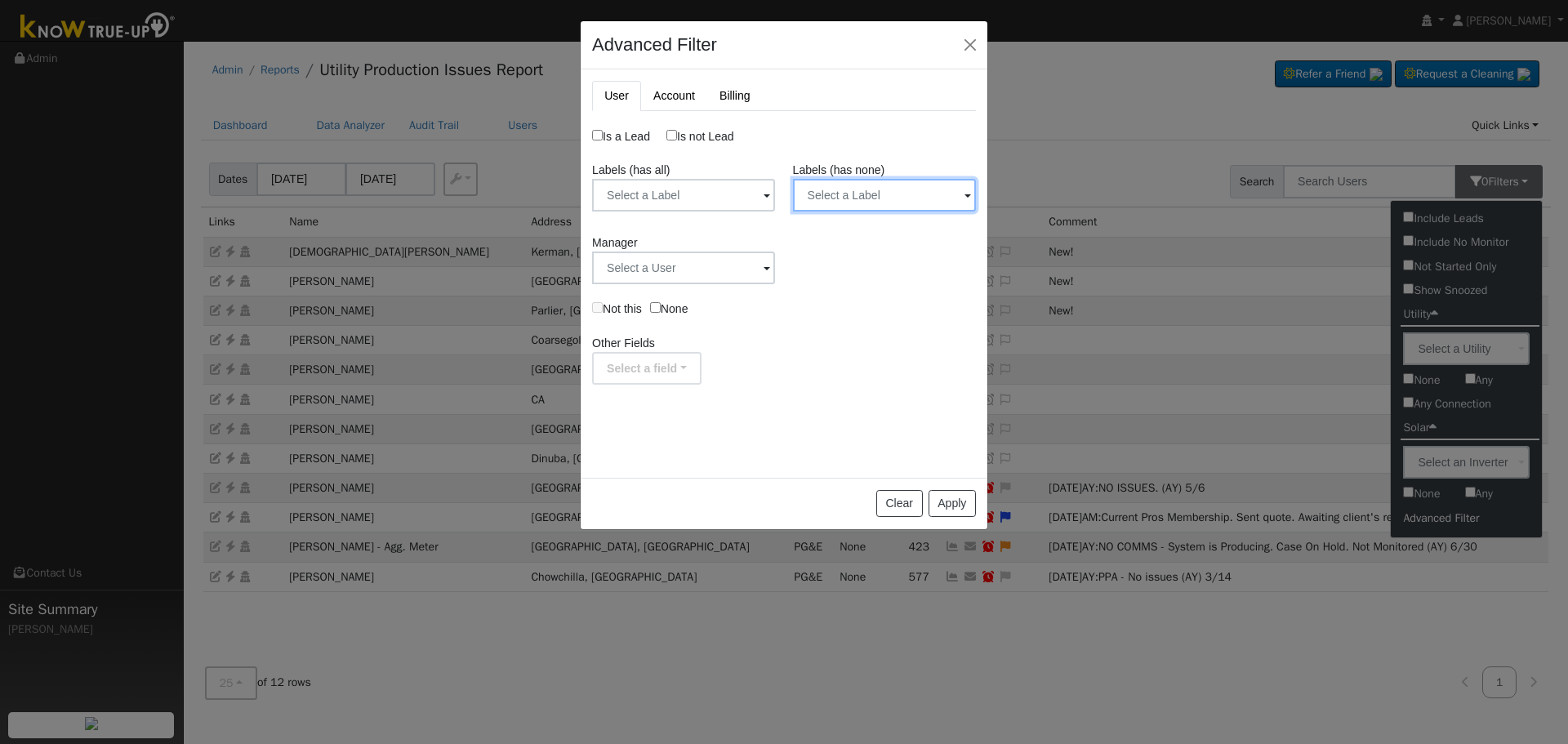 click at bounding box center (684, 195) 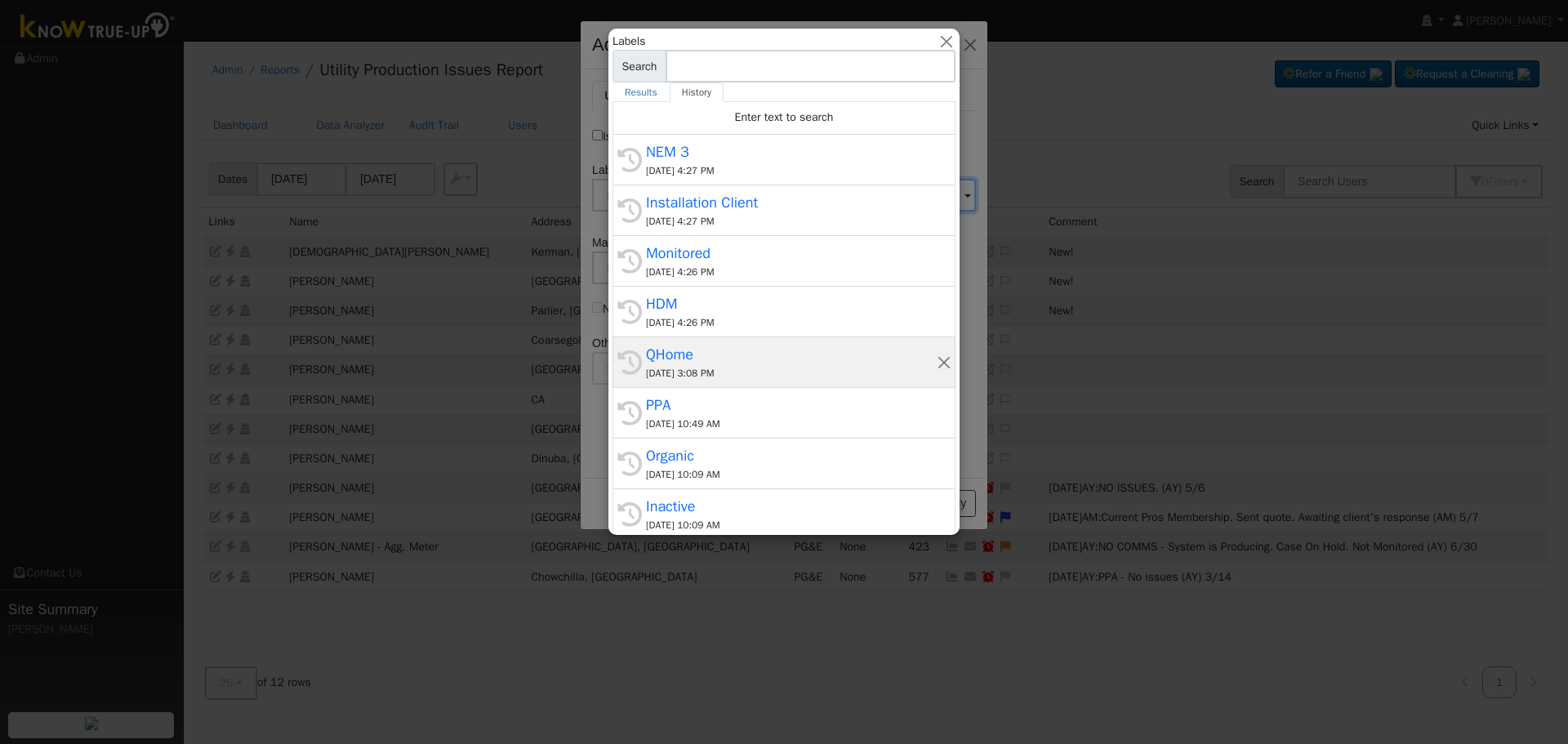 scroll, scrollTop: 363, scrollLeft: 0, axis: vertical 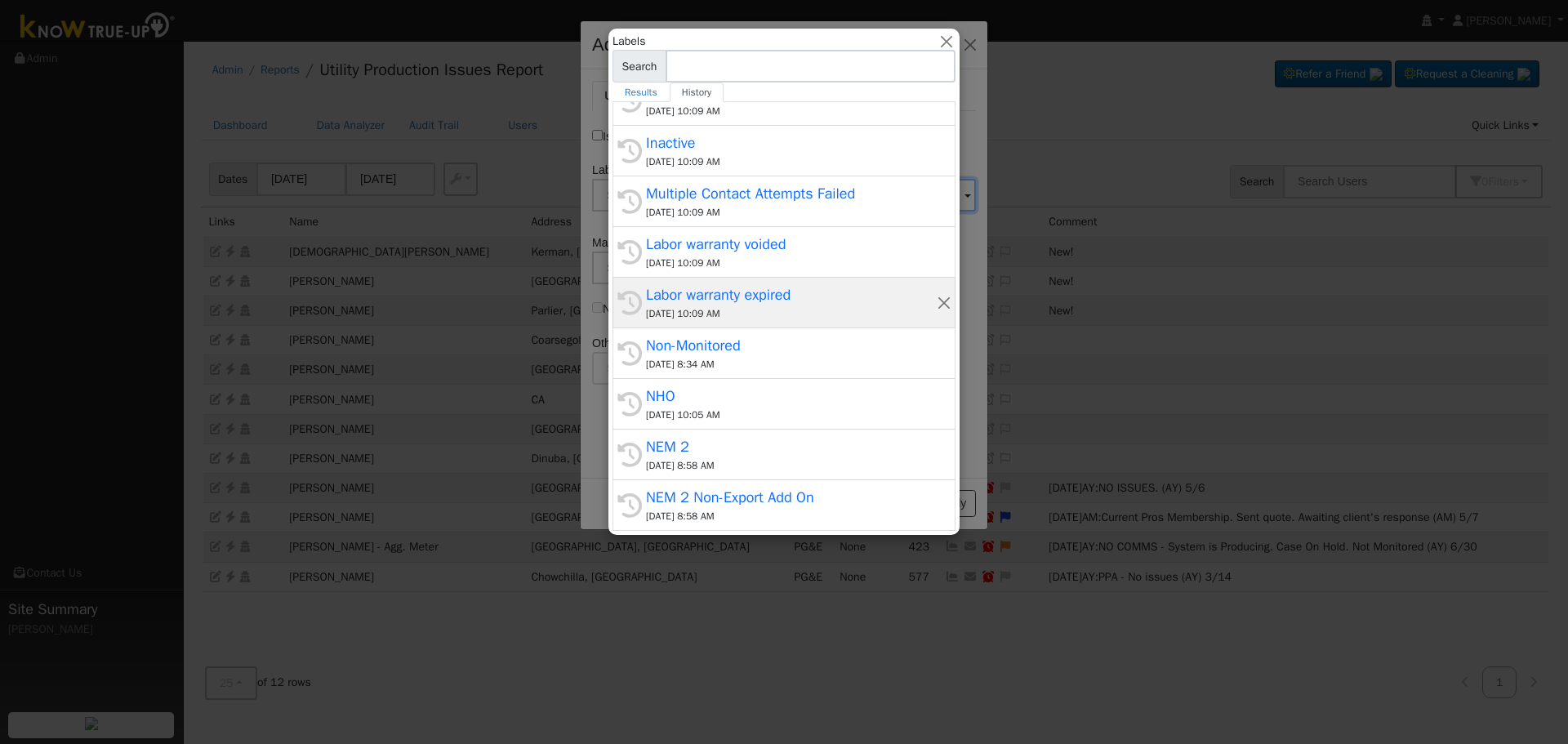 click on "07/10/2025 10:09 AM" at bounding box center [791, 314] 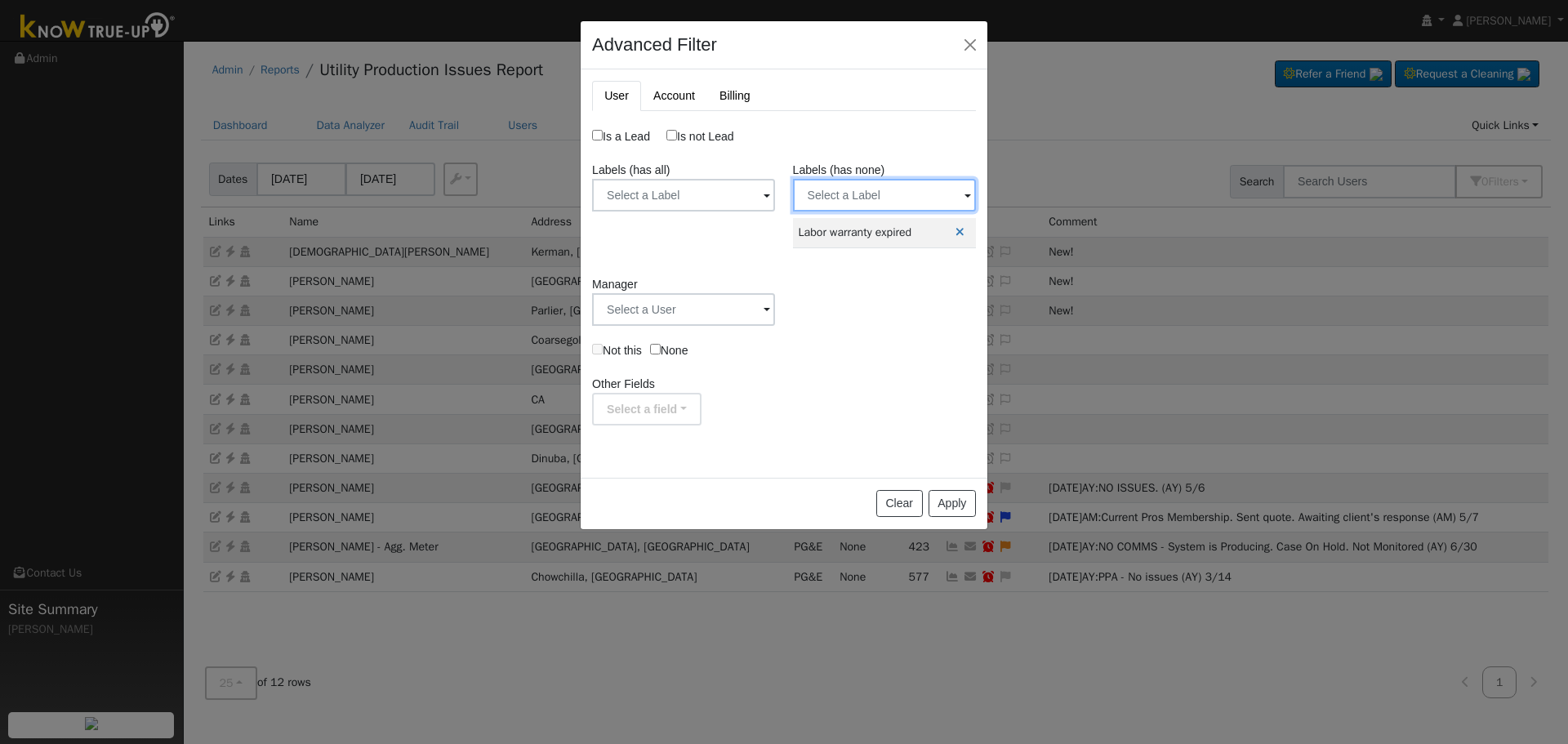click at bounding box center [684, 195] 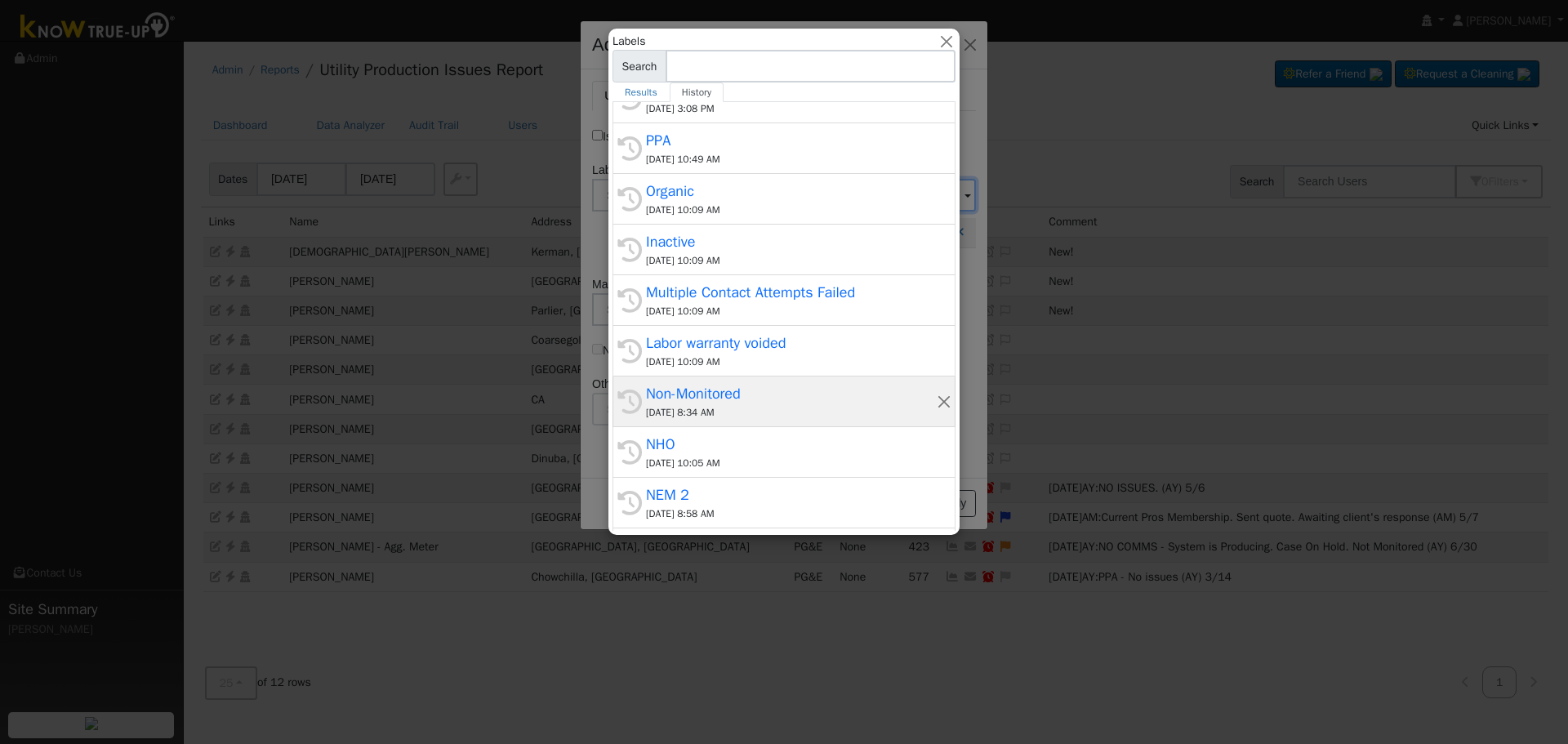 scroll, scrollTop: 363, scrollLeft: 0, axis: vertical 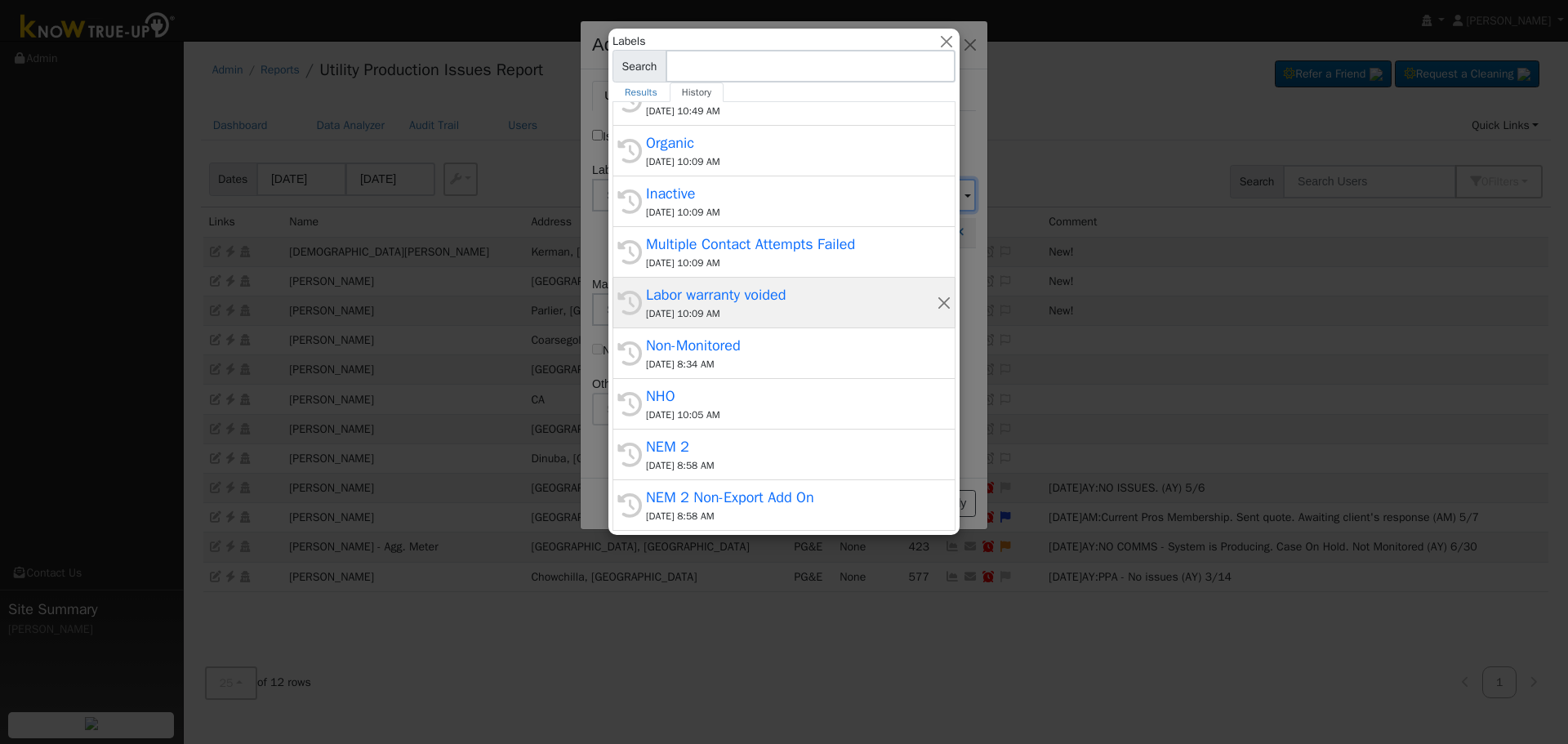 click on "07/10/2025 10:09 AM" at bounding box center (791, 314) 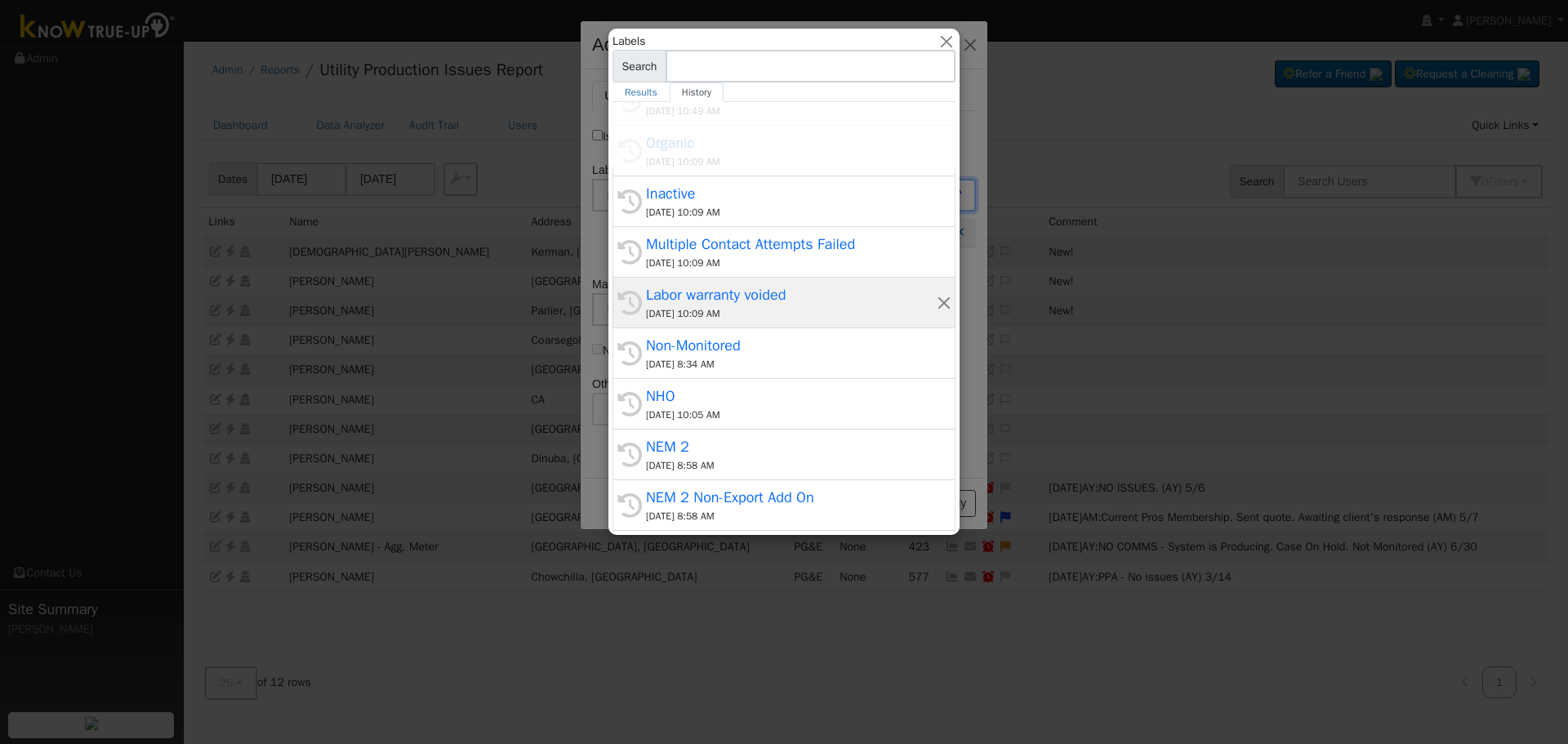 click on "Labor warranty voided" at bounding box center [791, 295] 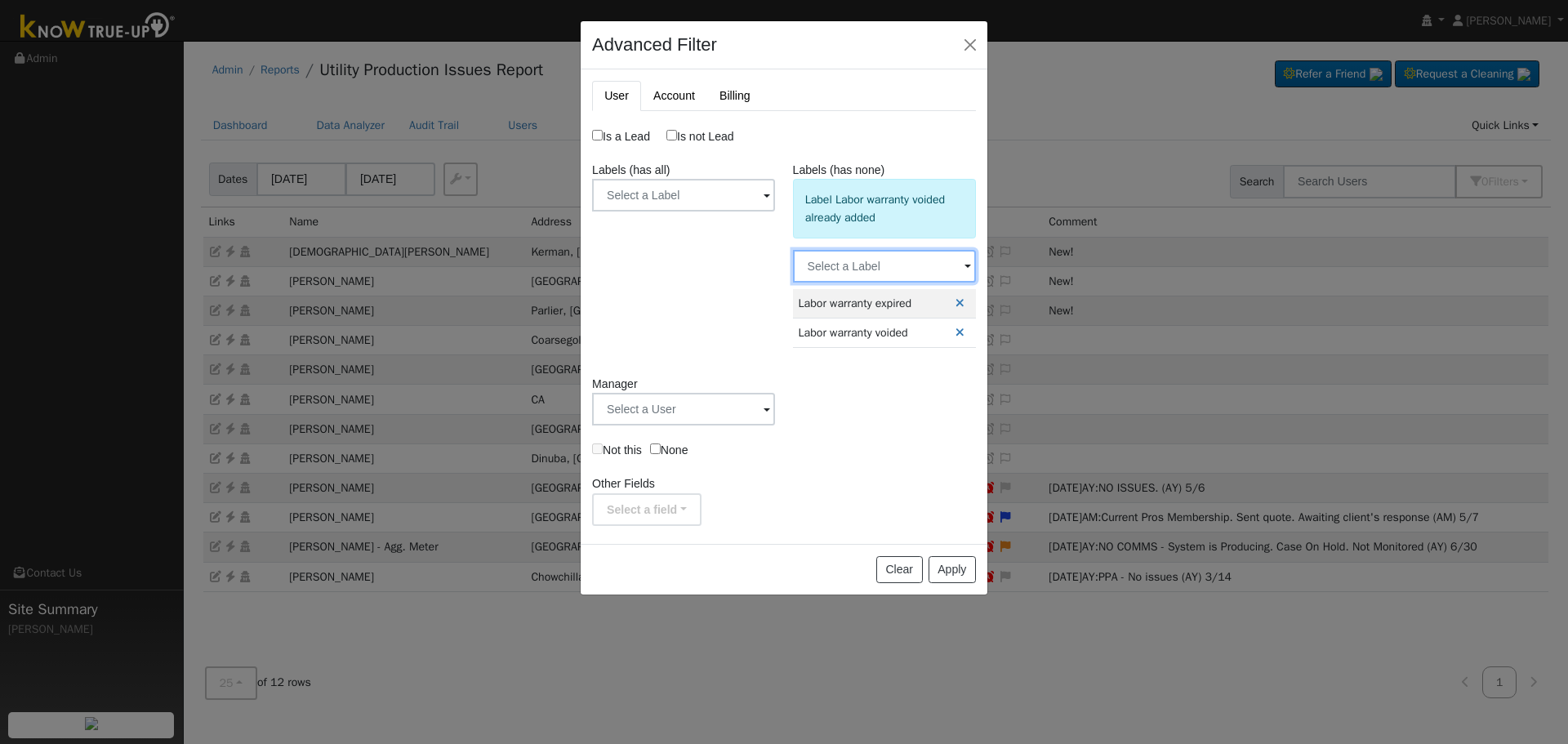 click at bounding box center [684, 195] 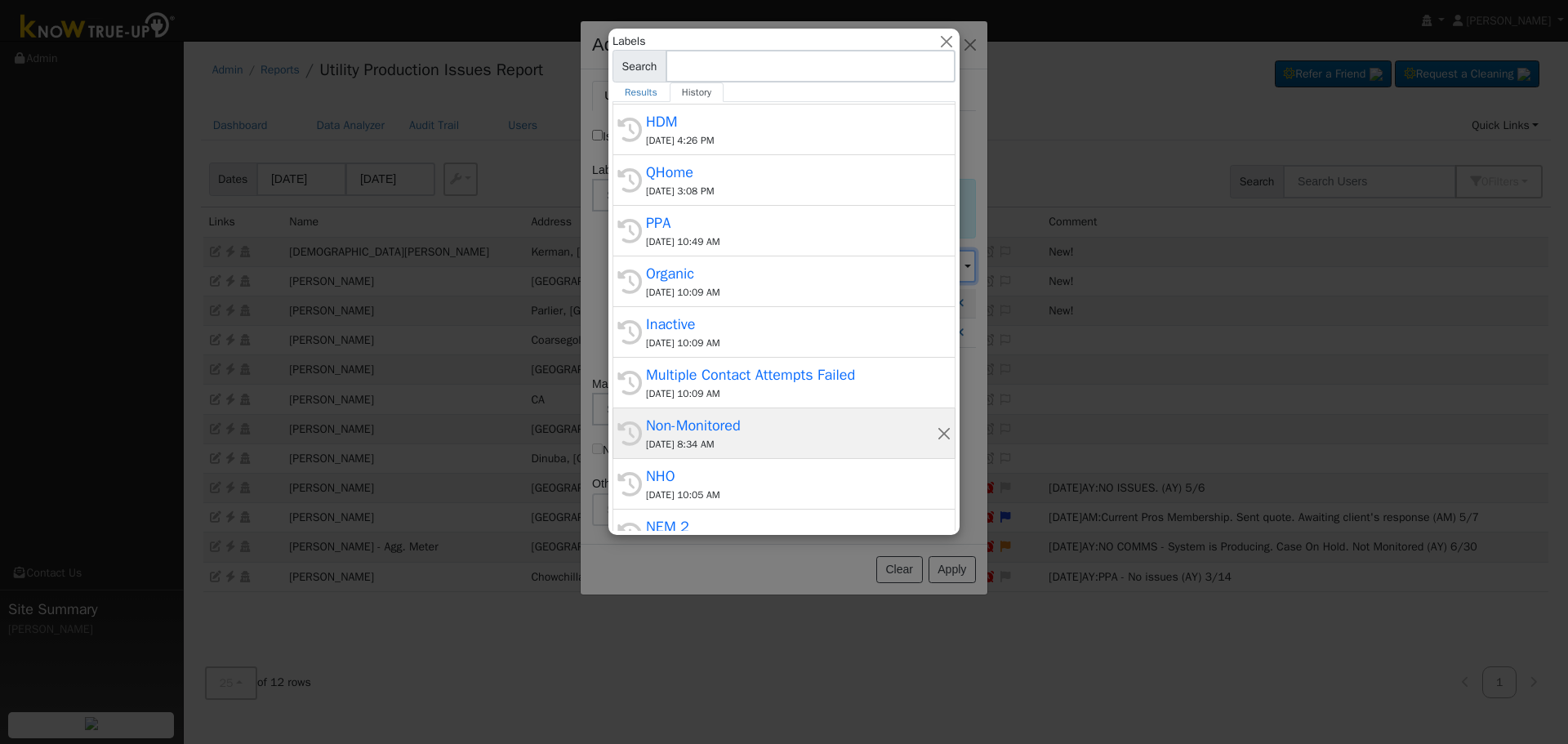 scroll, scrollTop: 363, scrollLeft: 0, axis: vertical 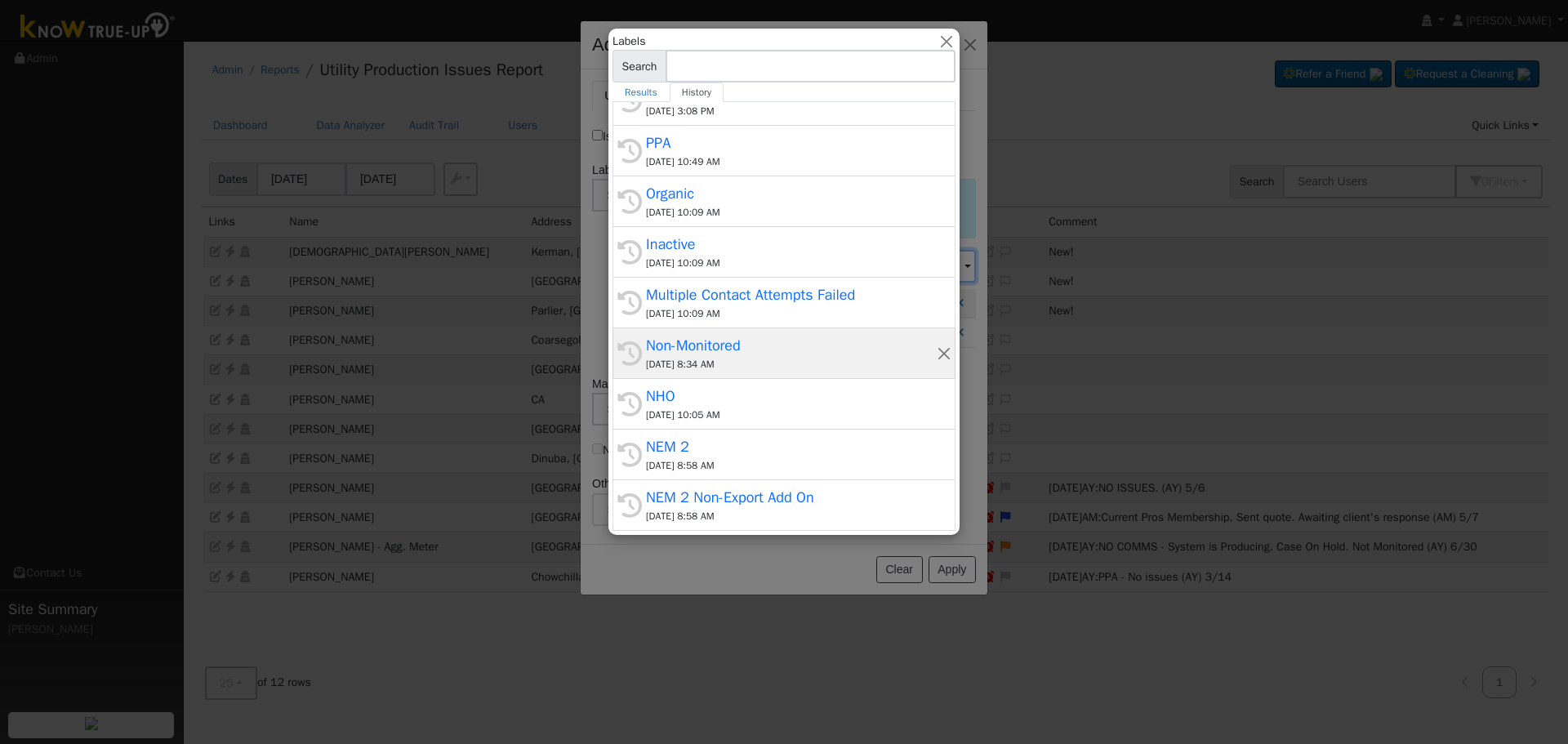 click on "Non-Monitored" at bounding box center [791, 345] 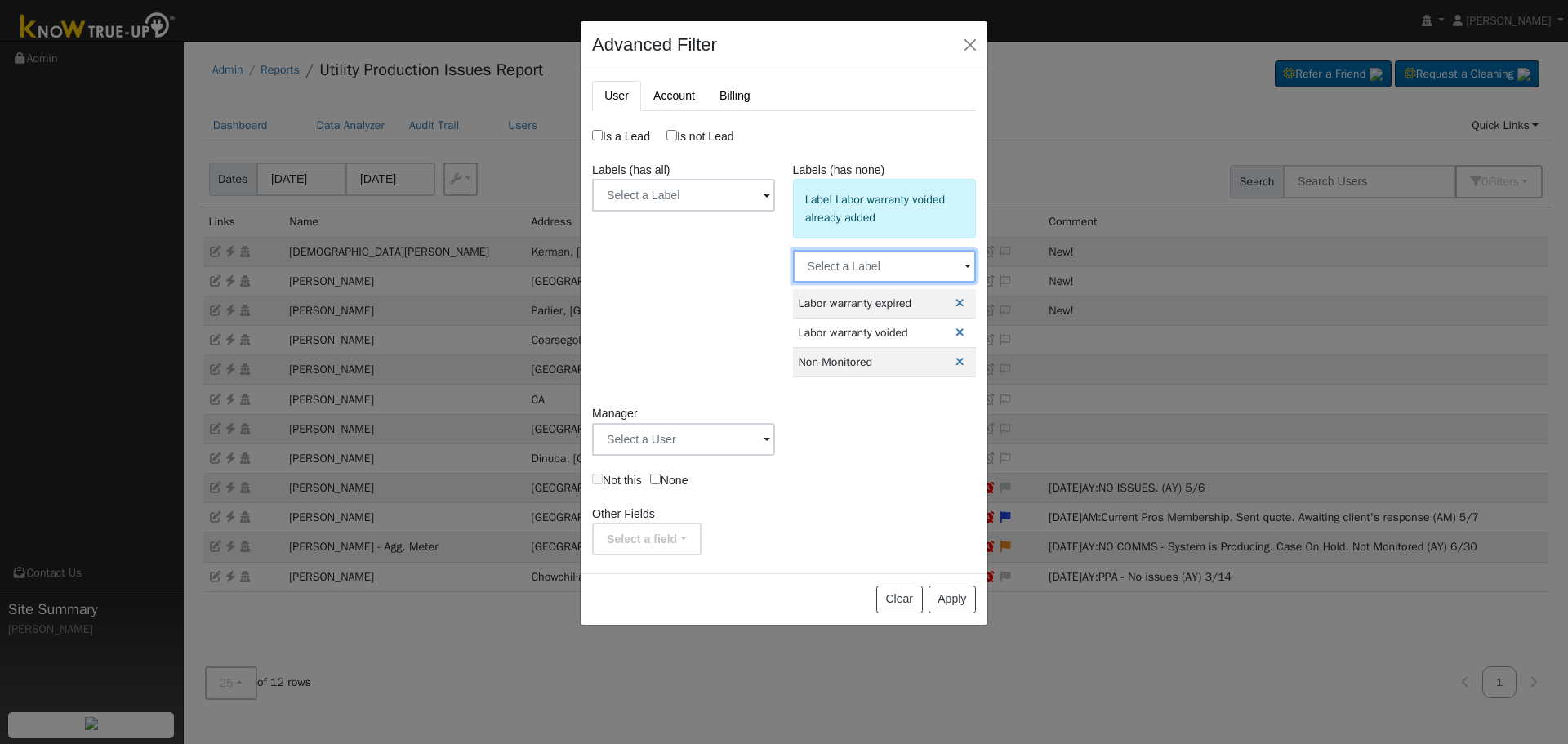 click at bounding box center (684, 195) 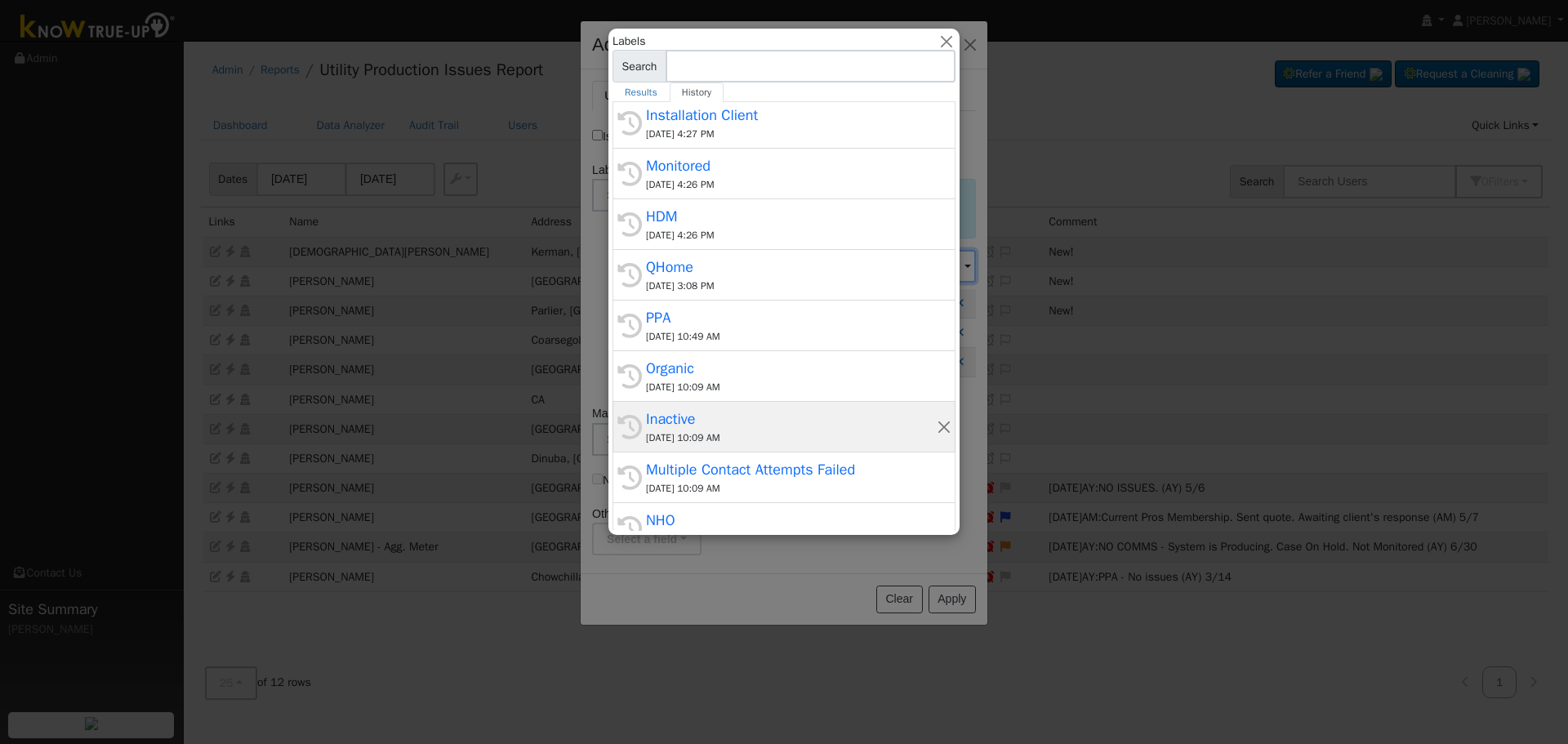 scroll, scrollTop: 327, scrollLeft: 0, axis: vertical 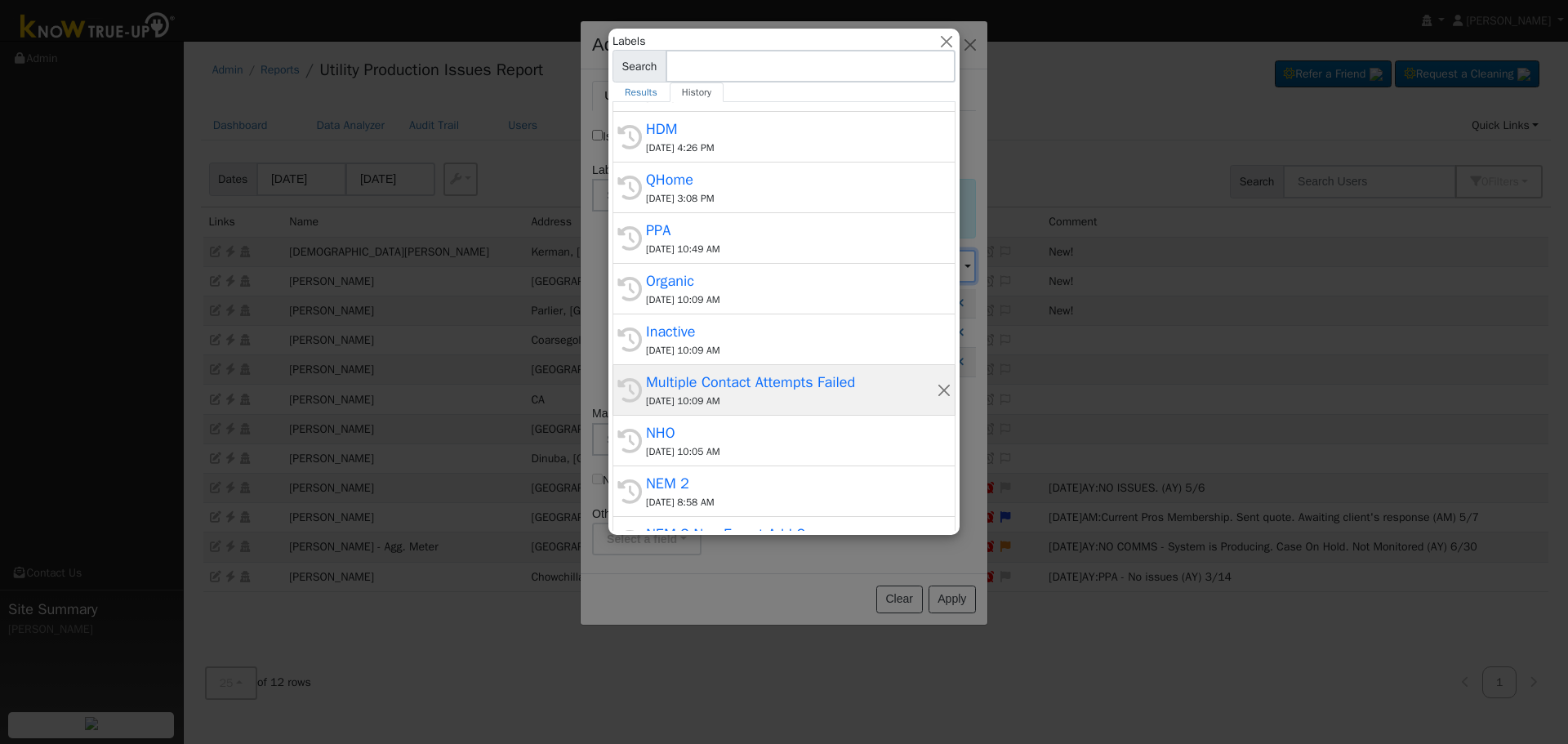 click on "Multiple Contact Attempts Failed" at bounding box center (791, 382) 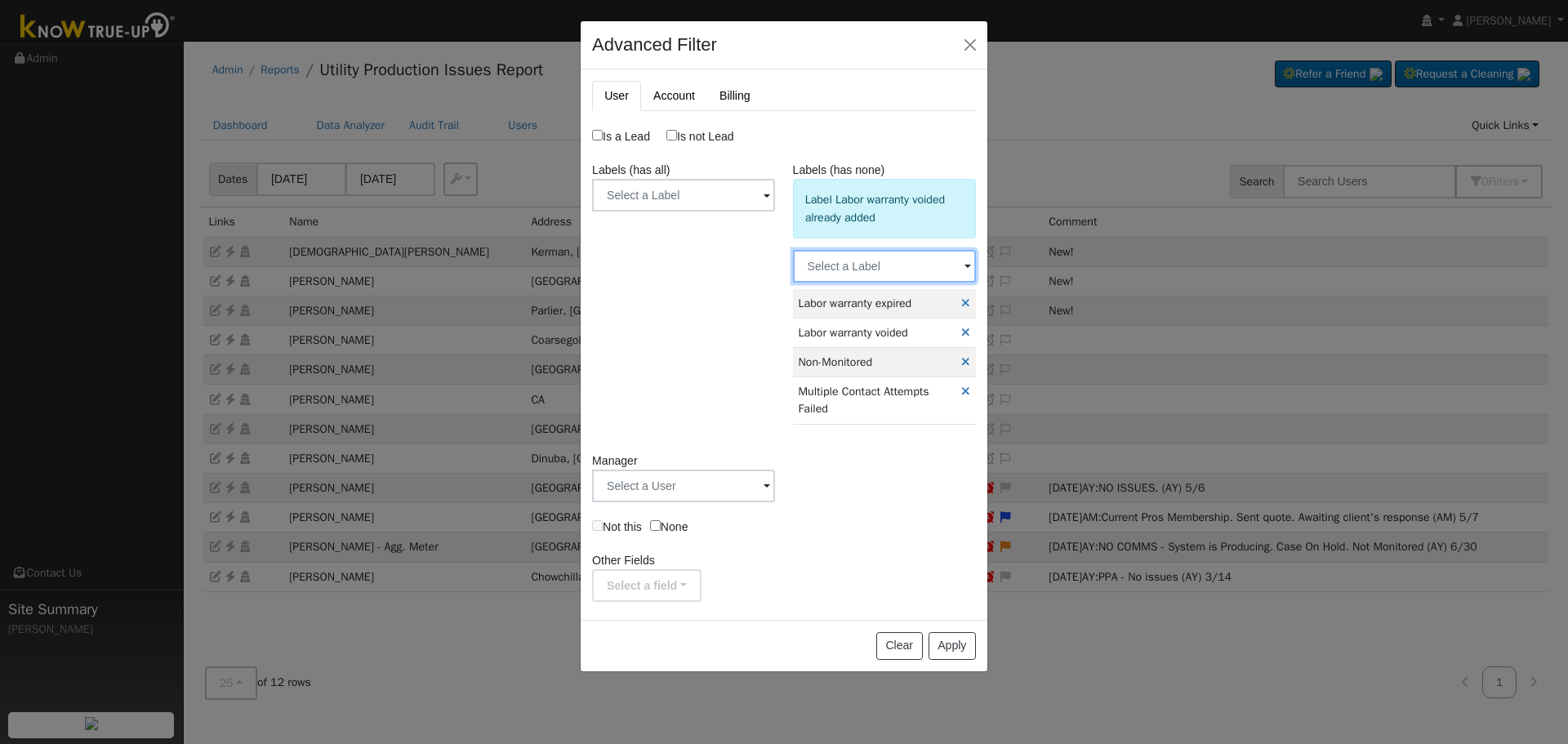 click at bounding box center (684, 195) 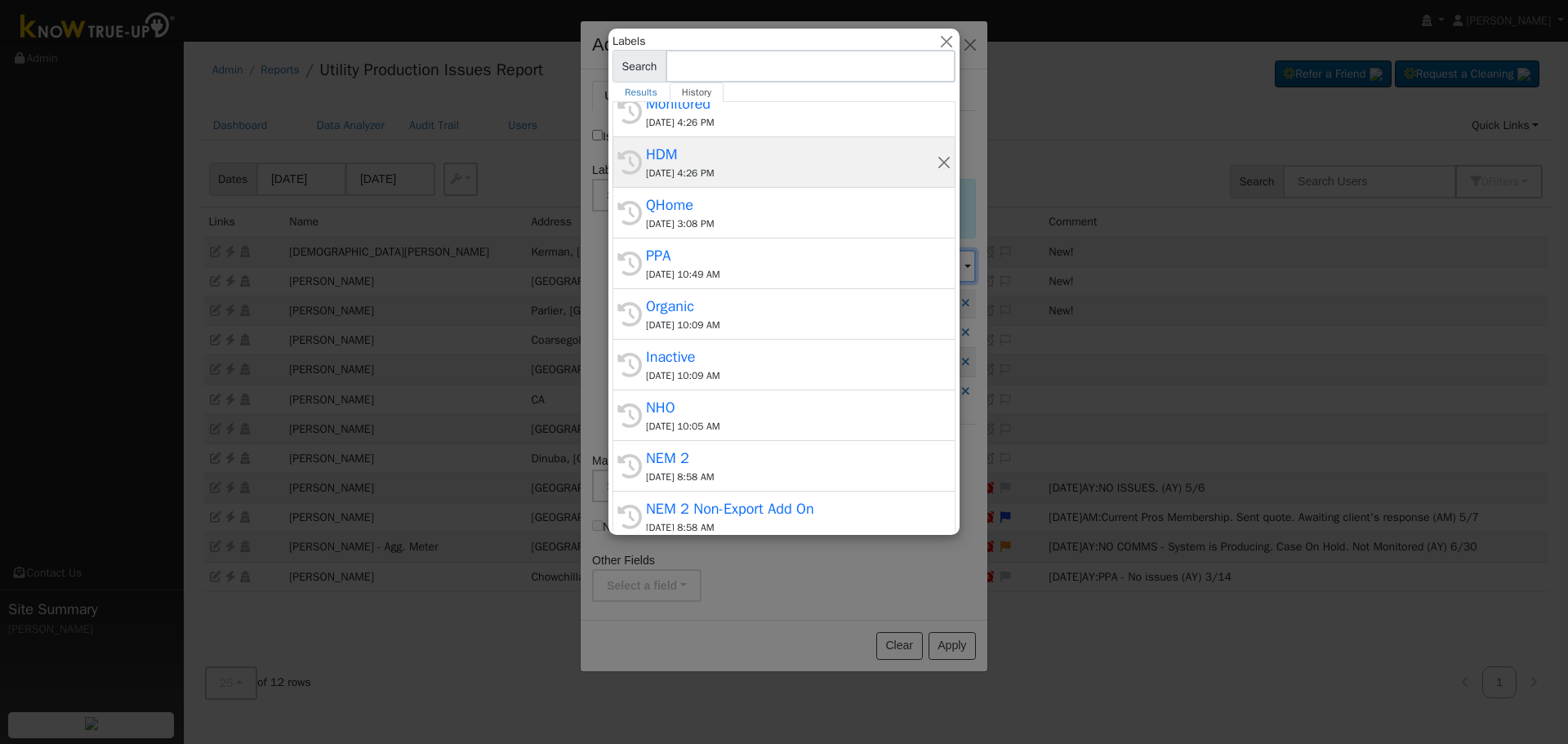 scroll, scrollTop: 363, scrollLeft: 0, axis: vertical 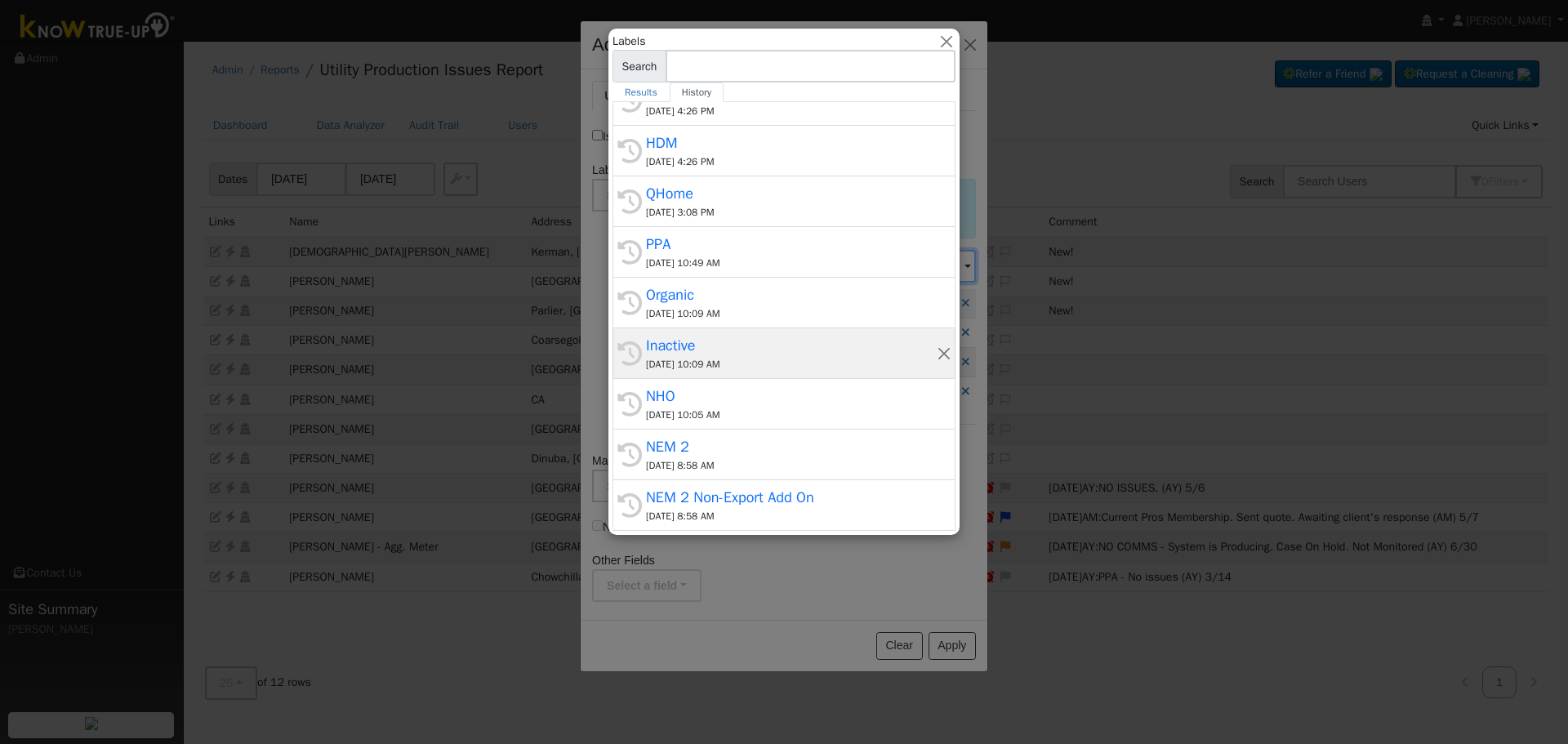 click on "Inactive" at bounding box center [791, 345] 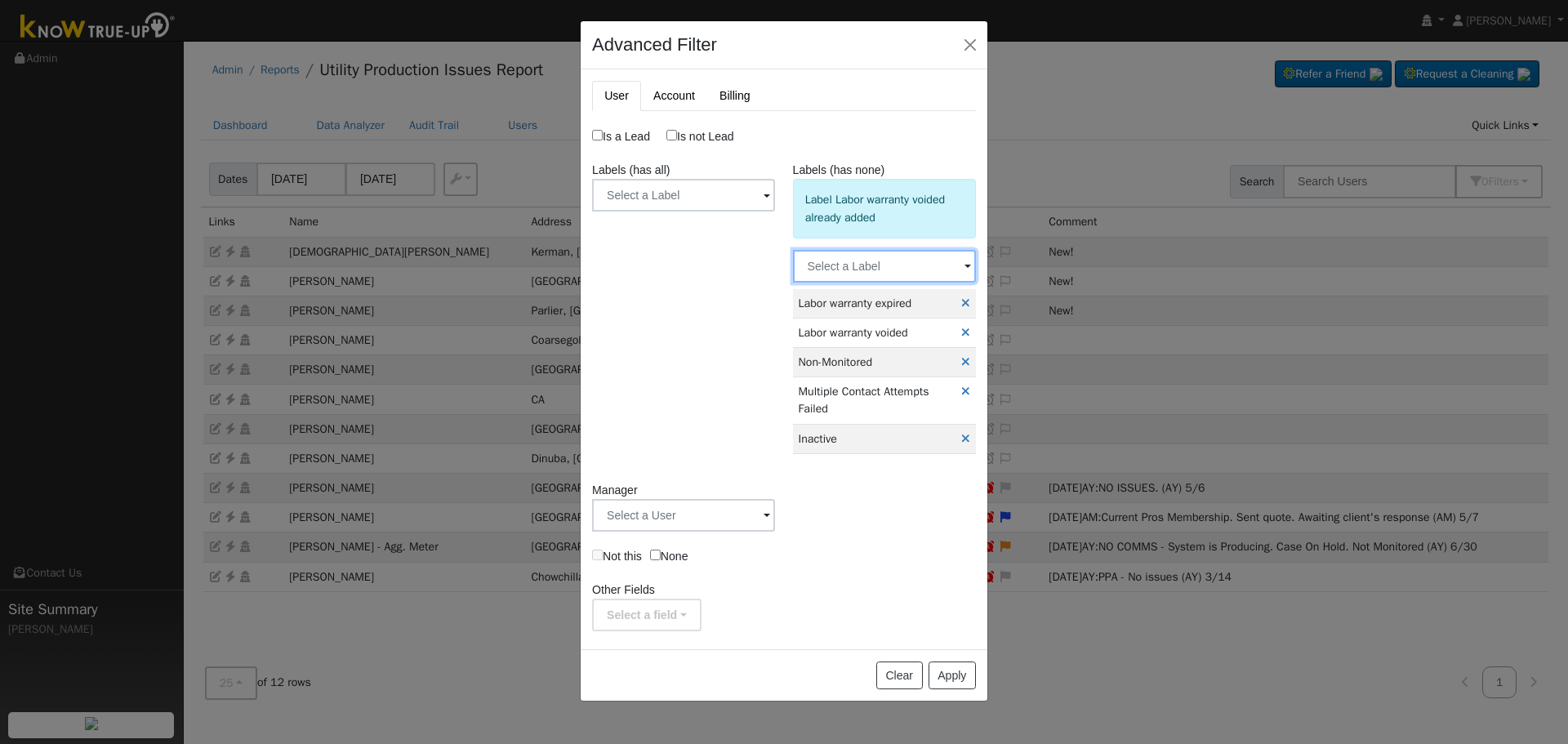 click at bounding box center (684, 195) 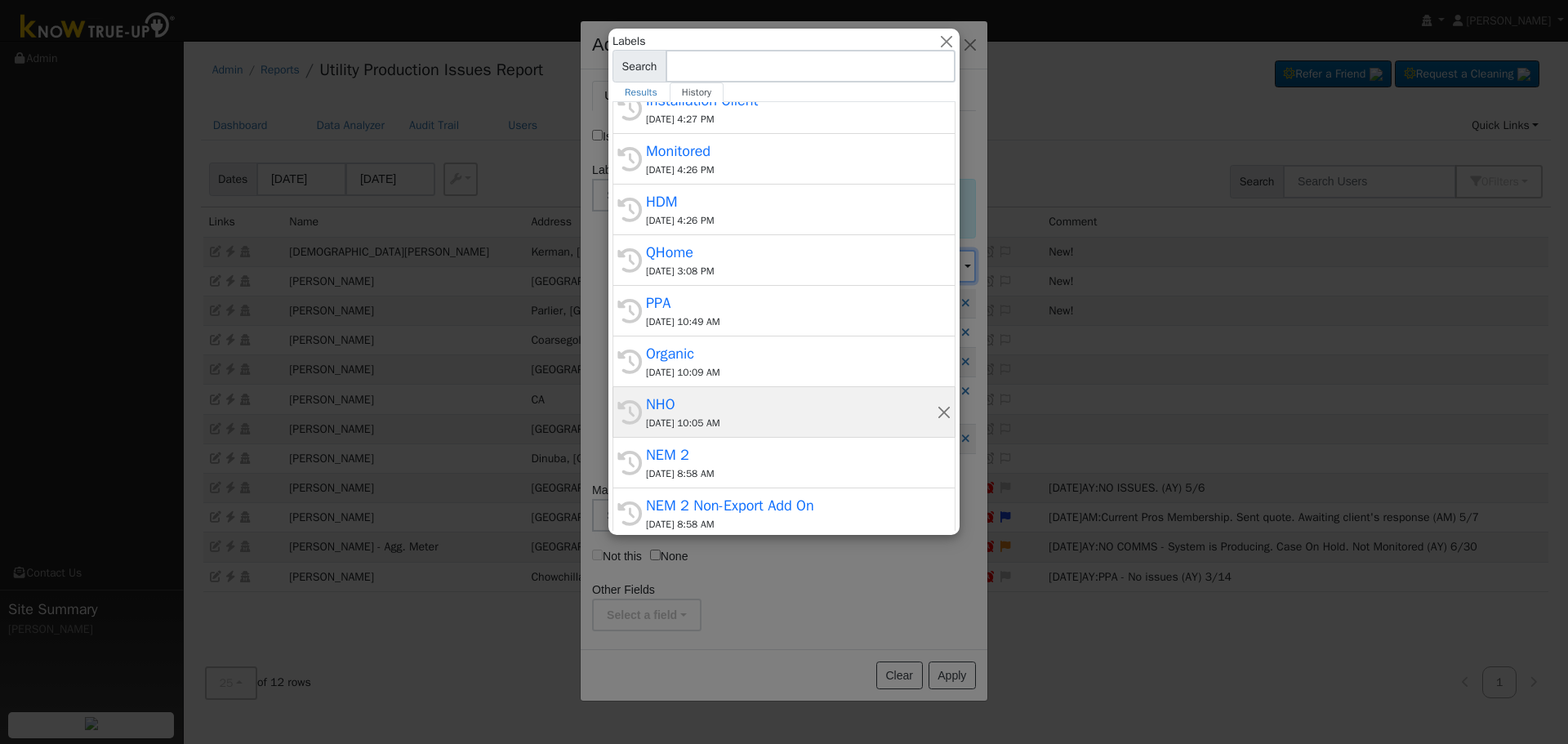 scroll, scrollTop: 363, scrollLeft: 0, axis: vertical 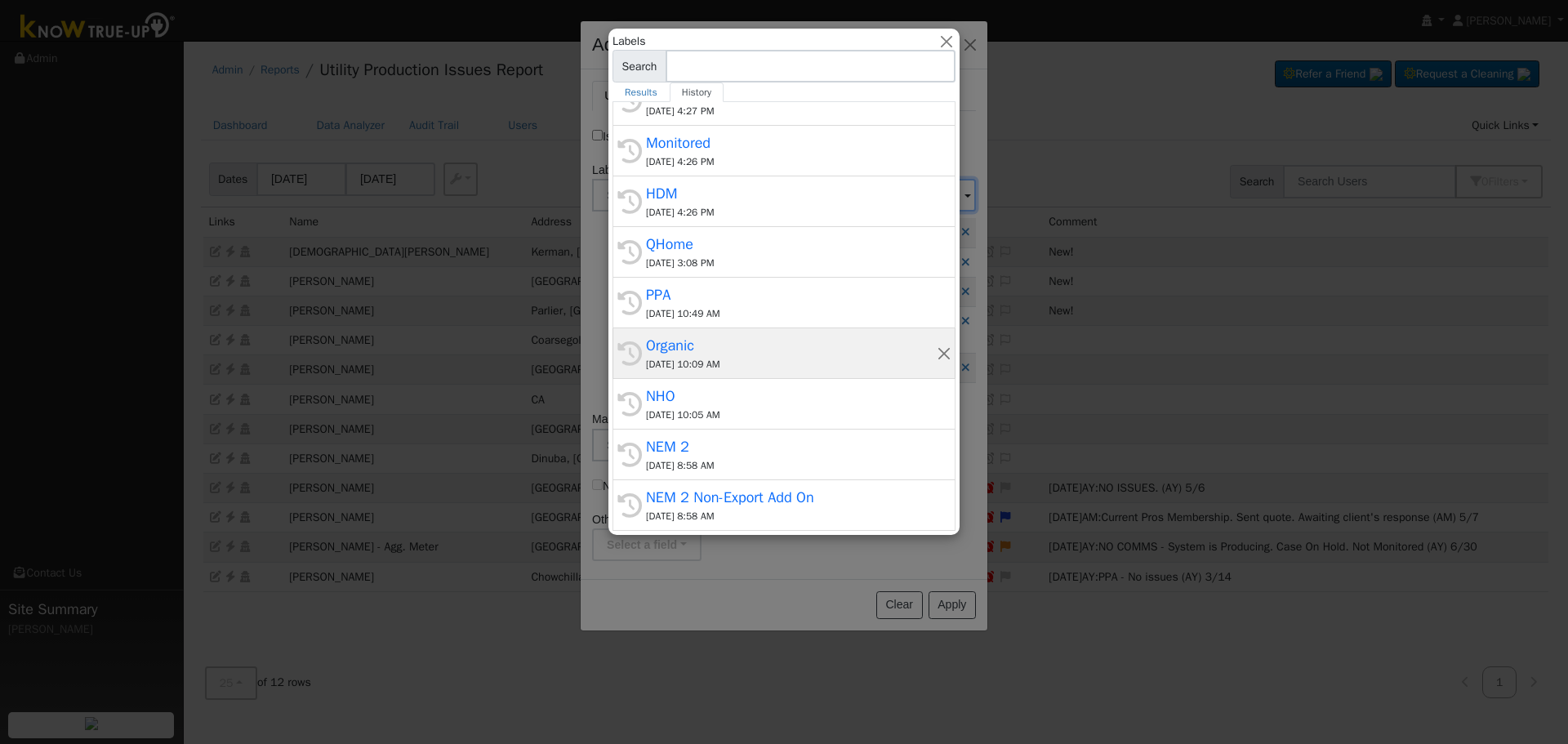 click on "Organic" at bounding box center (791, 345) 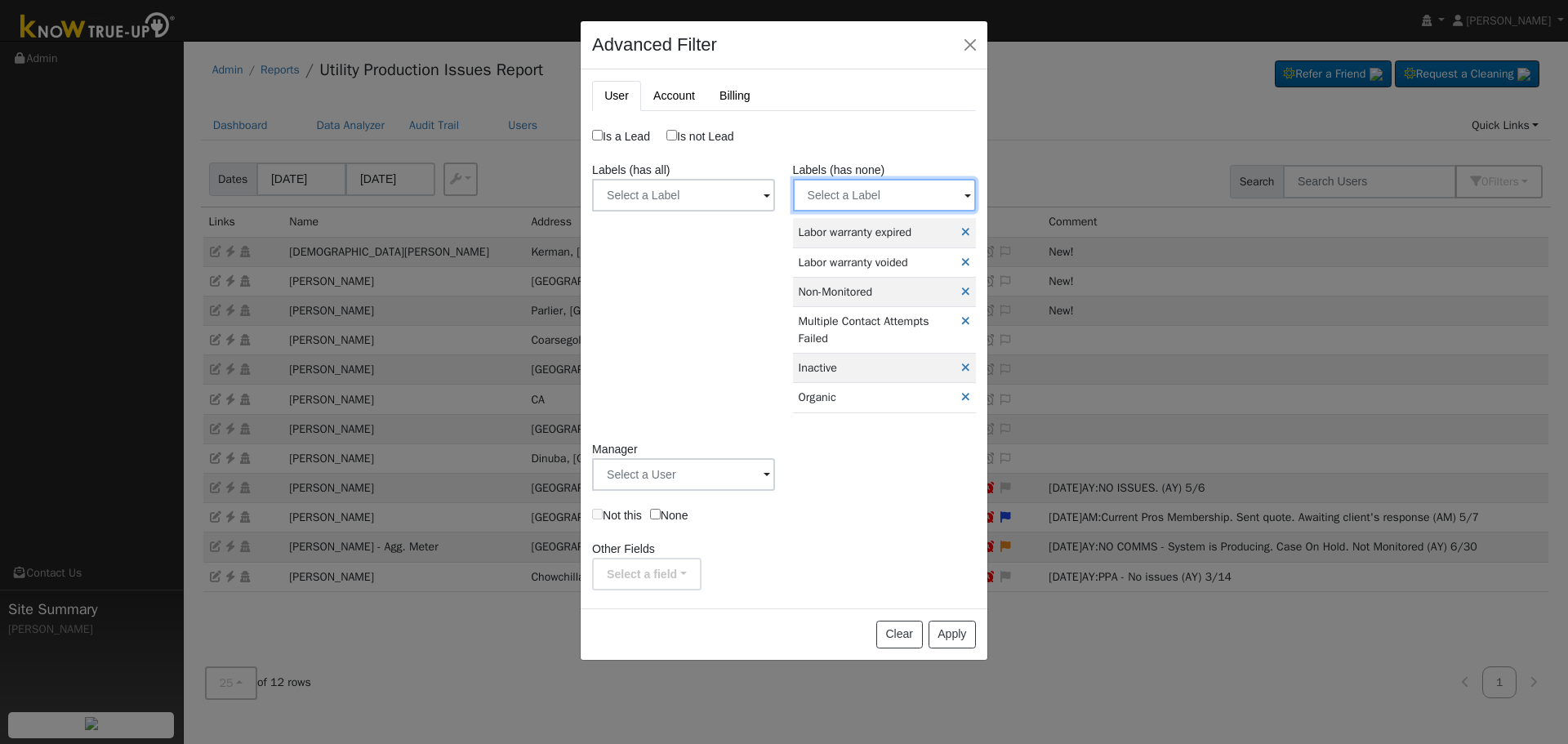 drag, startPoint x: 902, startPoint y: 195, endPoint x: 895, endPoint y: 203, distance: 10.630146 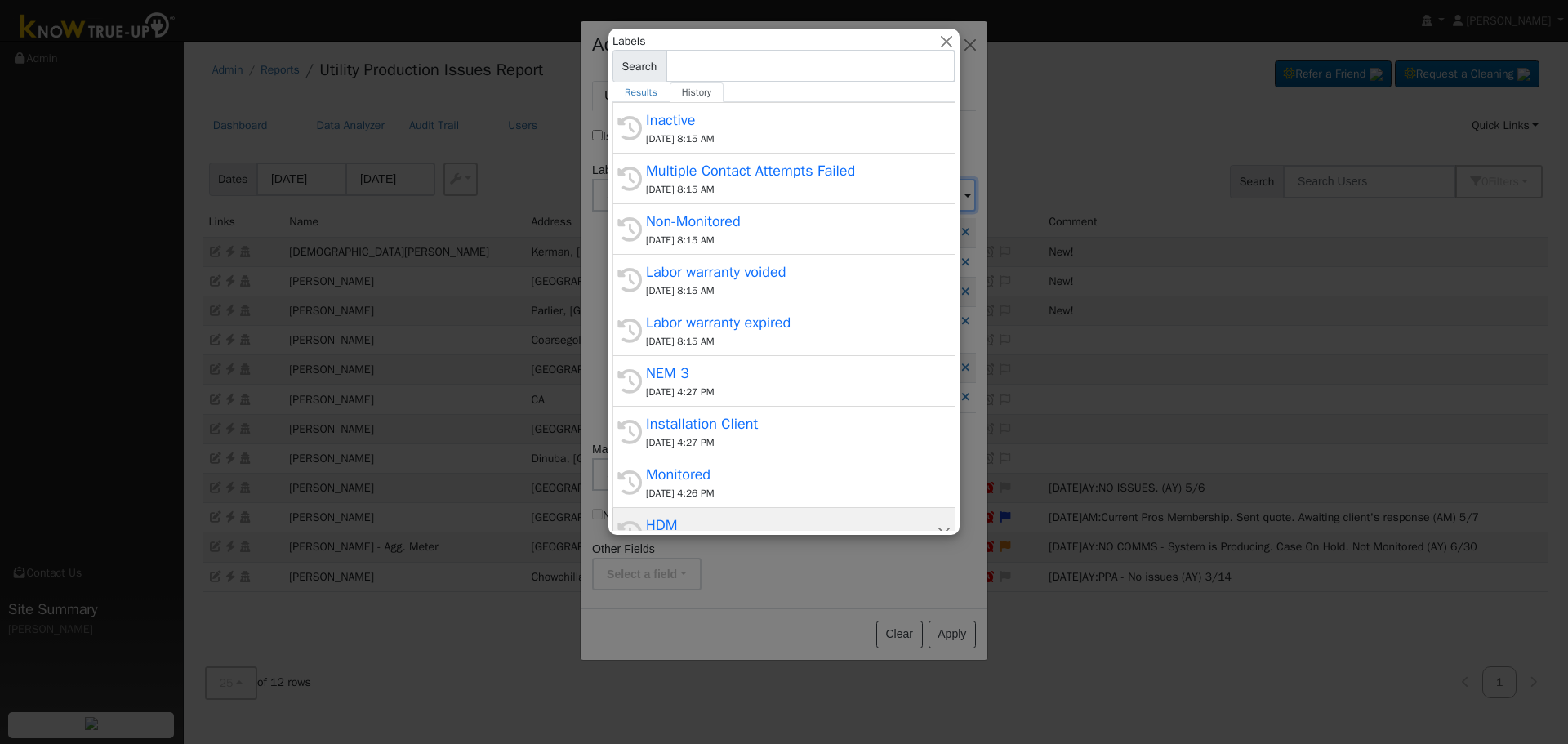 scroll, scrollTop: 363, scrollLeft: 0, axis: vertical 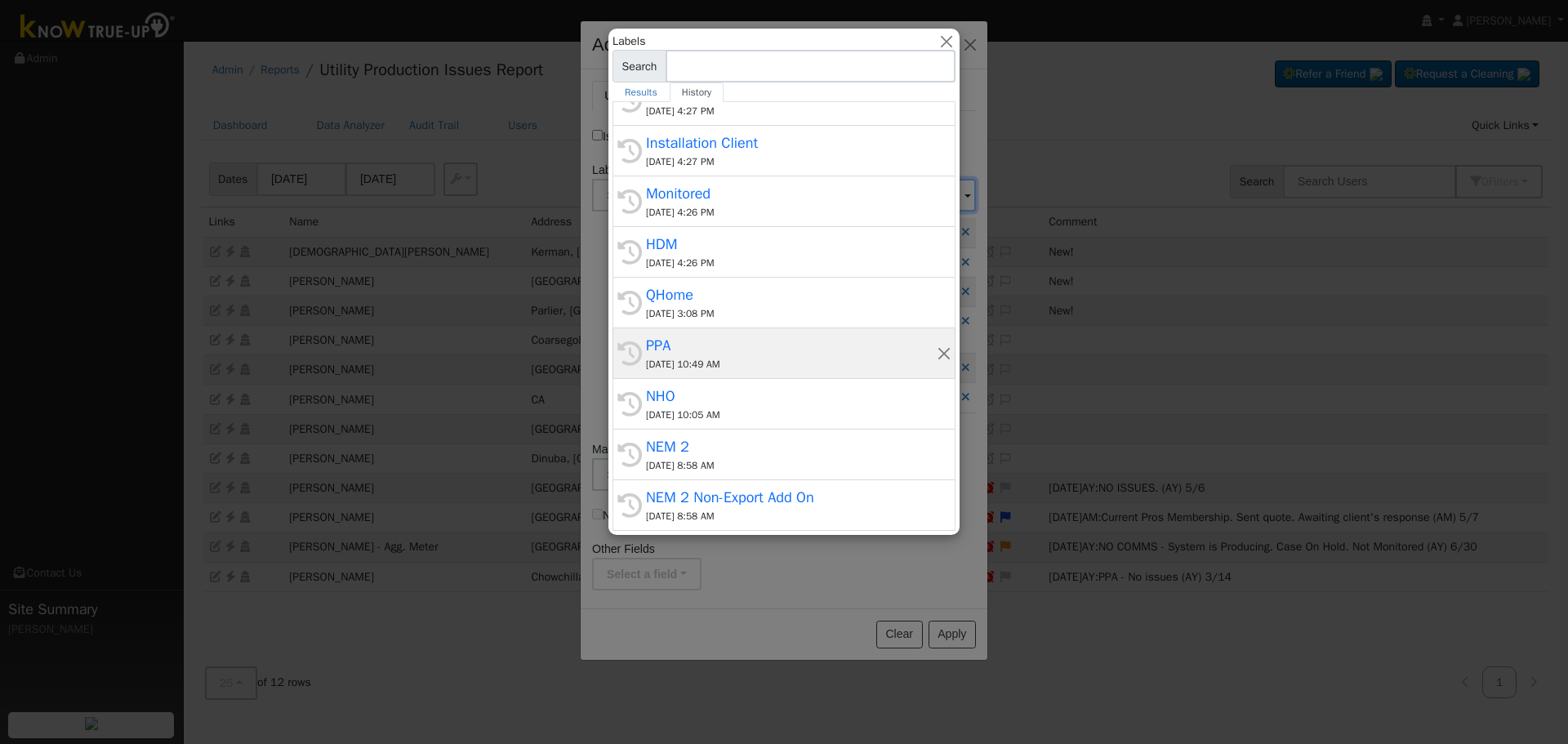 click on "PPA" at bounding box center [791, 345] 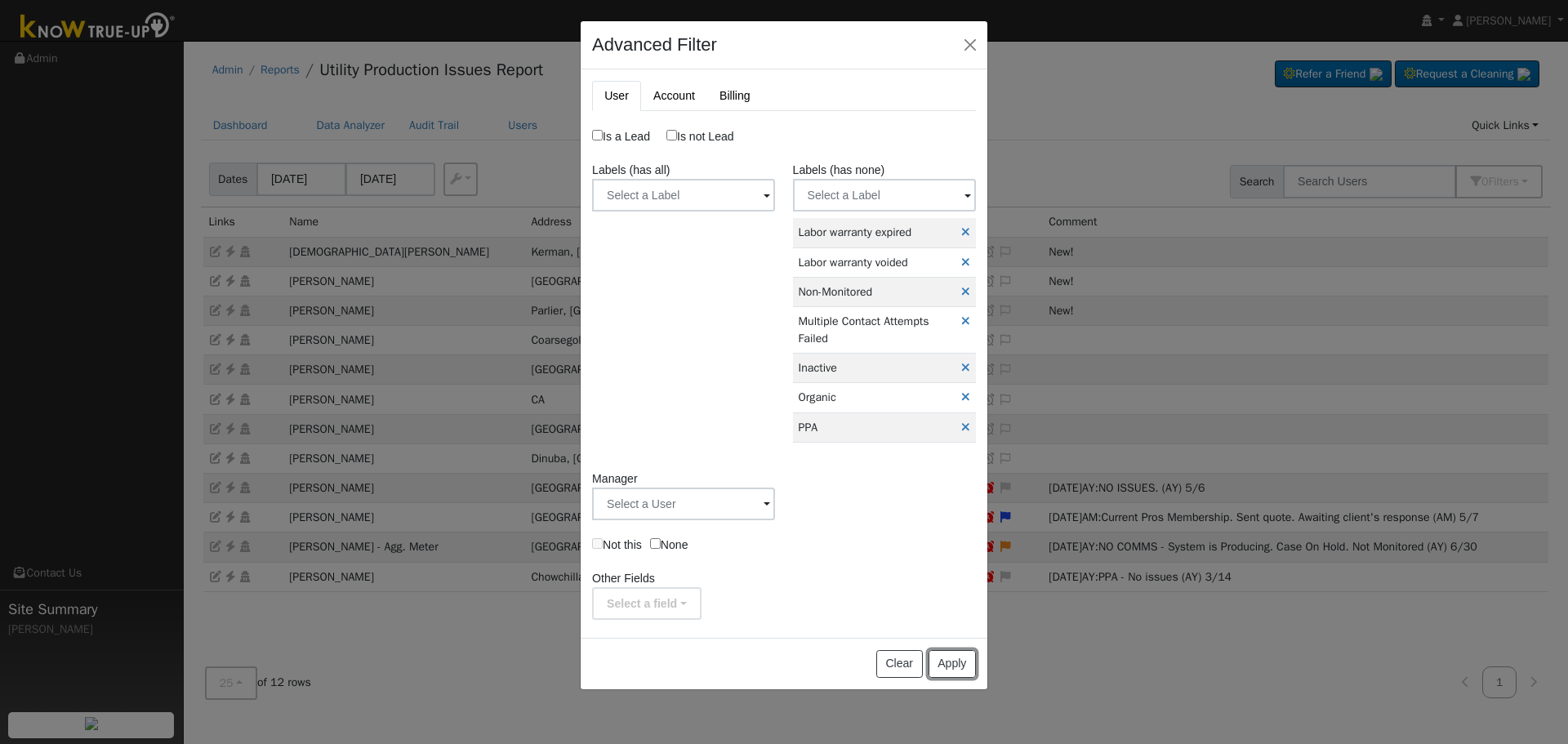click on "Apply" at bounding box center (952, 664) 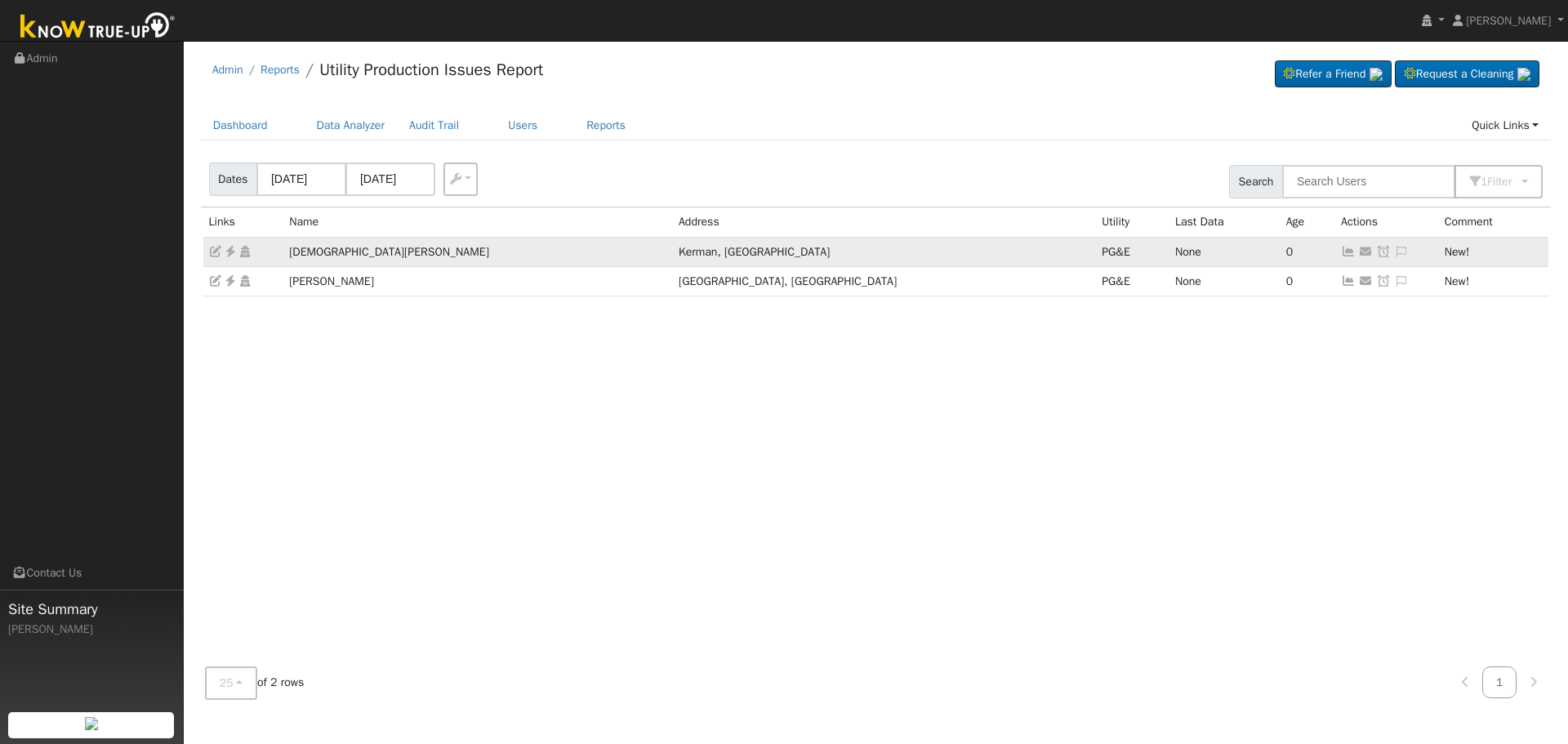 click at bounding box center (1401, 252) 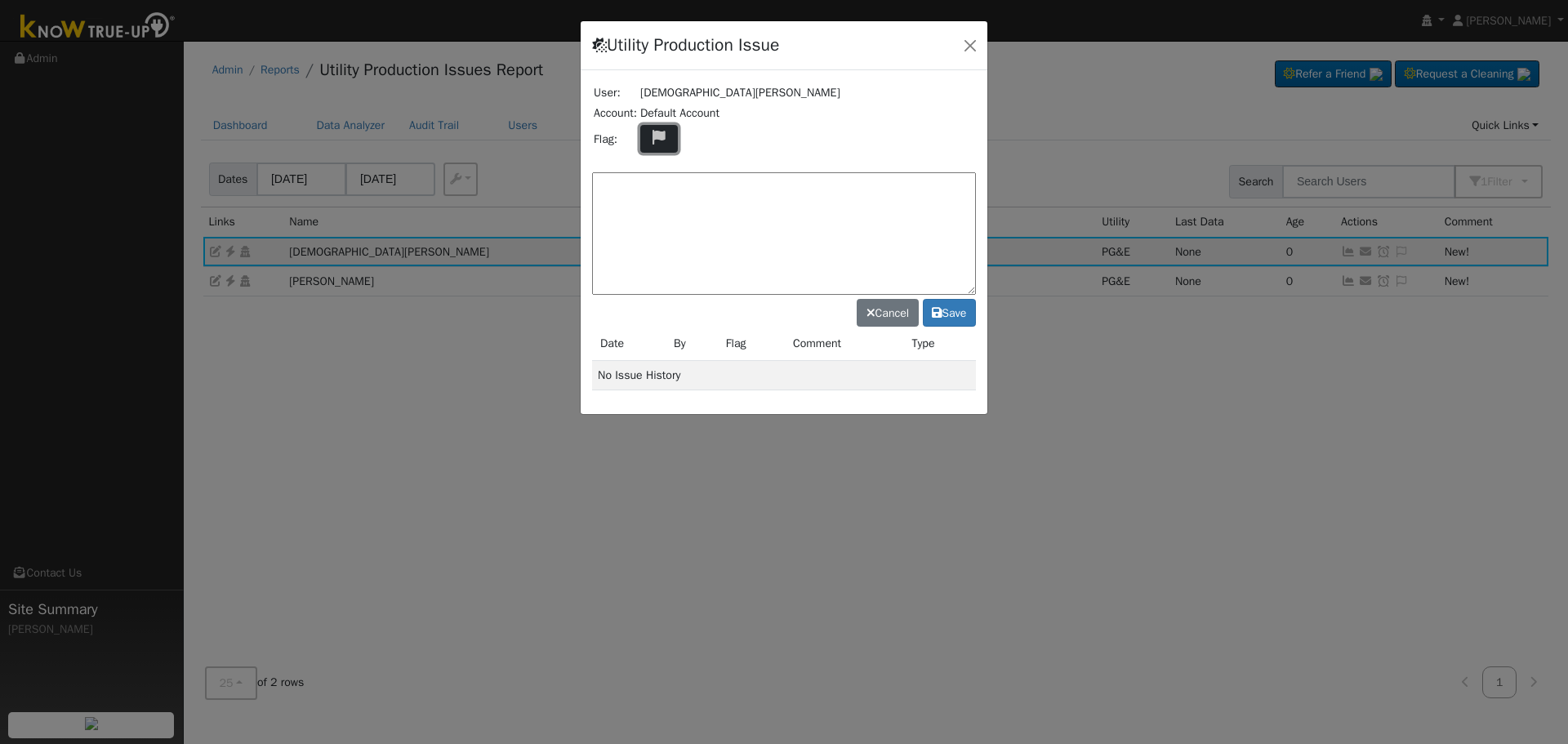 click at bounding box center (659, 137) 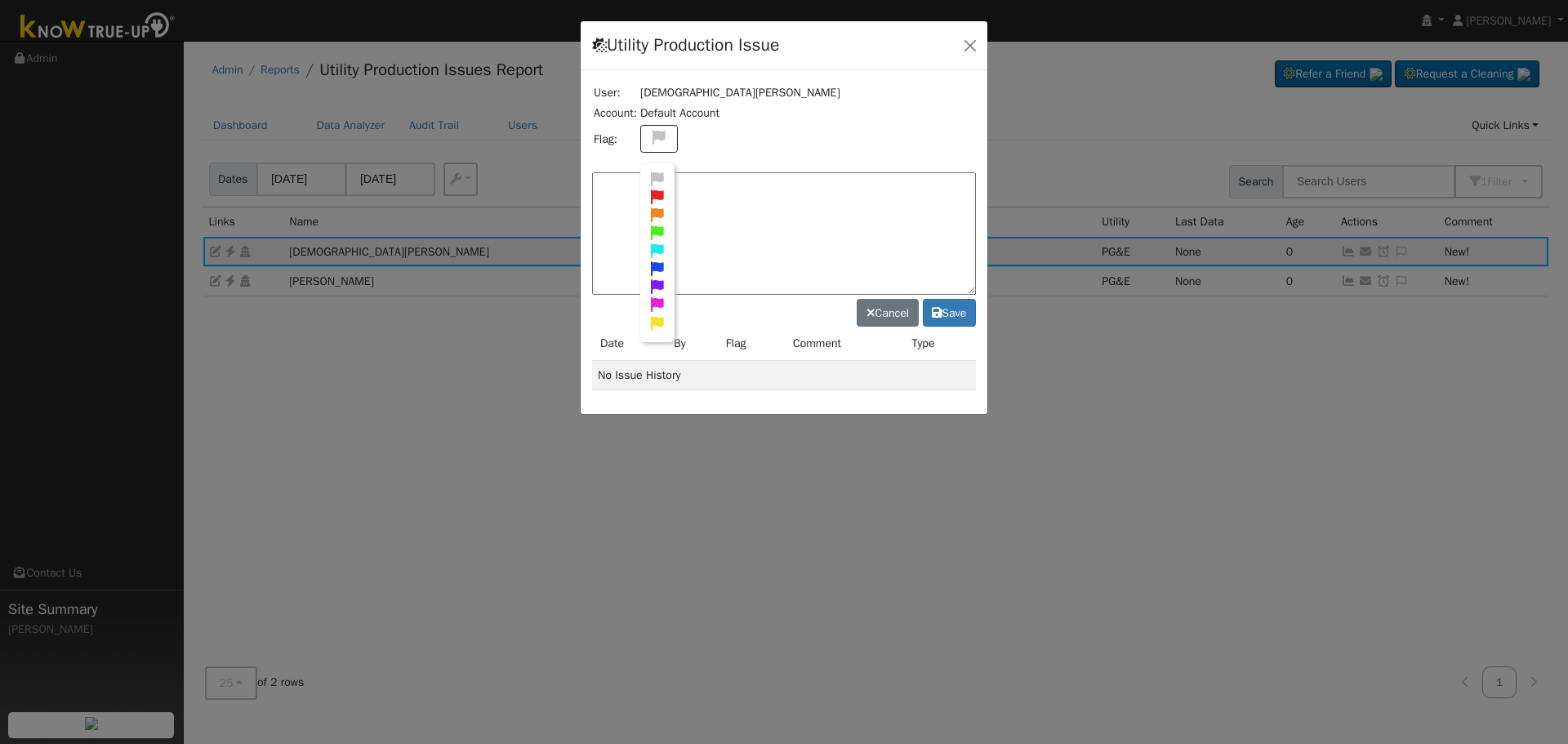 click at bounding box center [784, 234] 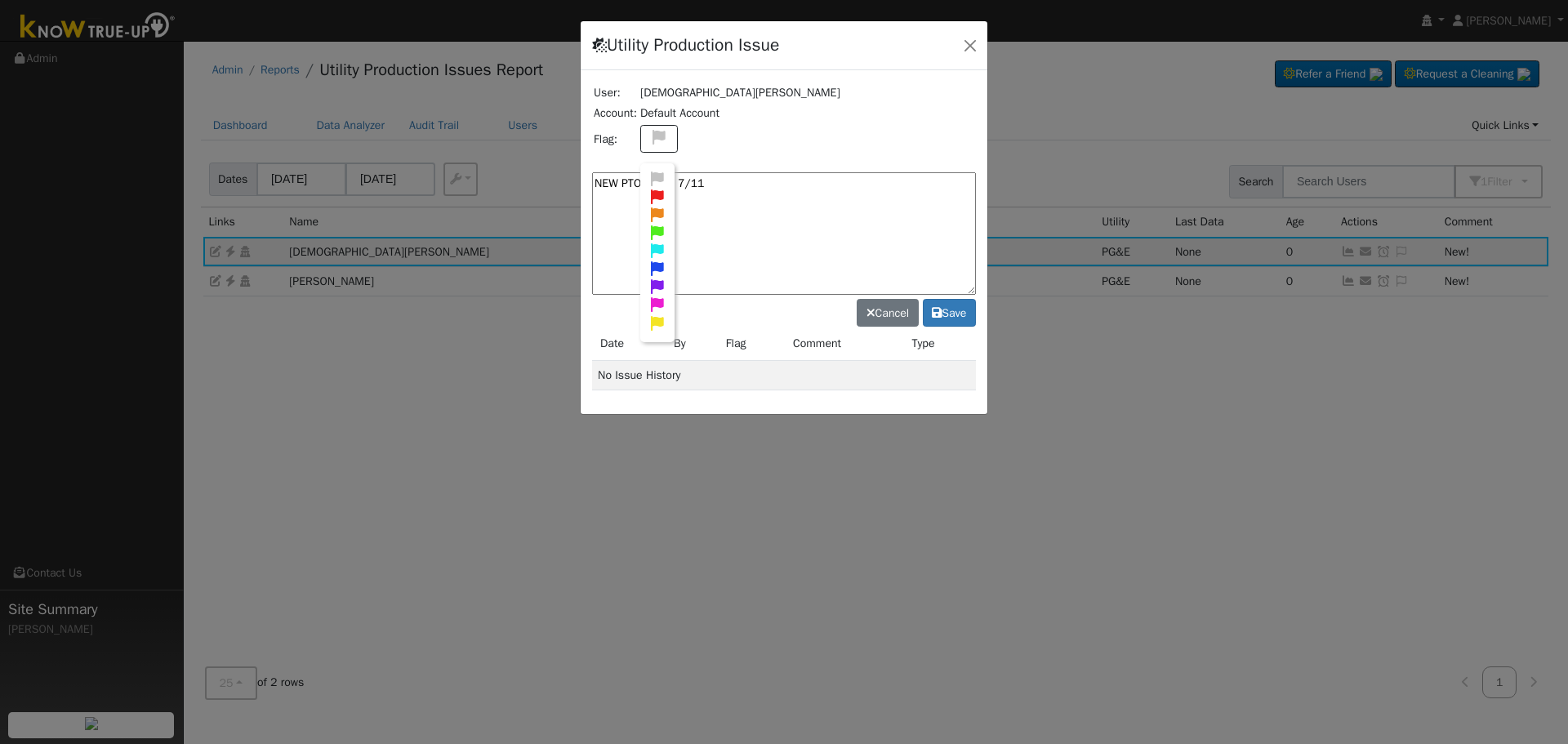 click on "NEW PTO - (AM) 7/11" at bounding box center (784, 234) 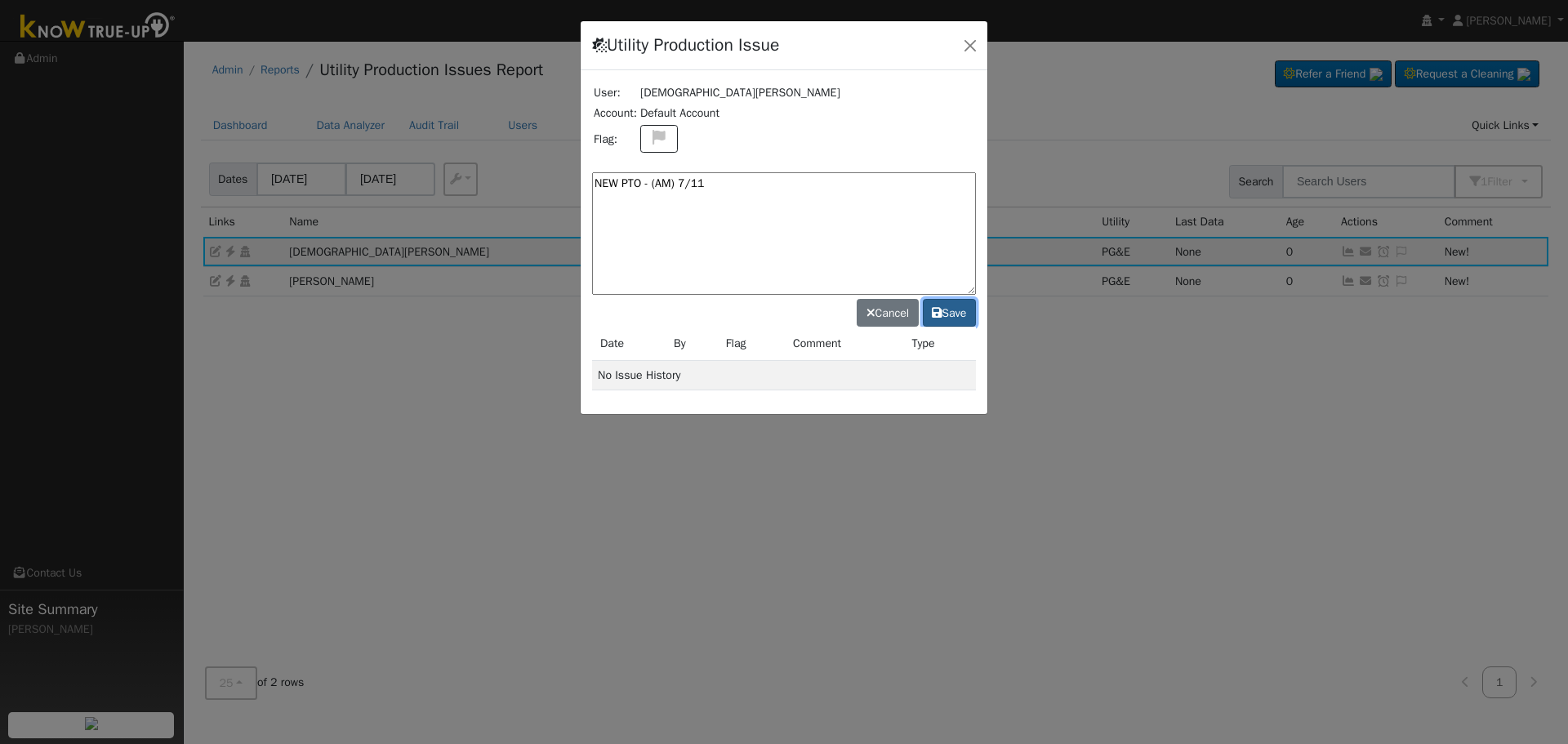 click on "Save" at bounding box center (949, 313) 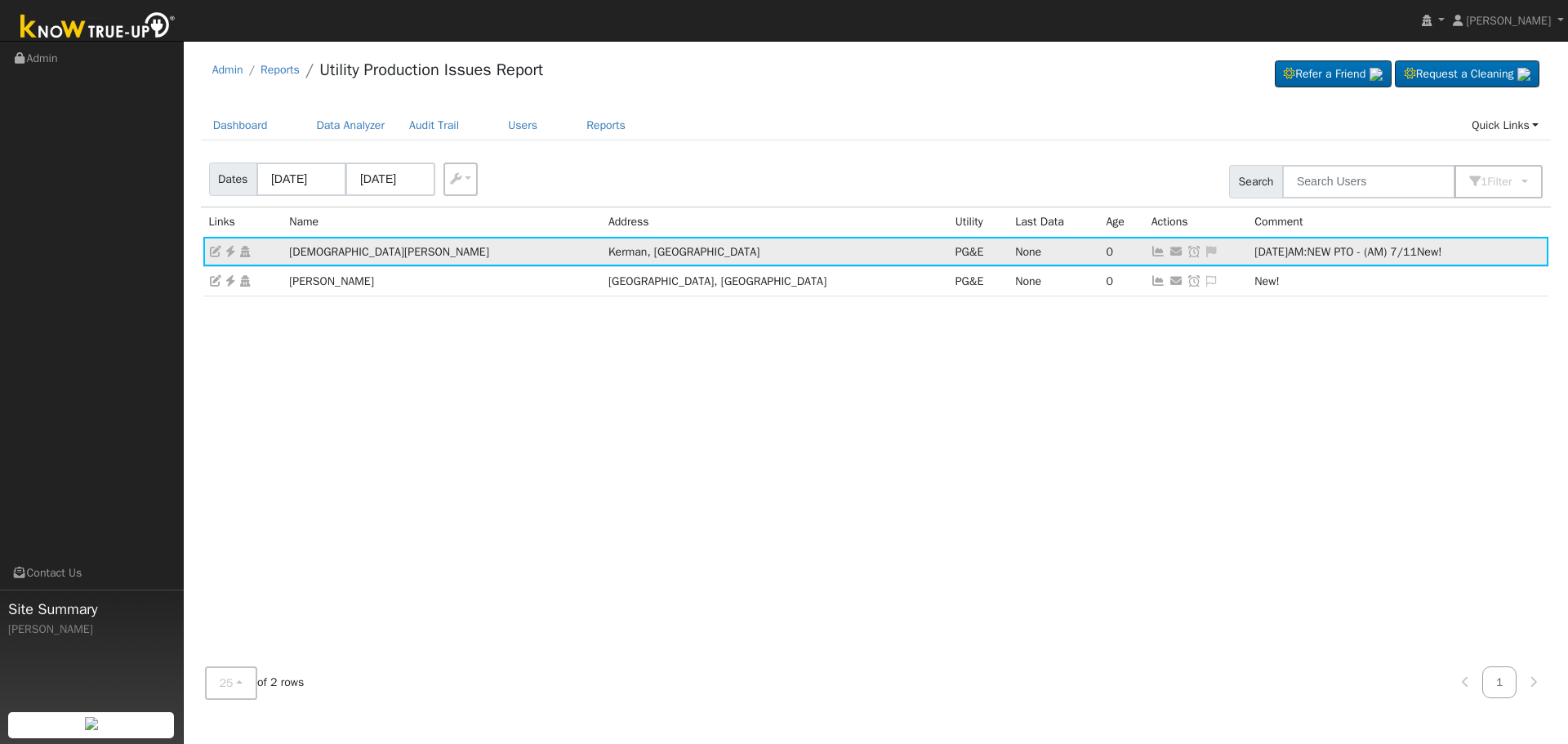 click at bounding box center [1194, 252] 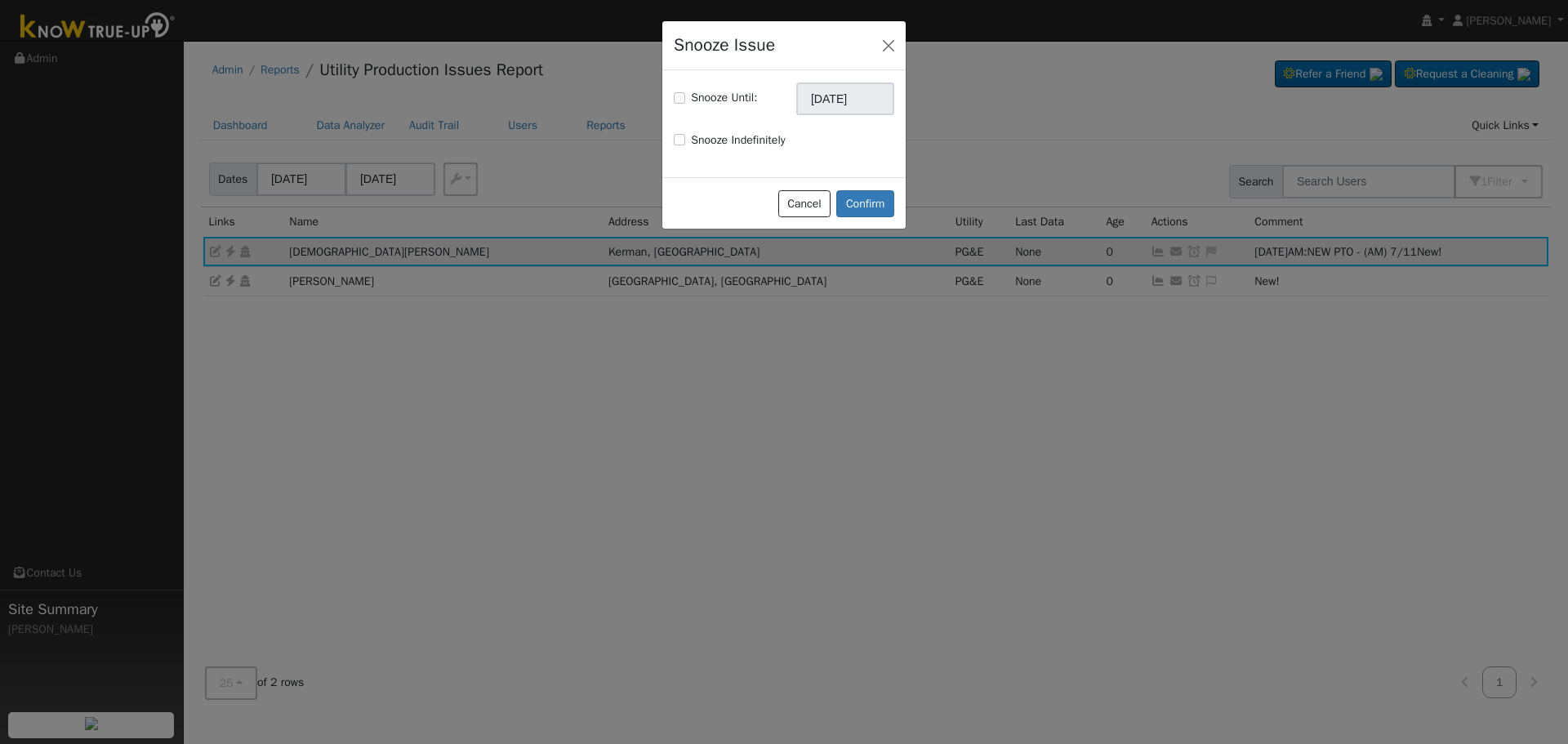 click on "Snooze Until:" at bounding box center [724, 97] 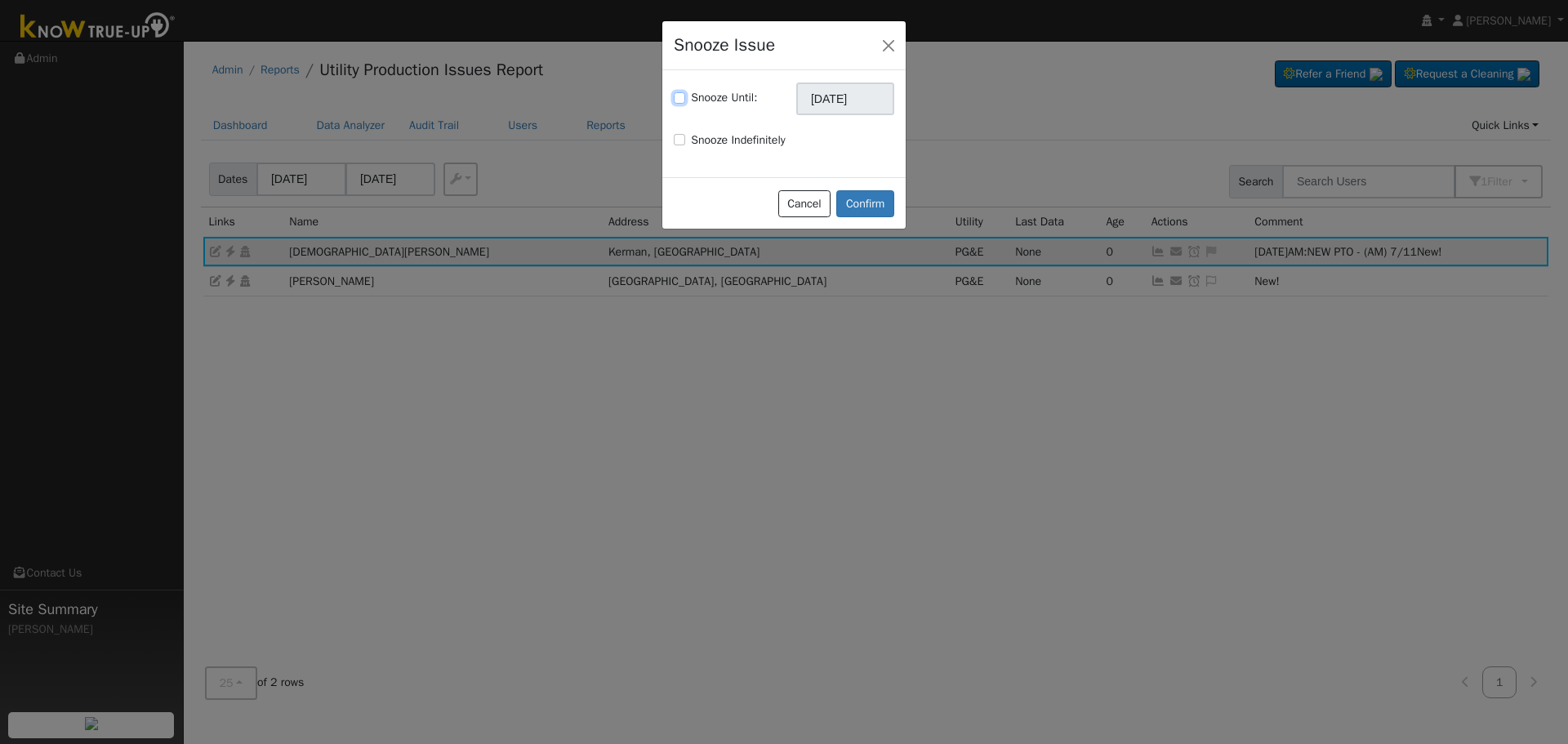 click on "Snooze Until:" at bounding box center [679, 98] 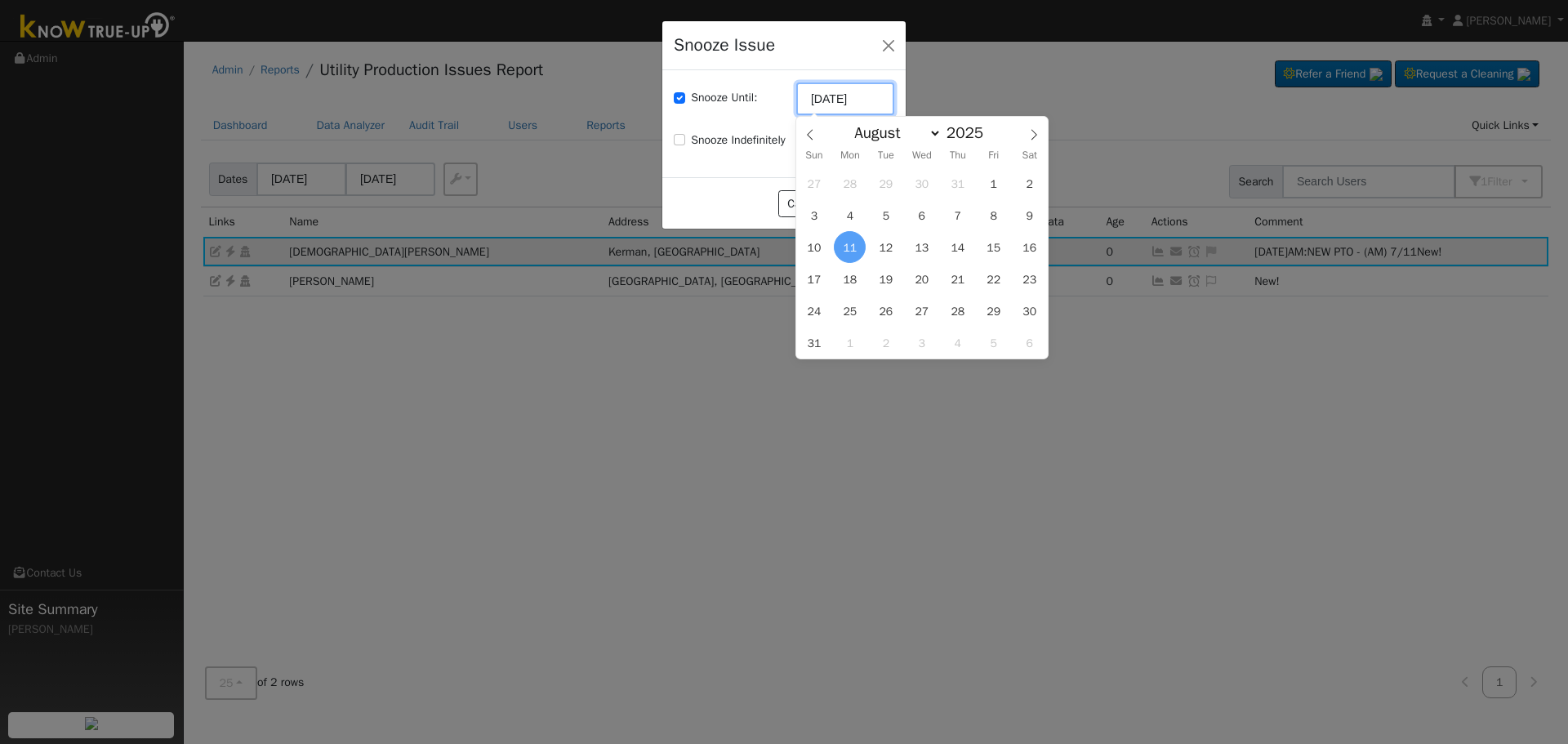 click on "[DATE]" at bounding box center [845, 99] 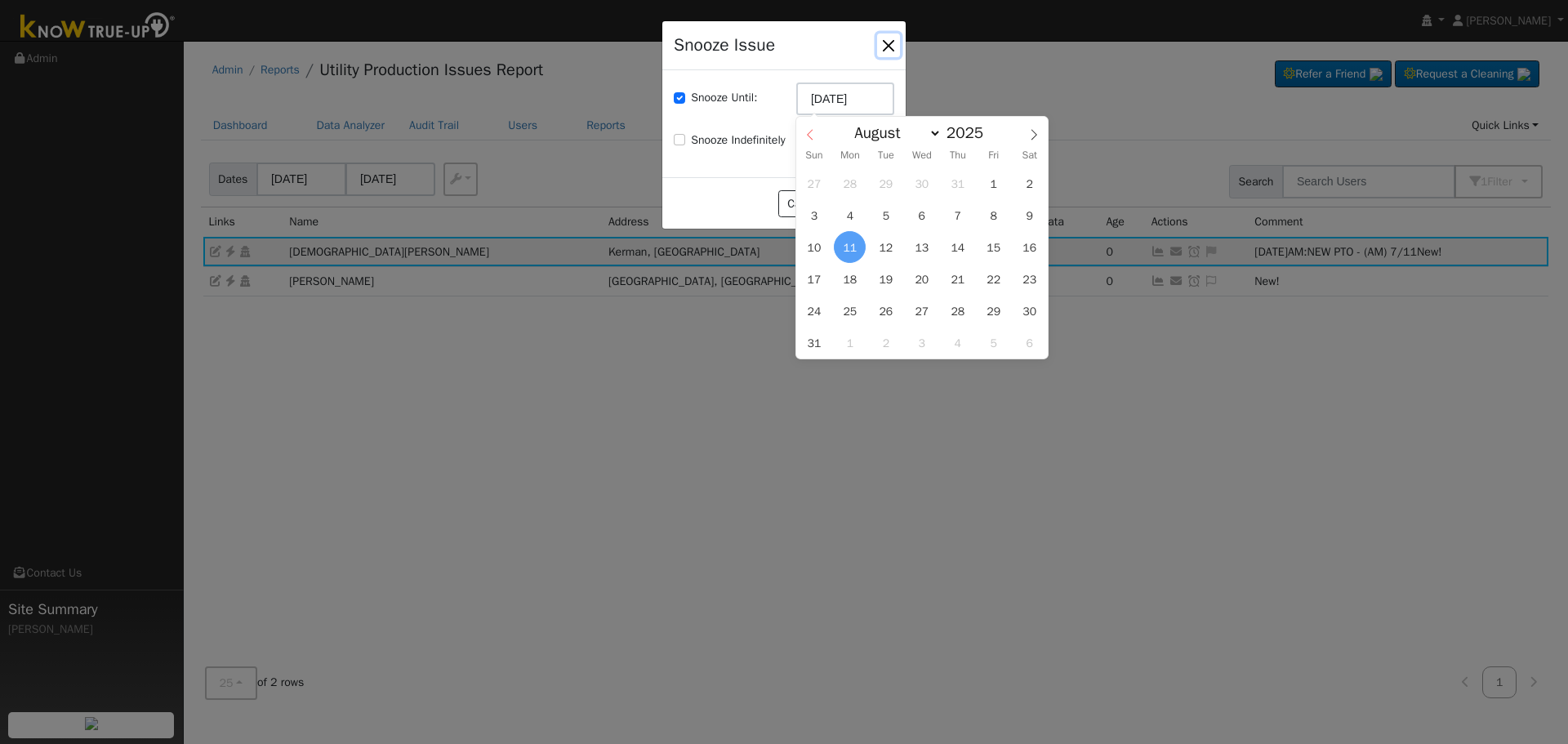 click 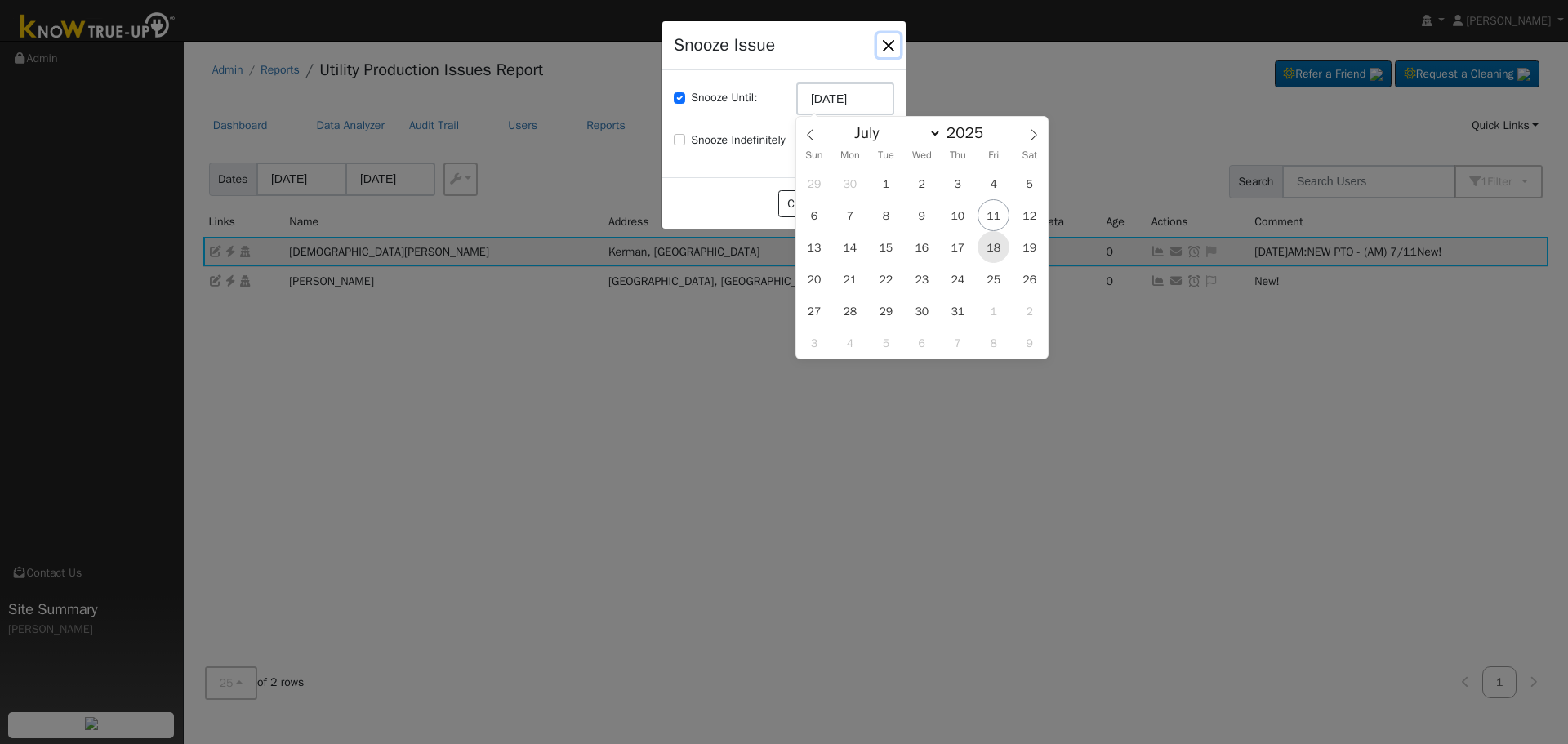 click on "18" at bounding box center [993, 247] 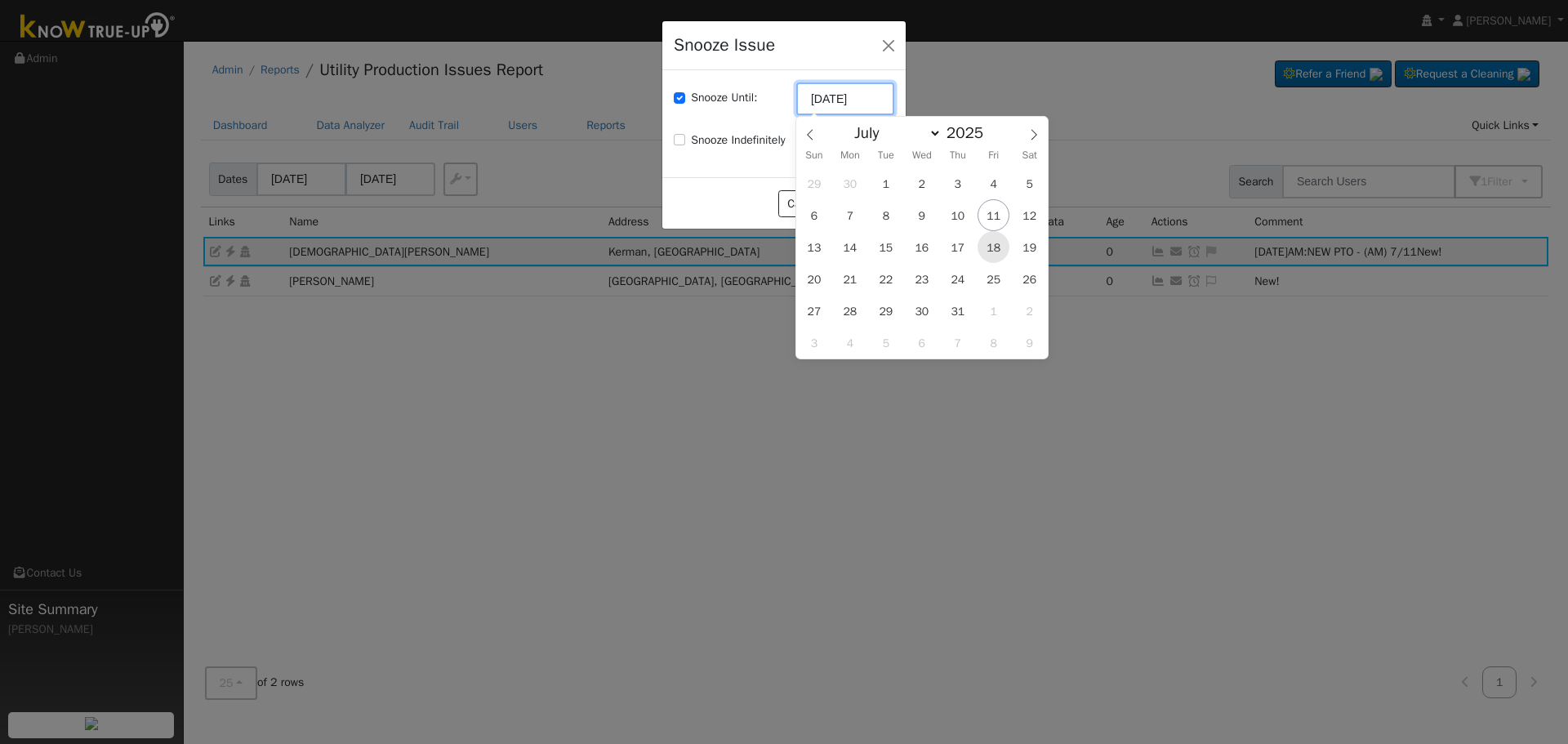 type on "07/18/2025" 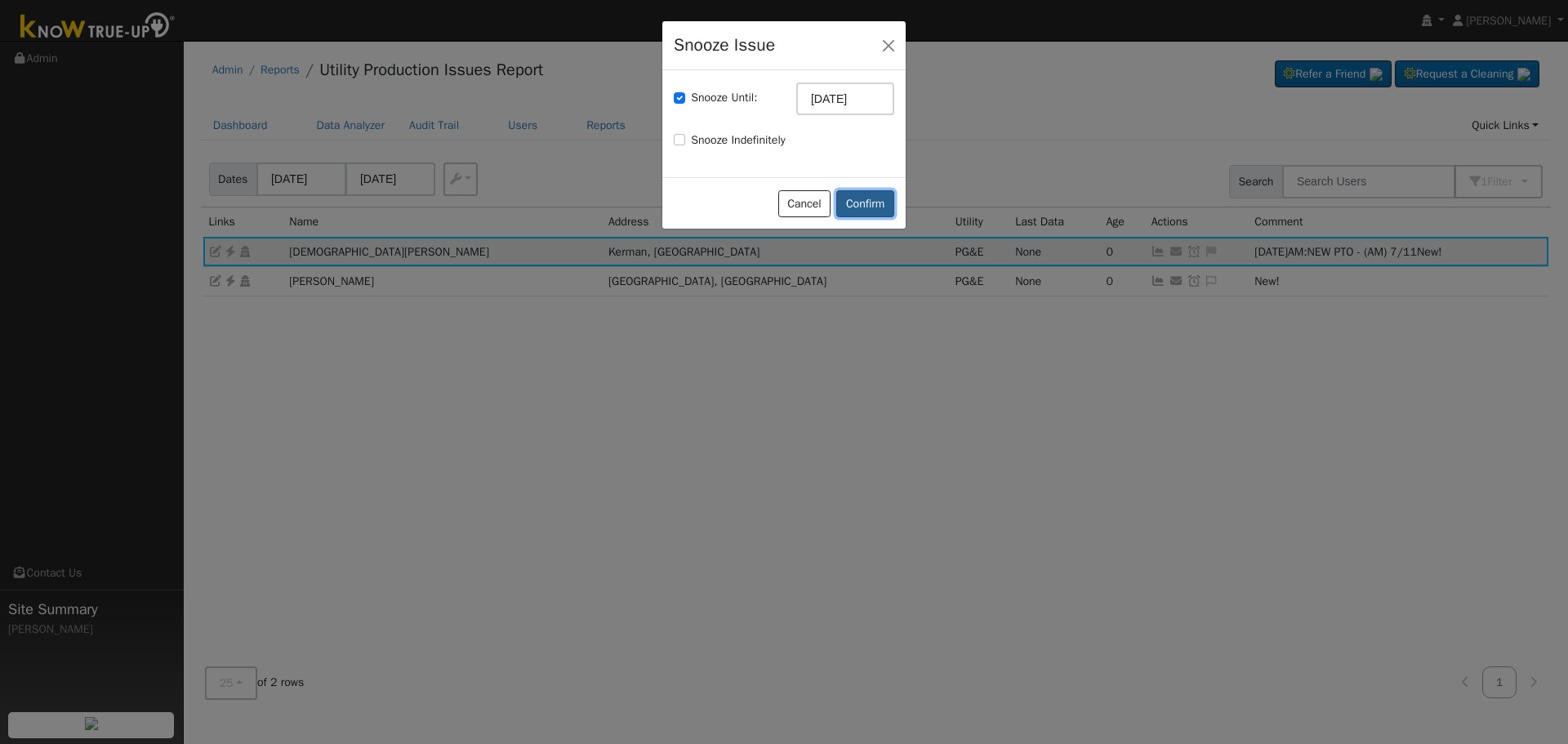 click on "Confirm" at bounding box center [865, 204] 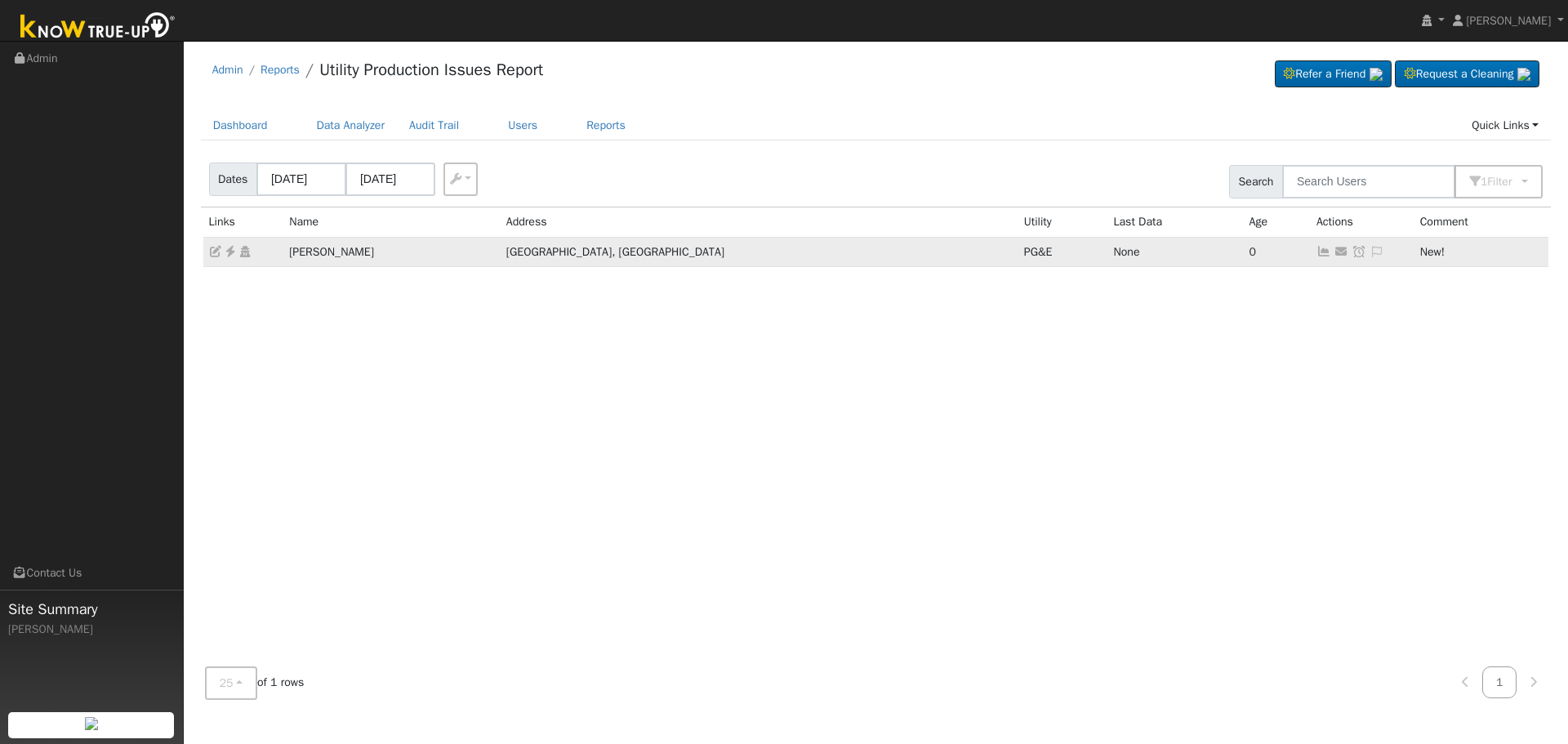 click on "Adrian Figueroa" at bounding box center (392, 252) 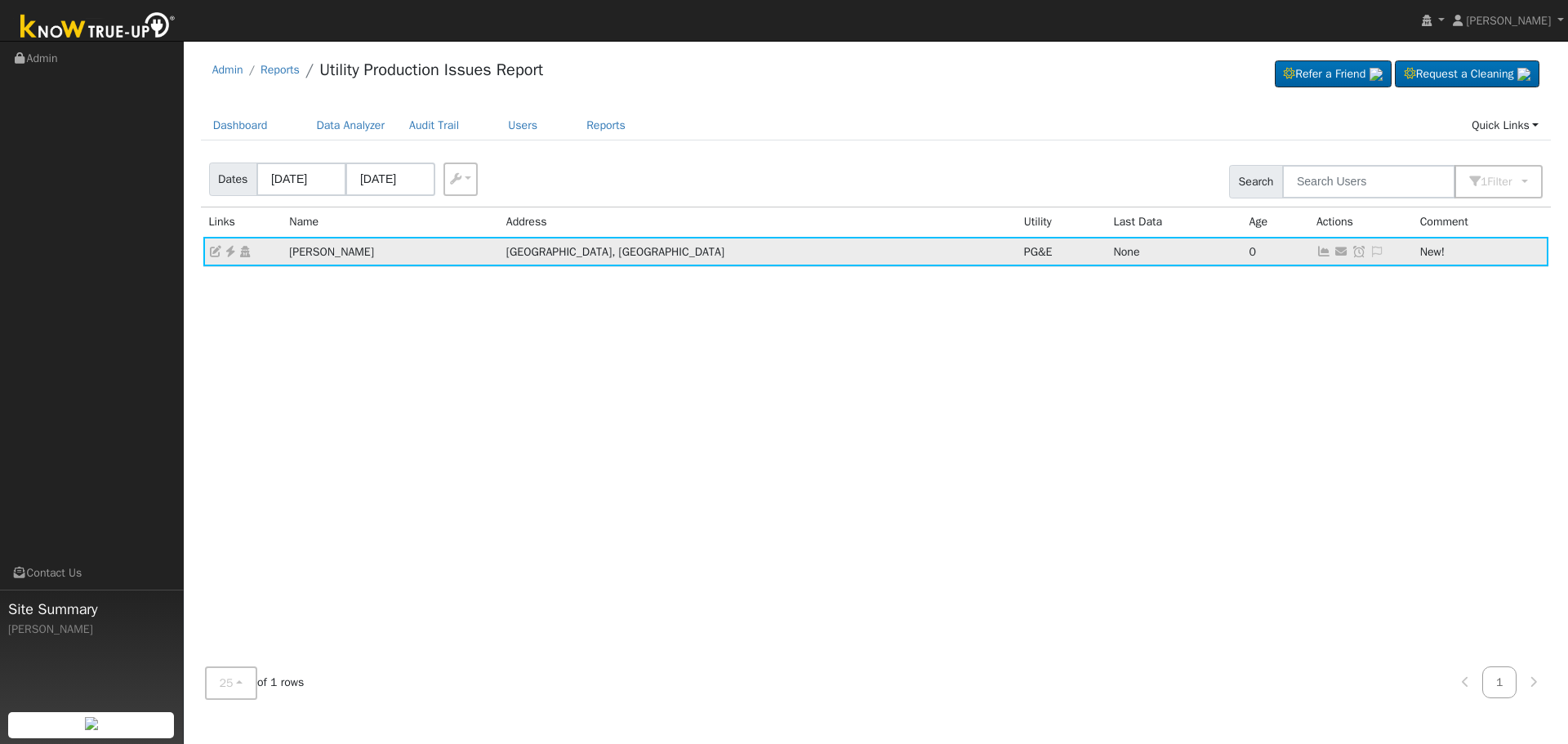click on "Adrian Figueroa" at bounding box center [392, 252] 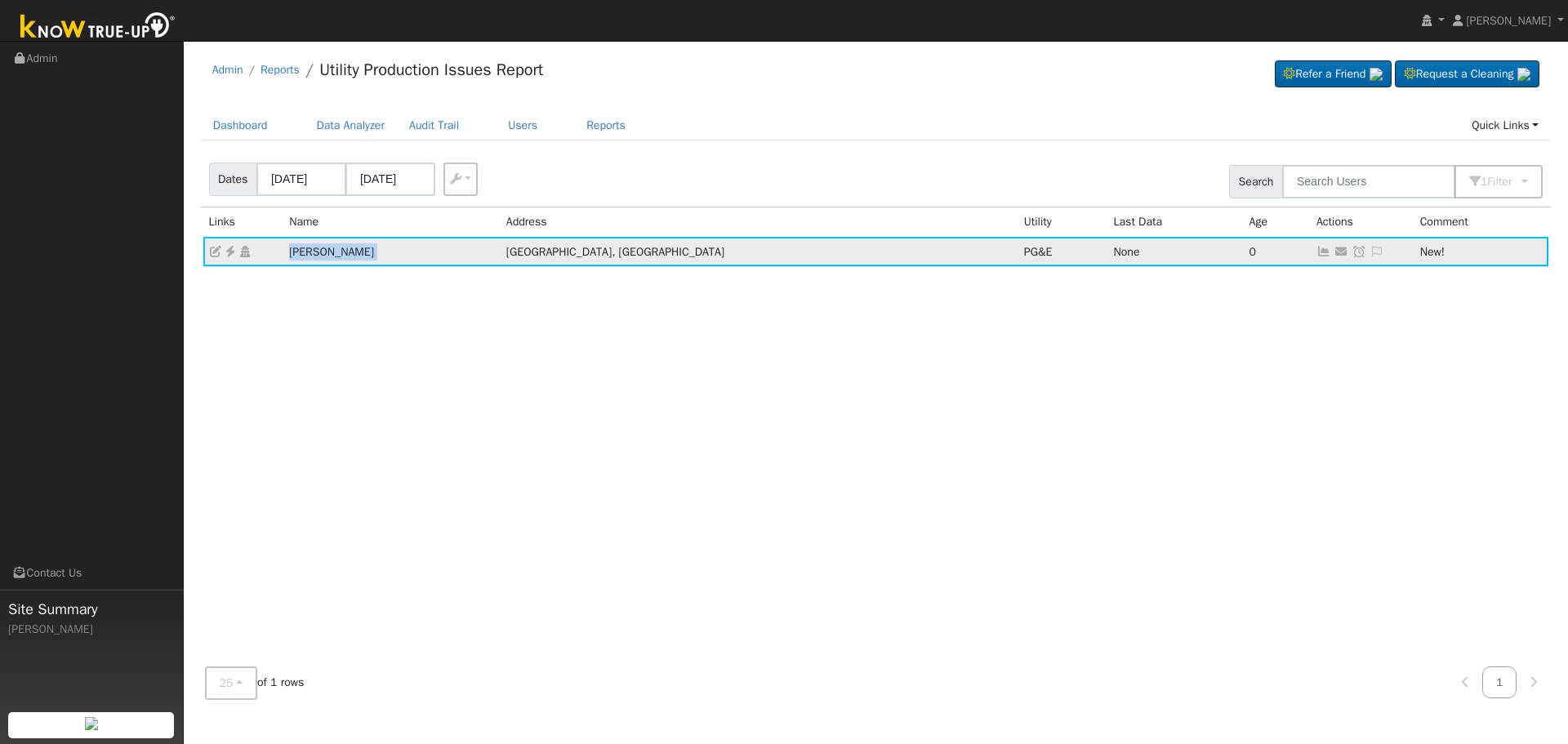 click on "Adrian Figueroa" at bounding box center [392, 252] 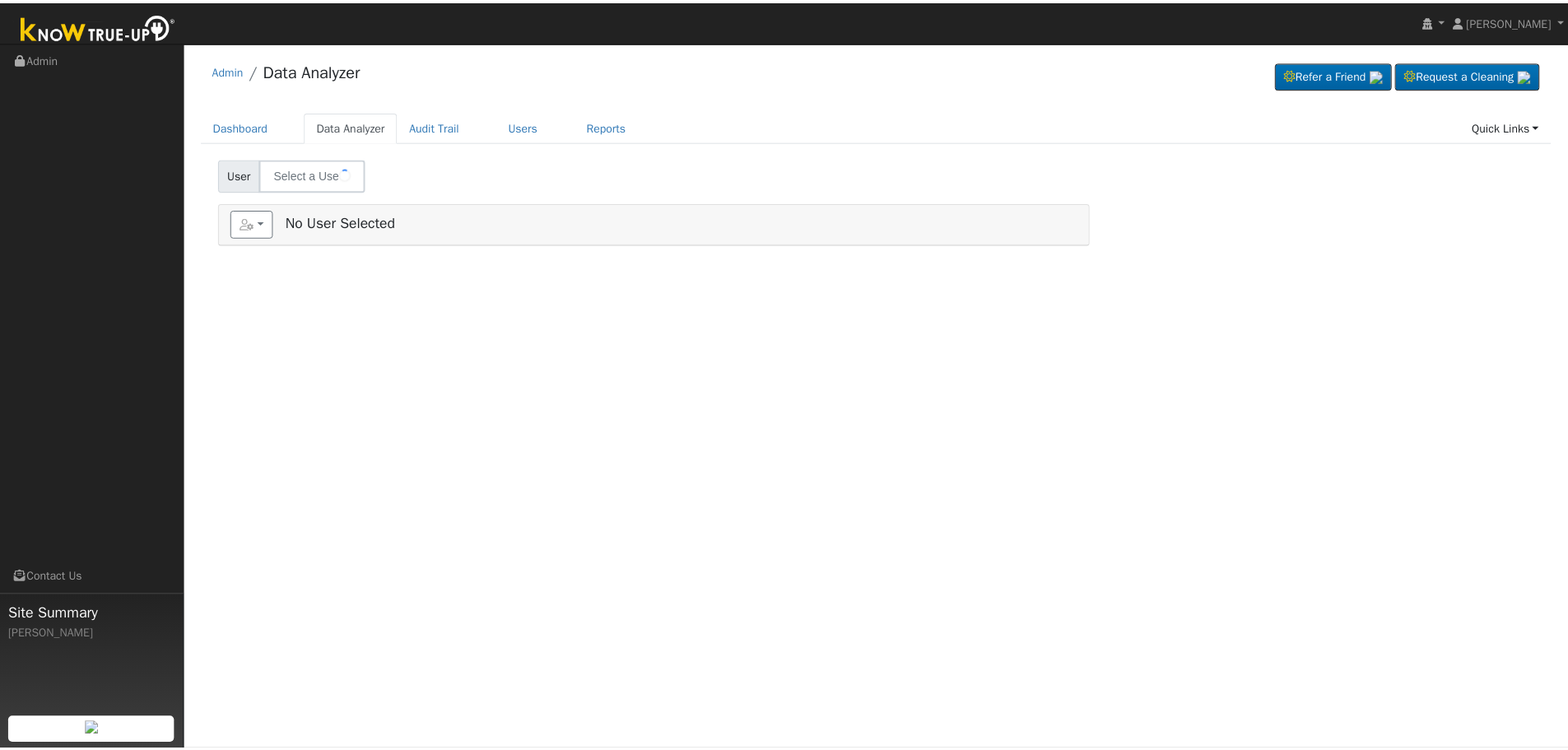 scroll, scrollTop: 0, scrollLeft: 0, axis: both 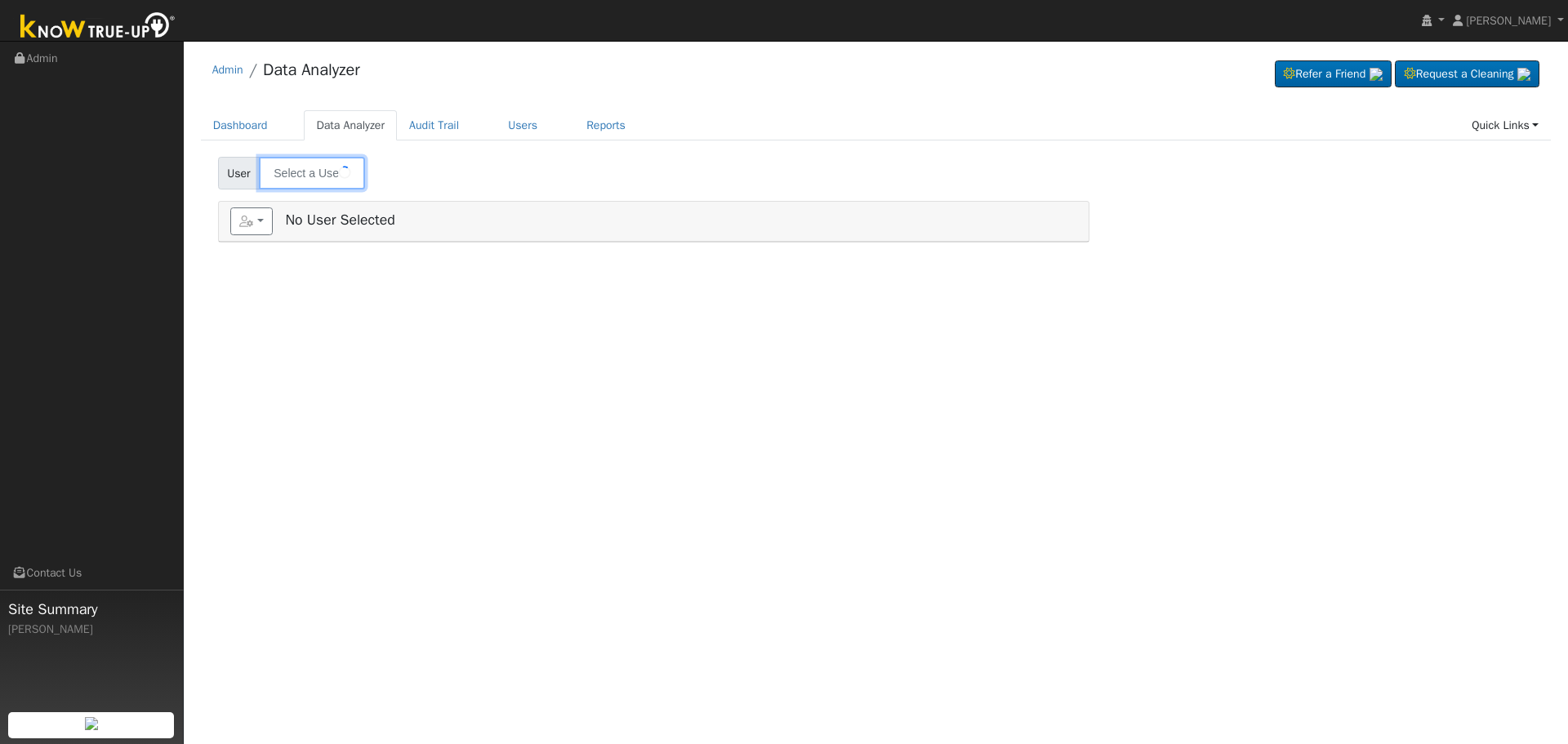 type on "[PERSON_NAME]" 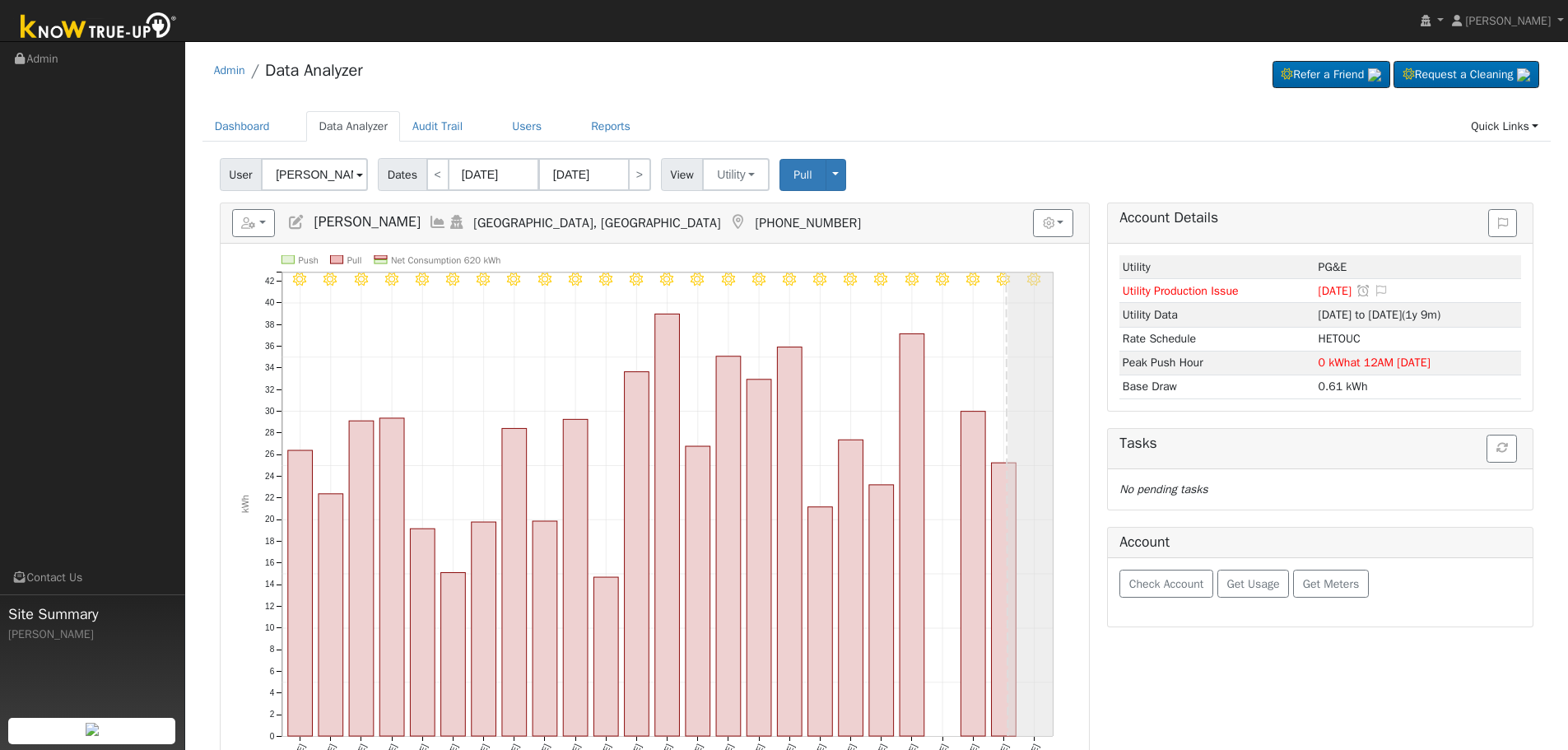 click at bounding box center [296, 222] 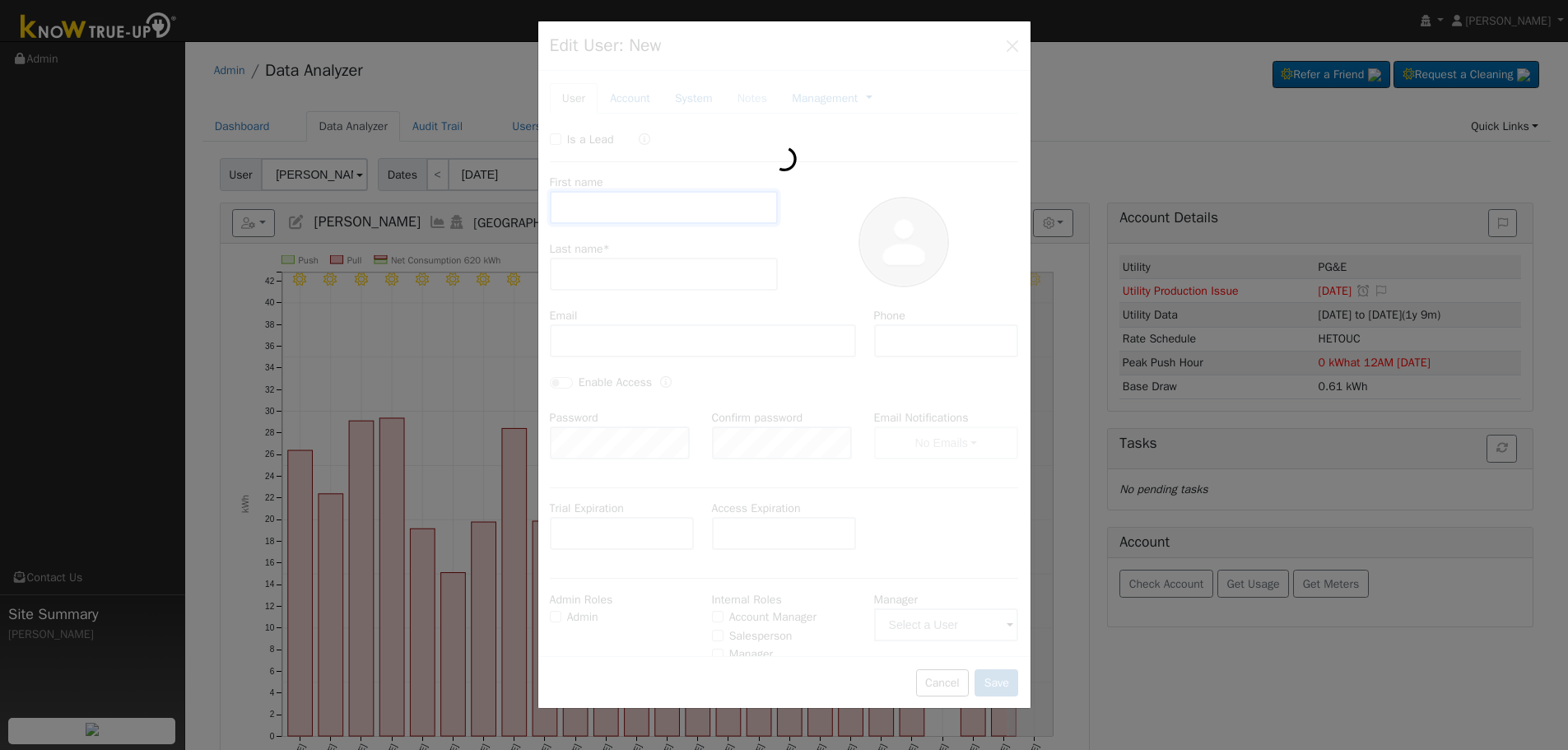 type on "Adrian" 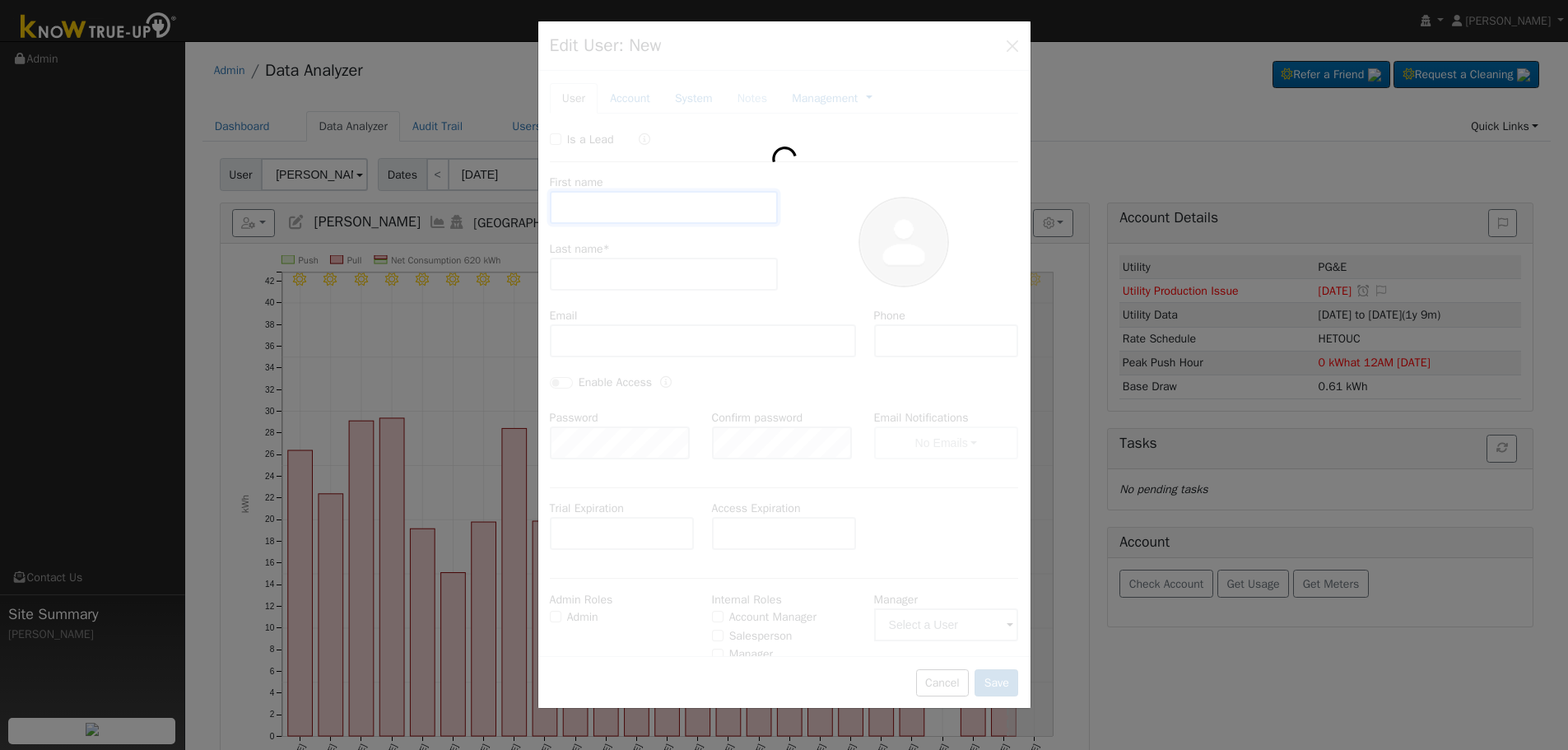 type on "Figueroa" 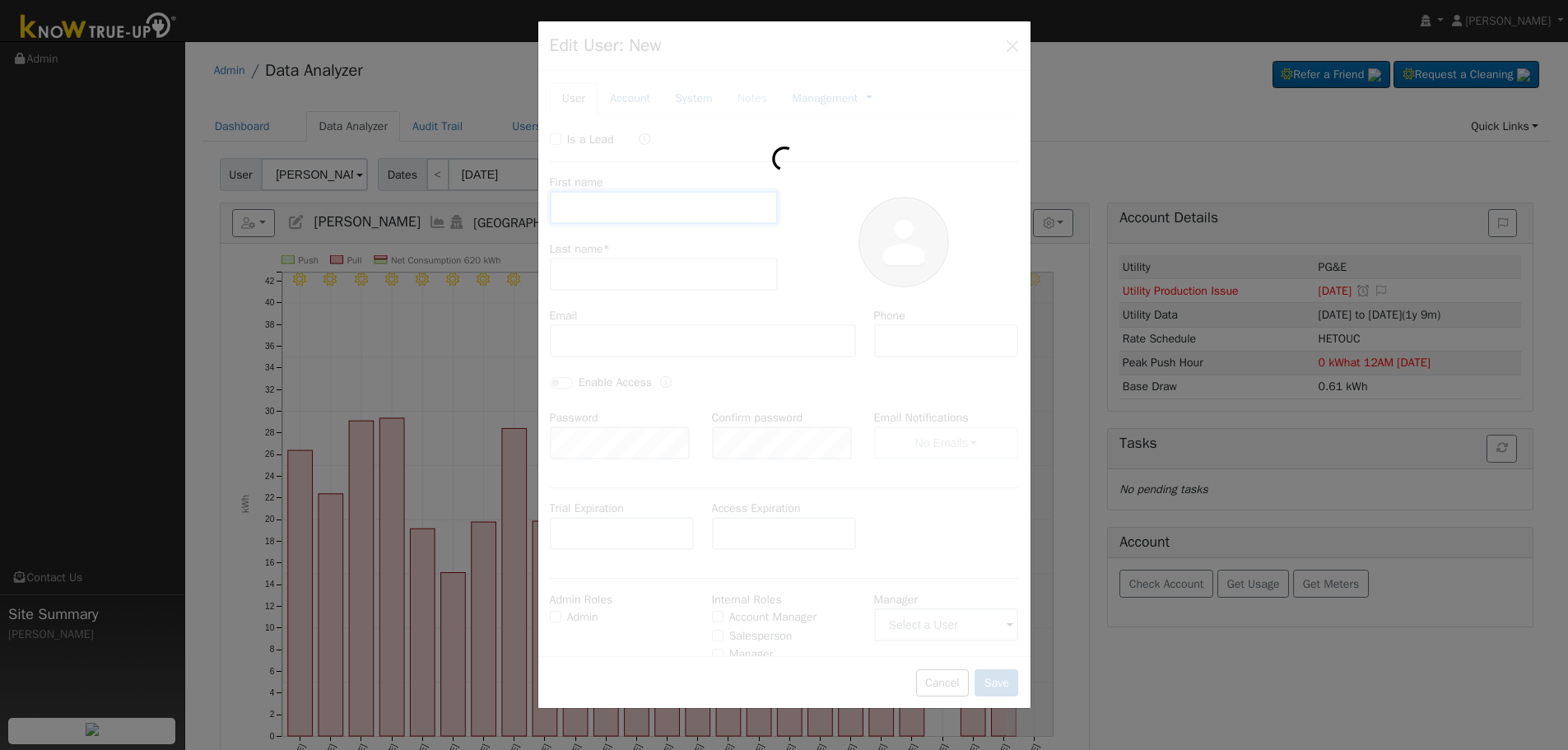 type on "afigueroa2357@yahoo.com" 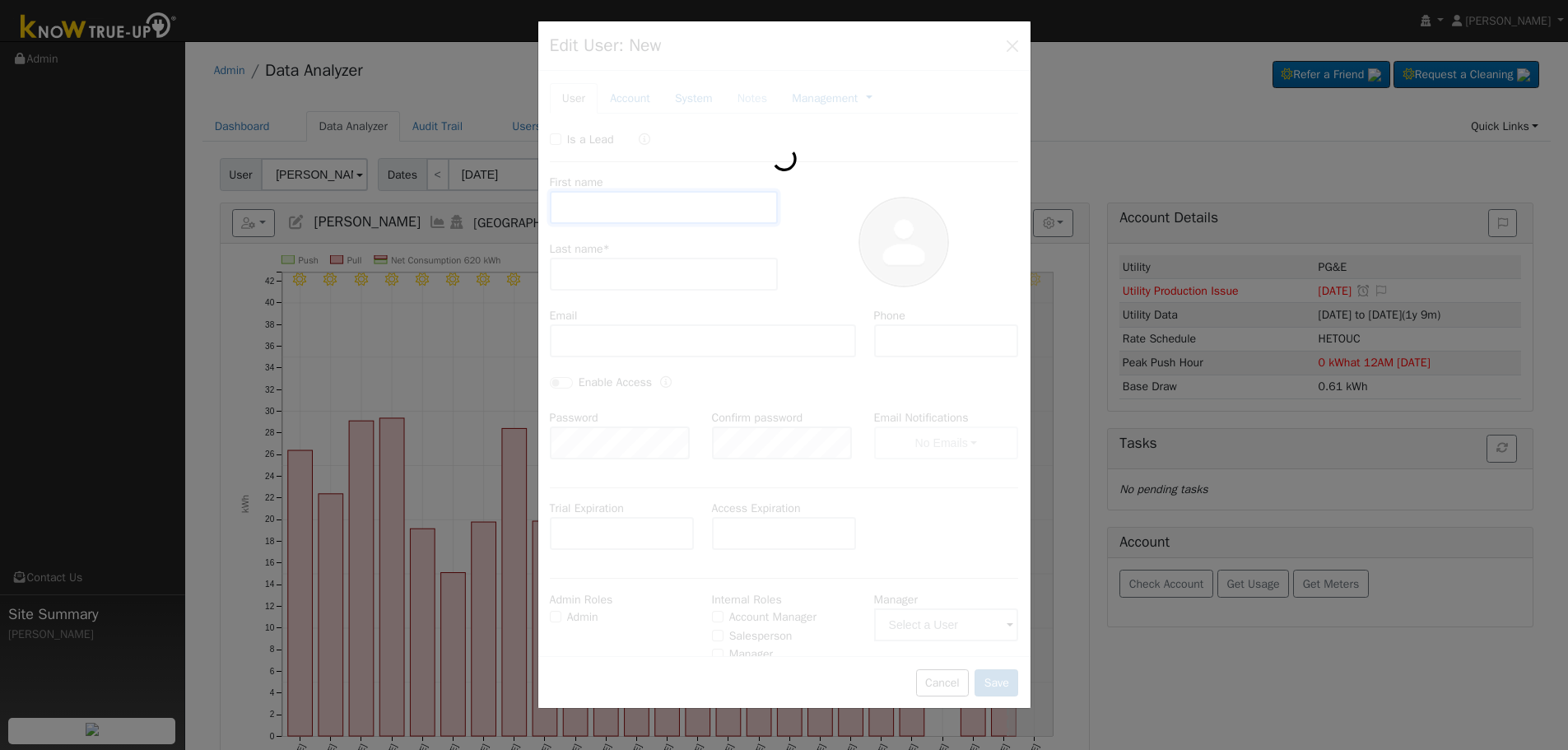 type on "5597763379" 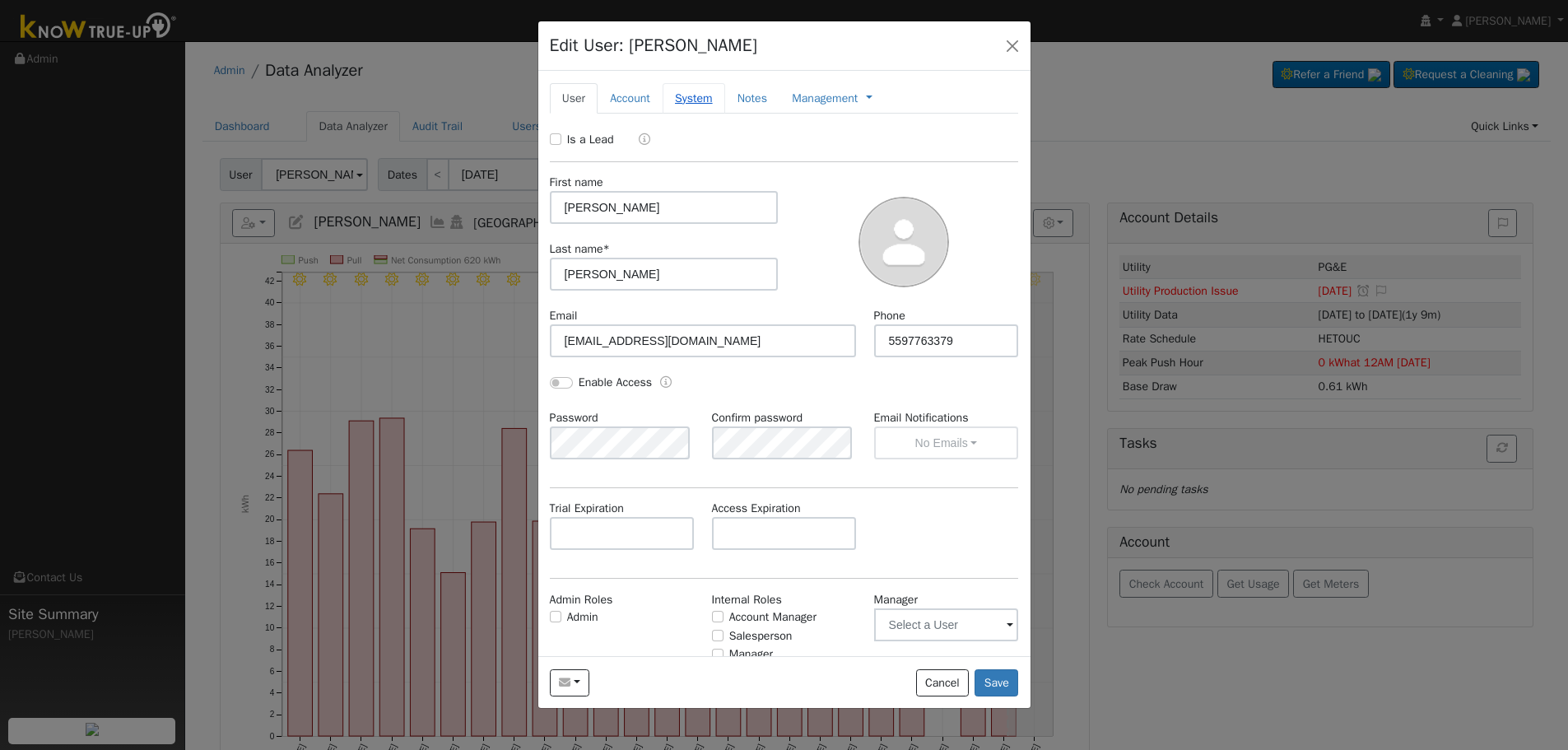 click on "System" at bounding box center (694, 98) 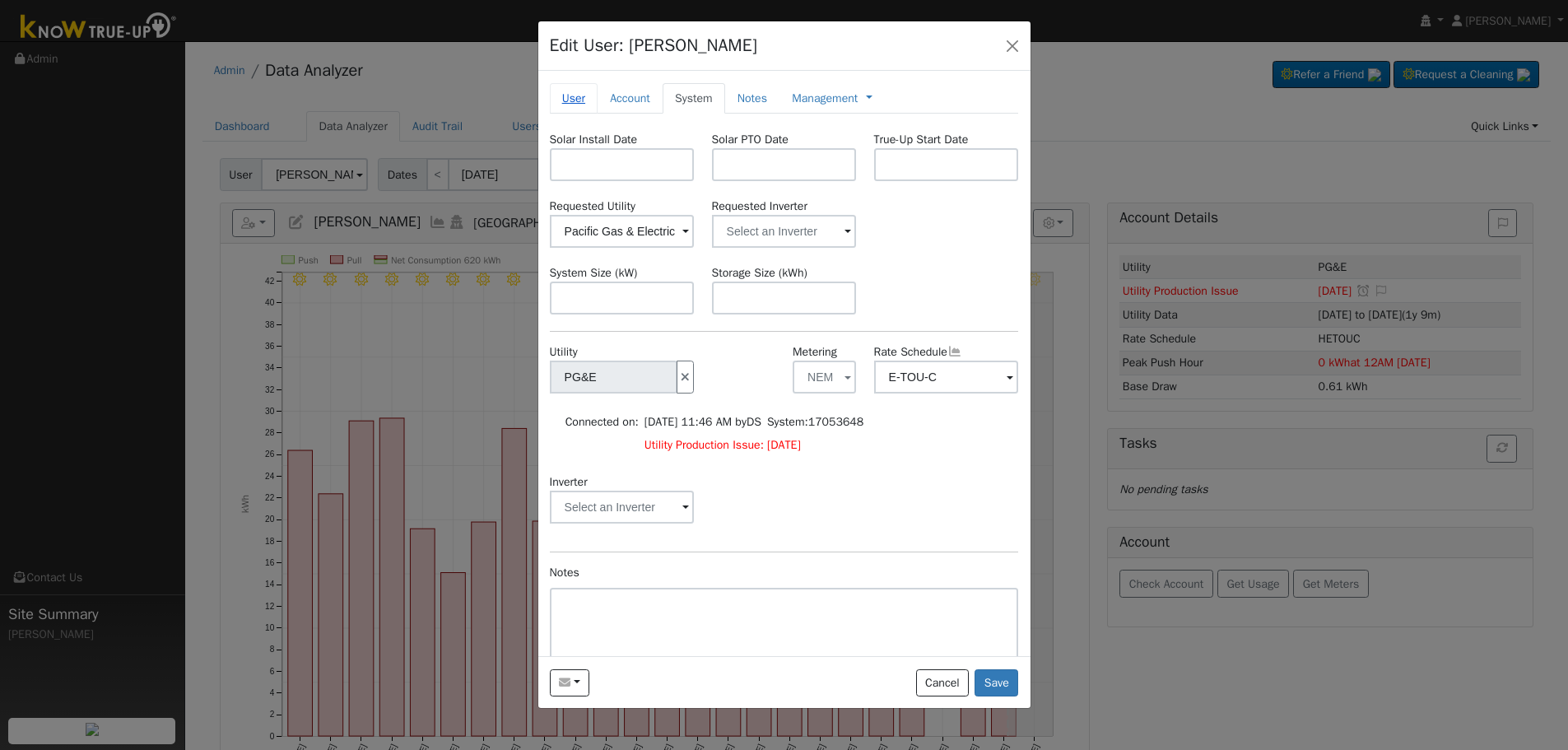 click on "User" at bounding box center (574, 98) 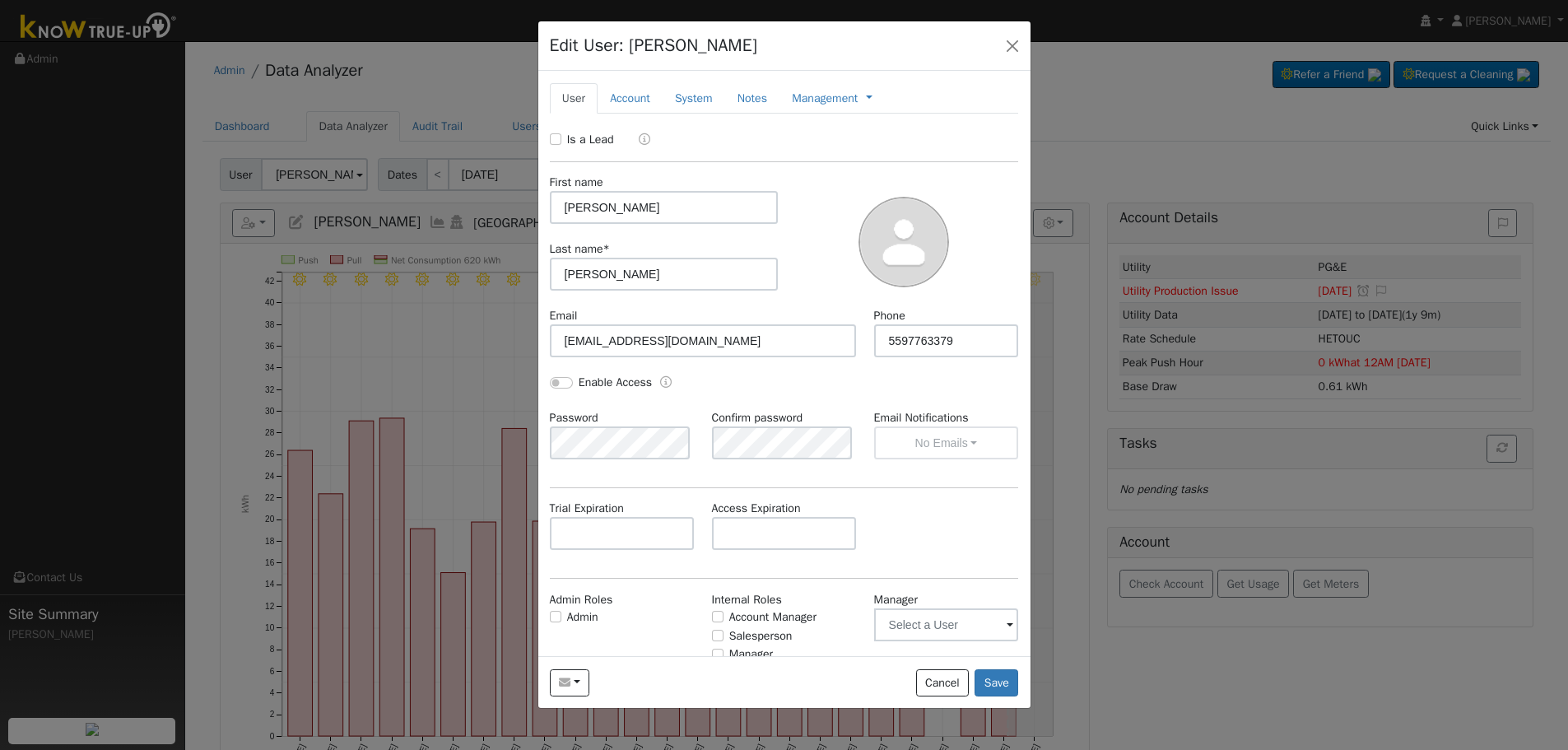 click on "Is a Lead" at bounding box center [590, 139] 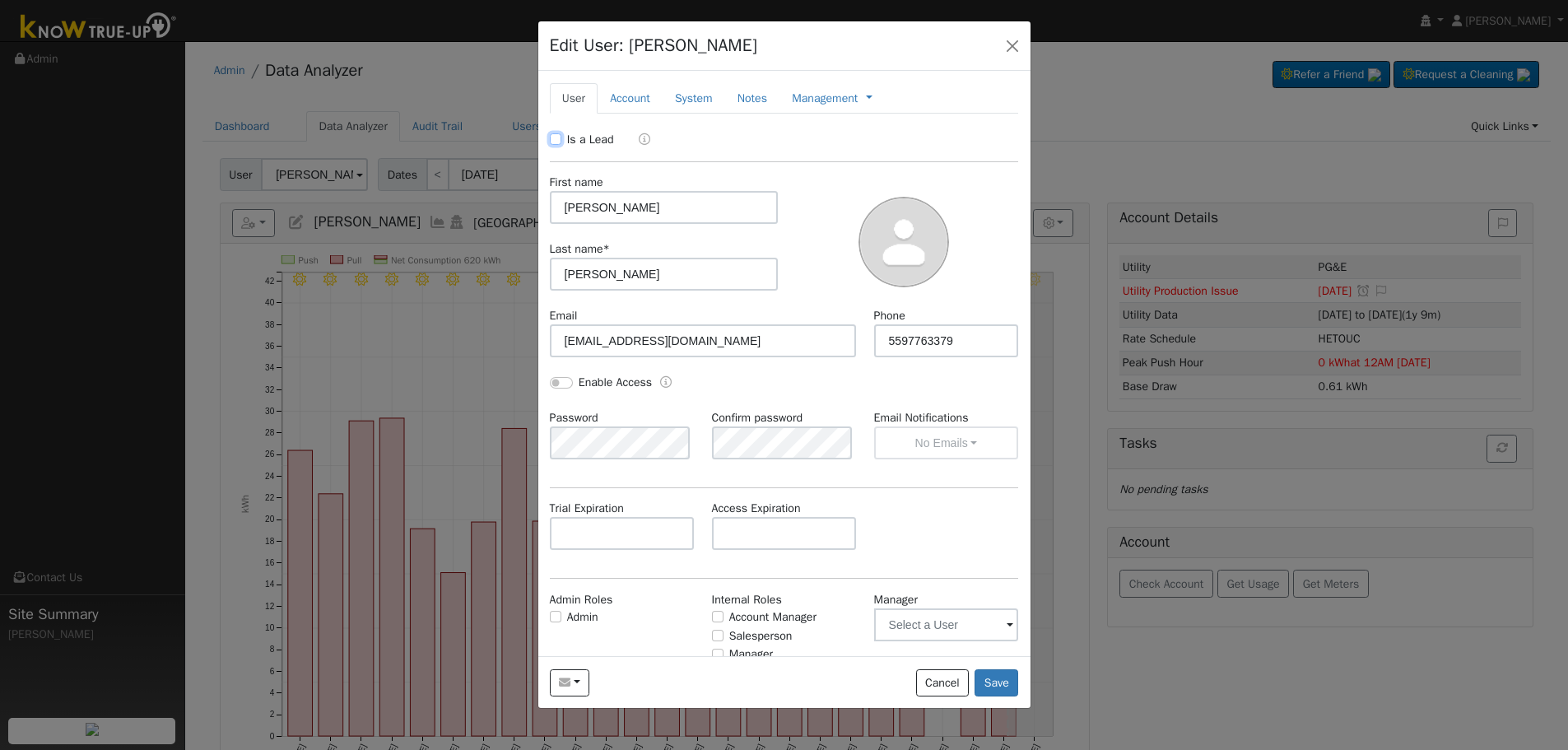 checkbox on "true" 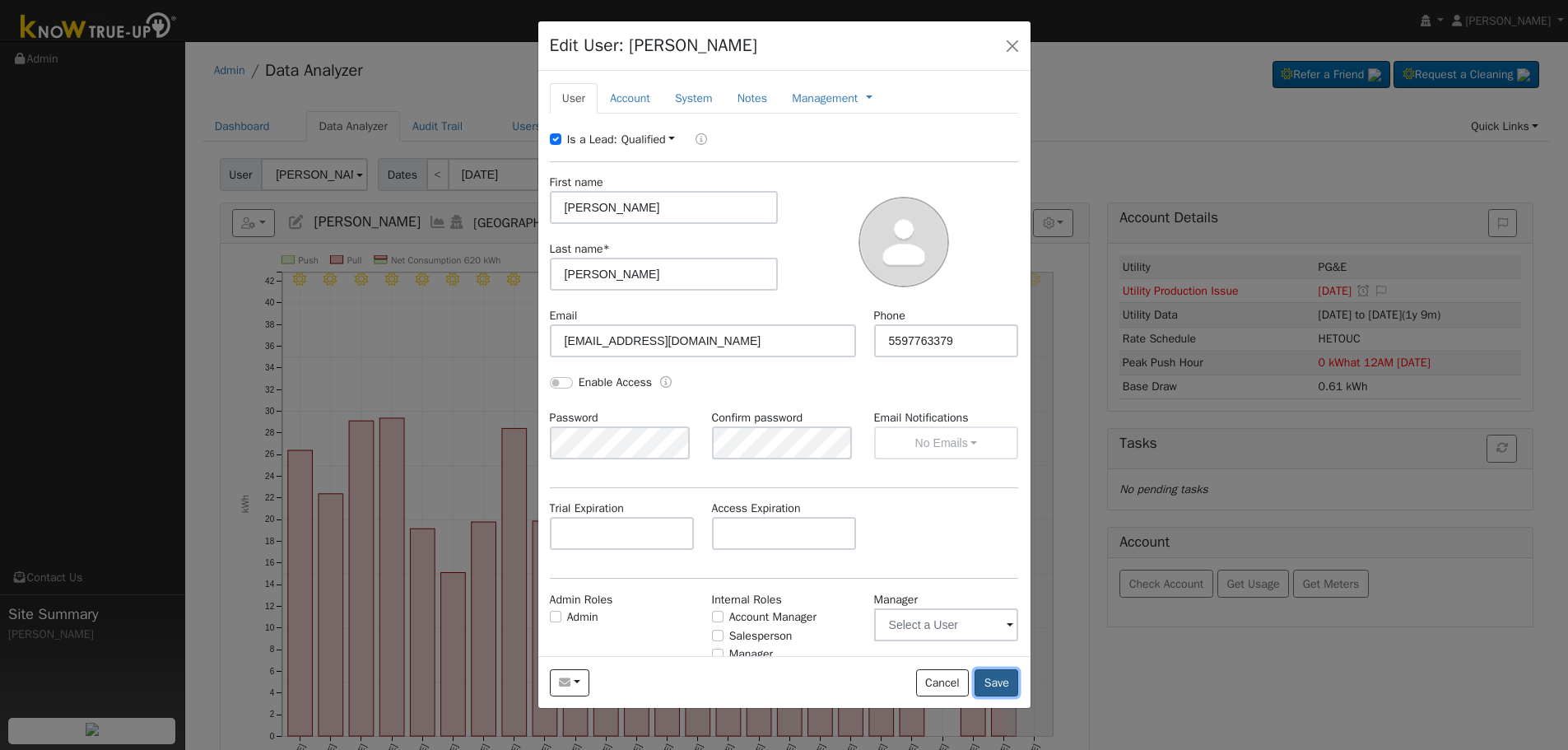 click on "Save" at bounding box center [996, 683] 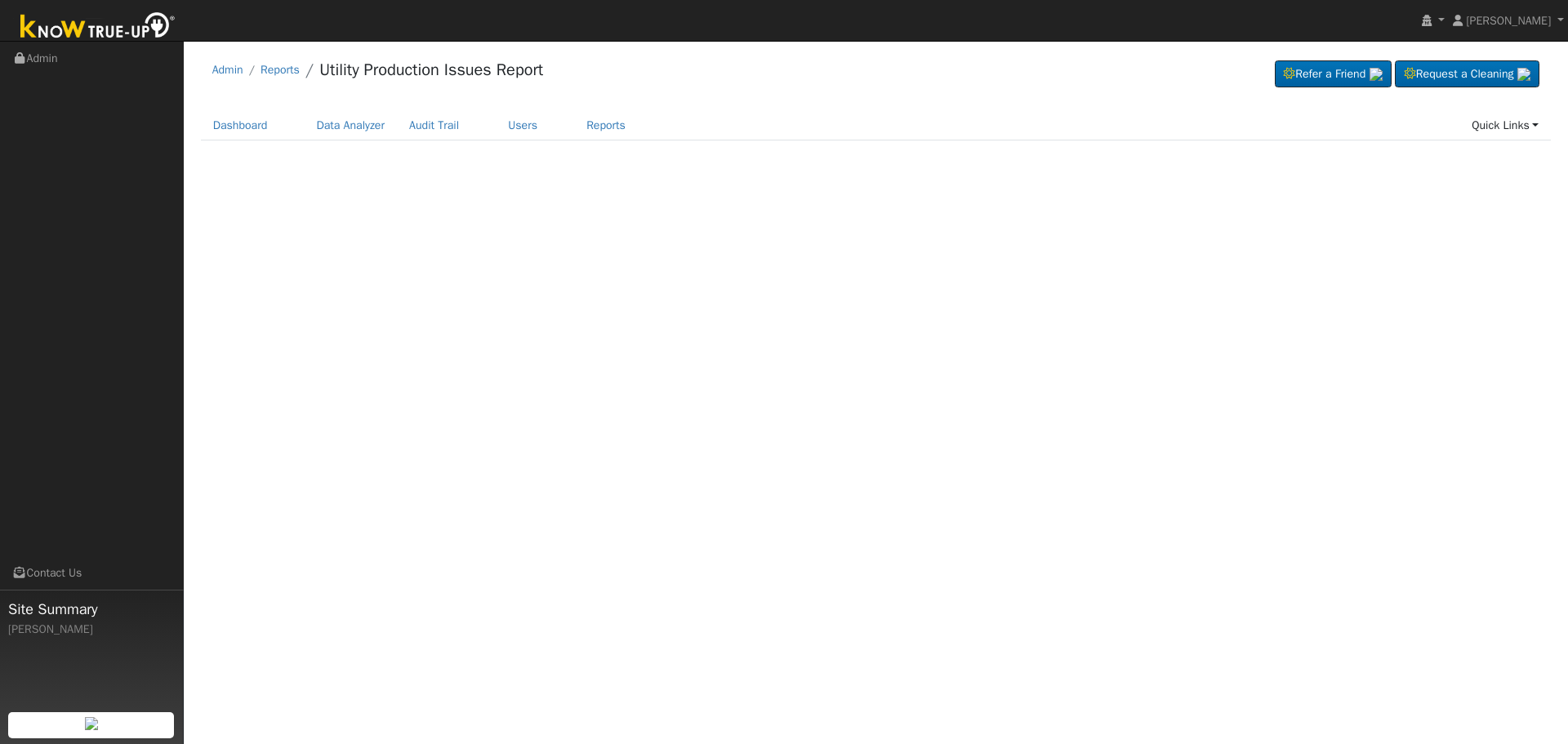 scroll, scrollTop: 0, scrollLeft: 0, axis: both 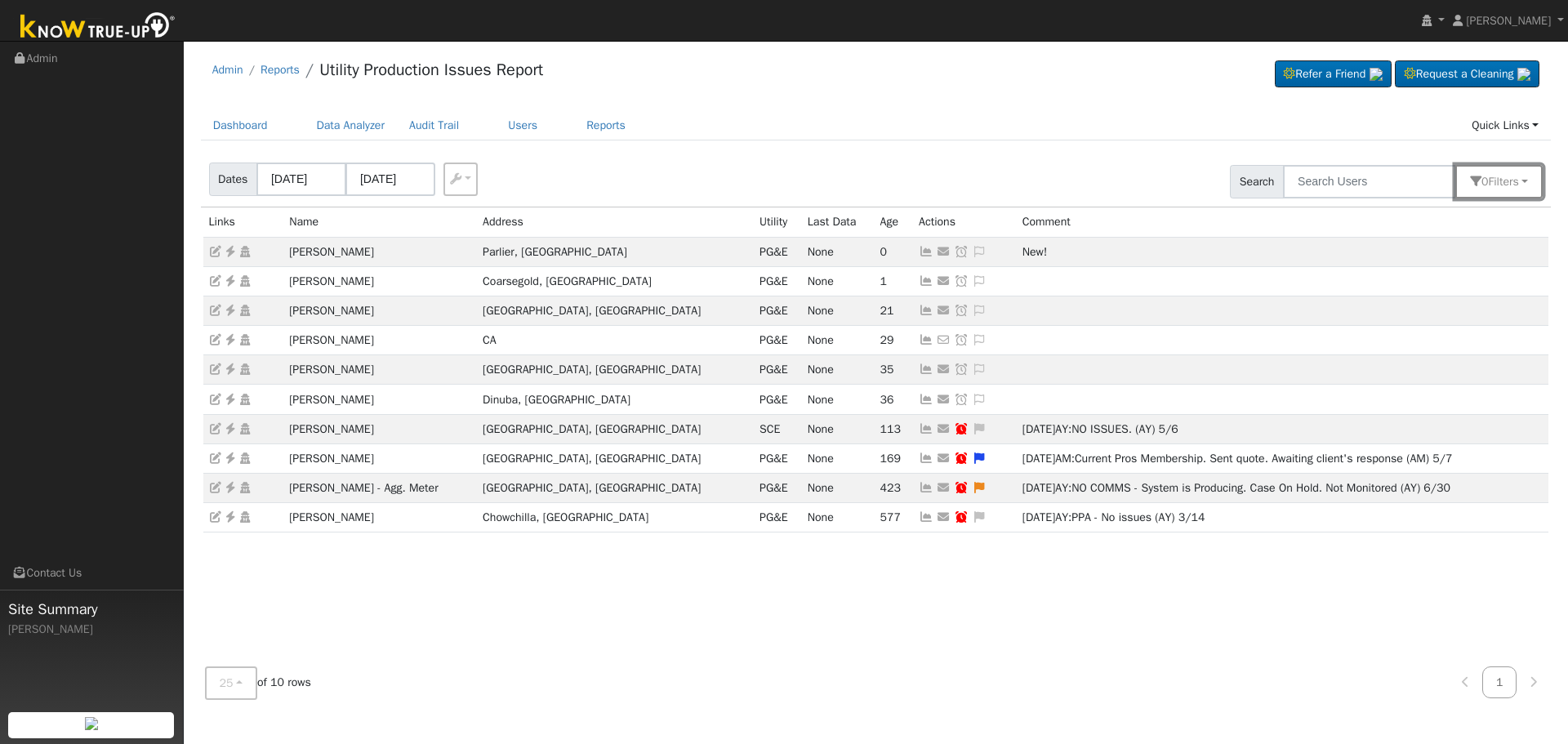 click on "0  Filter s" at bounding box center [1499, 181] 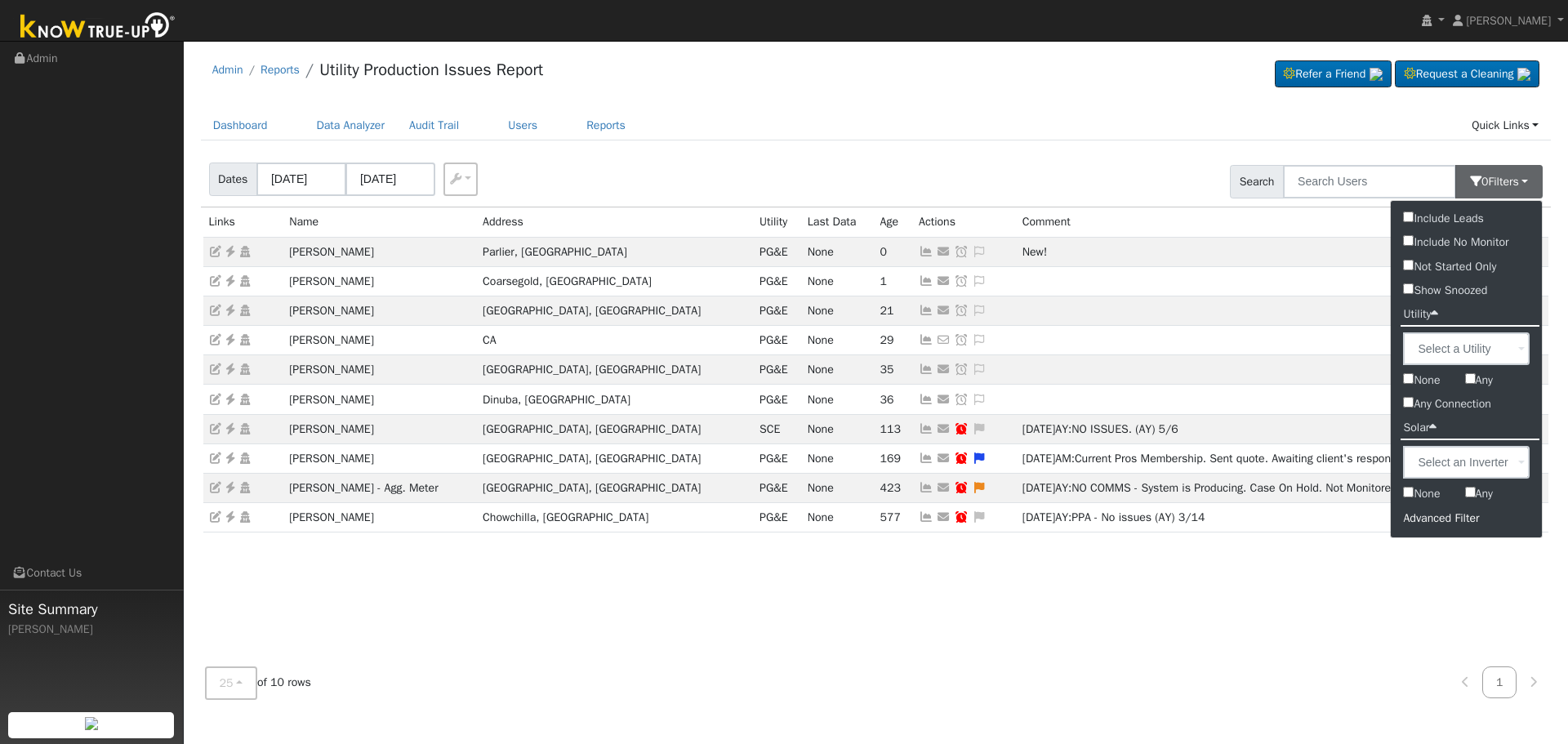 click on "Advanced Filter" at bounding box center (1466, 518) 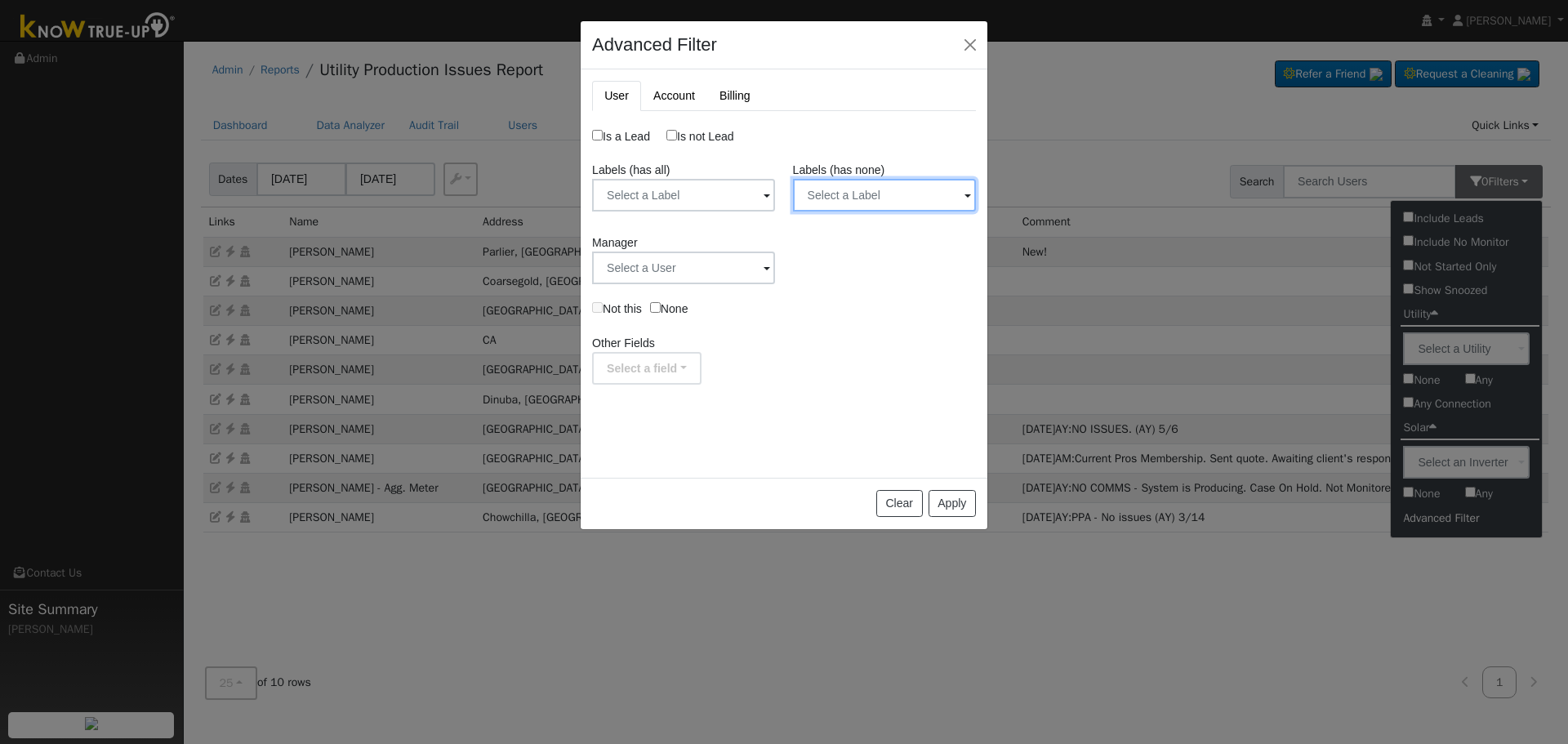 click at bounding box center [684, 195] 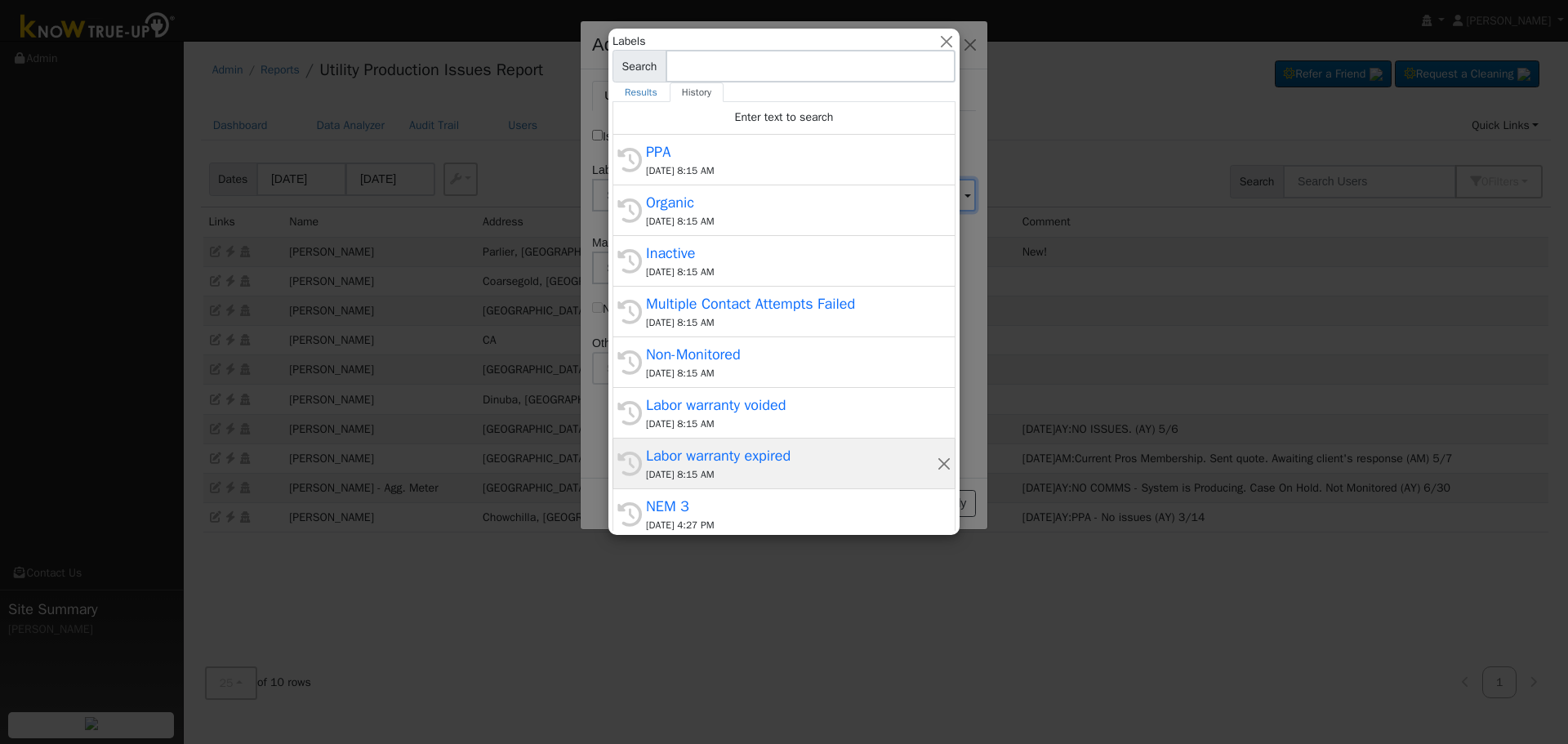click on "Labor warranty expired" at bounding box center (791, 456) 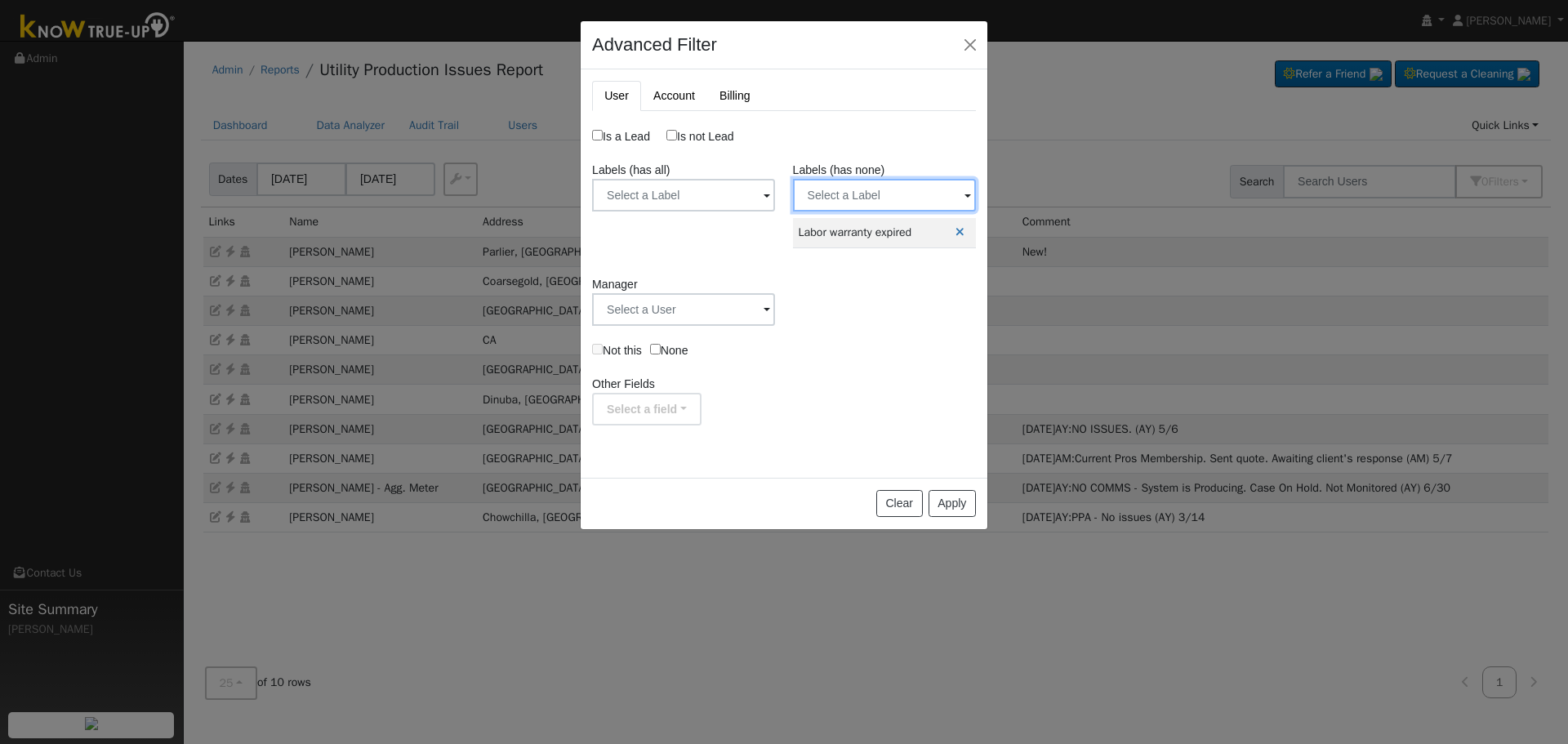 click at bounding box center [684, 195] 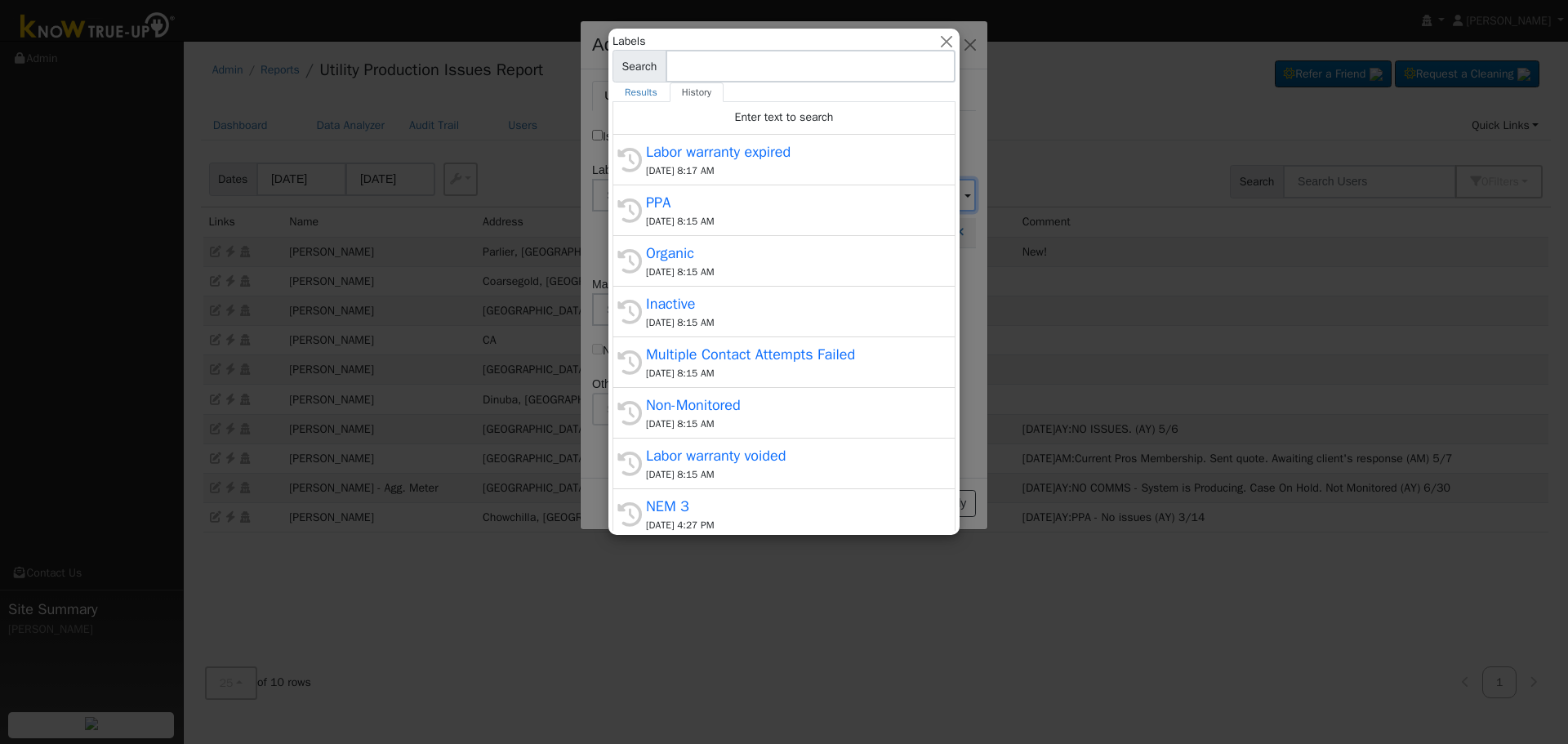 drag, startPoint x: 806, startPoint y: 458, endPoint x: 805, endPoint y: 448, distance: 10.049876 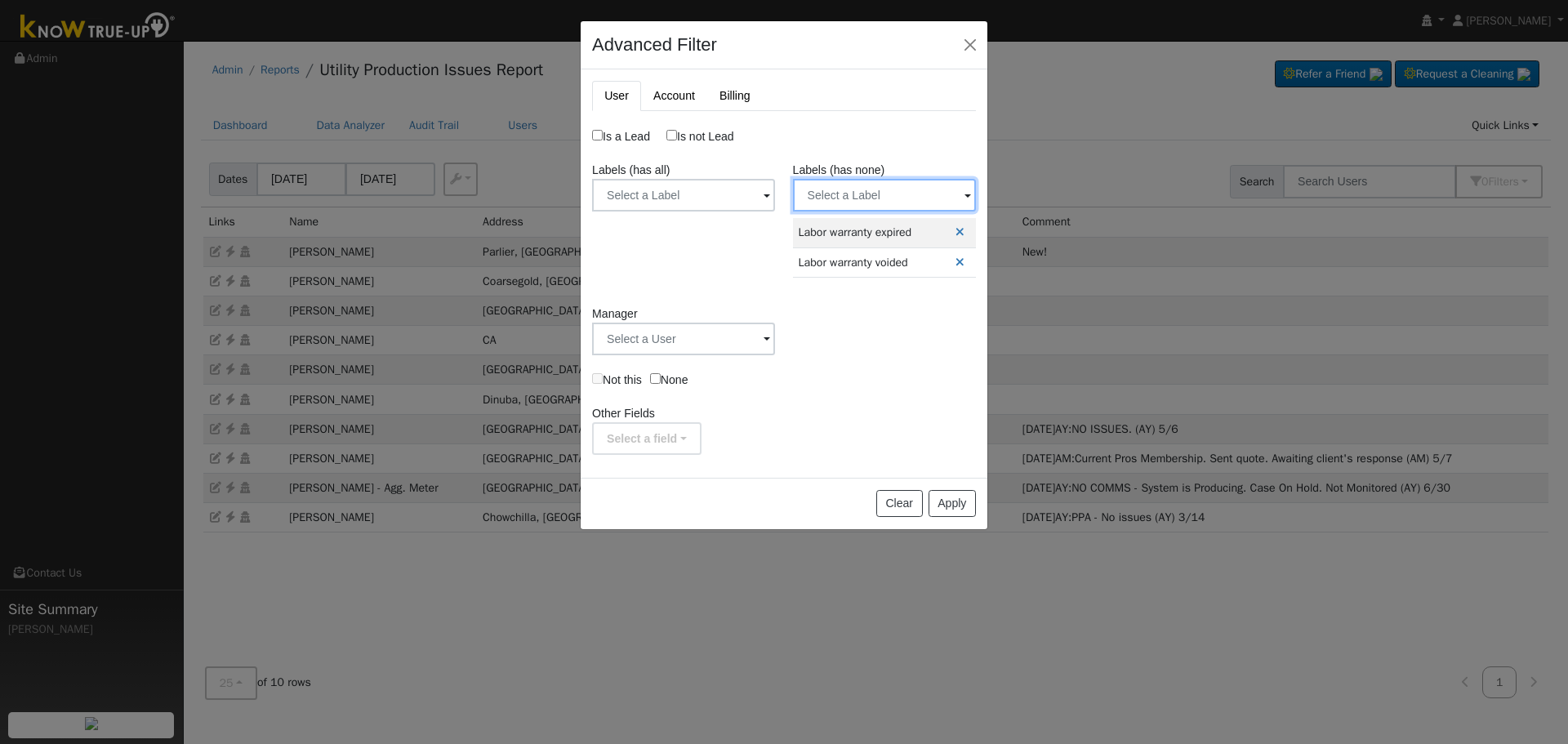 click at bounding box center [684, 195] 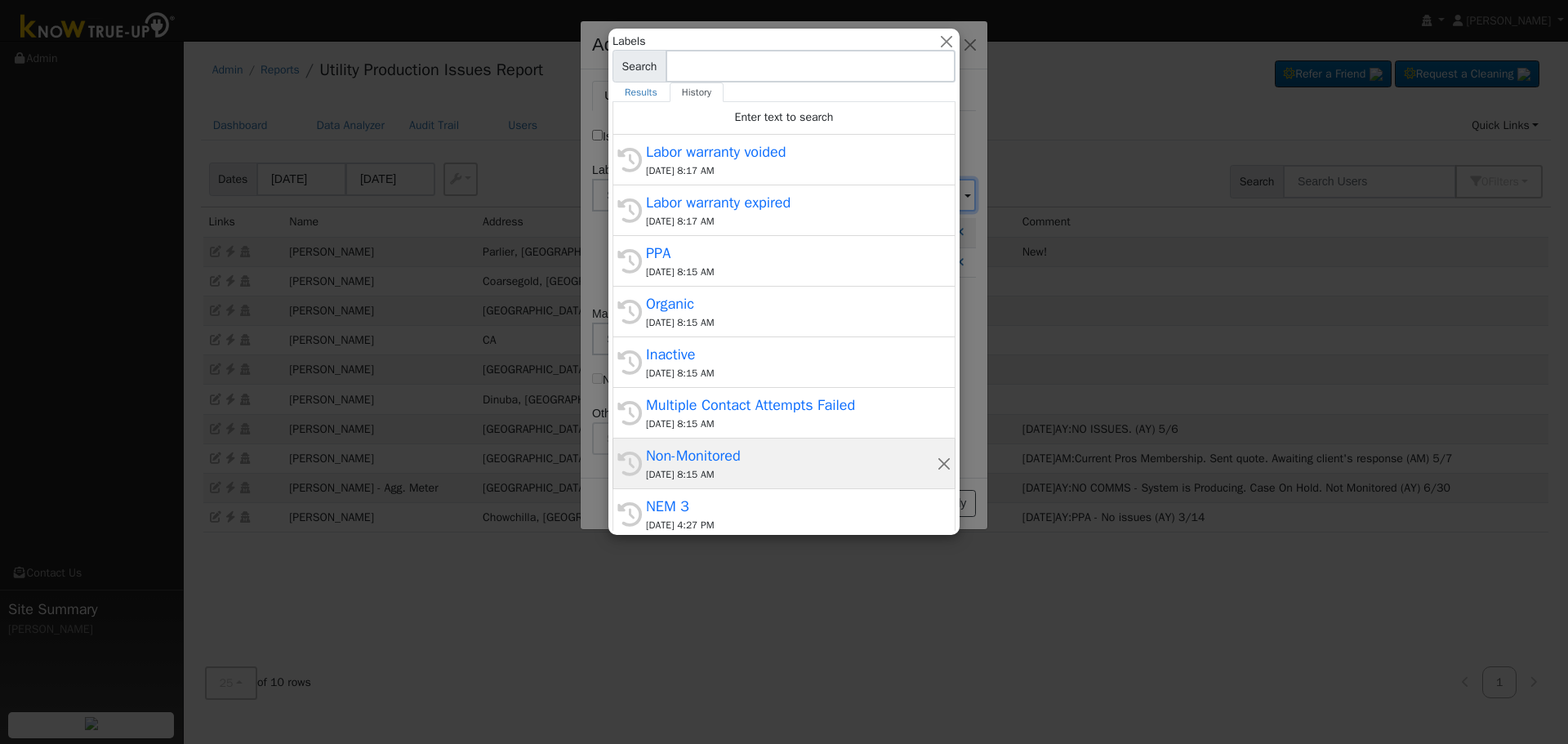 click on "Non-Monitored" at bounding box center [791, 456] 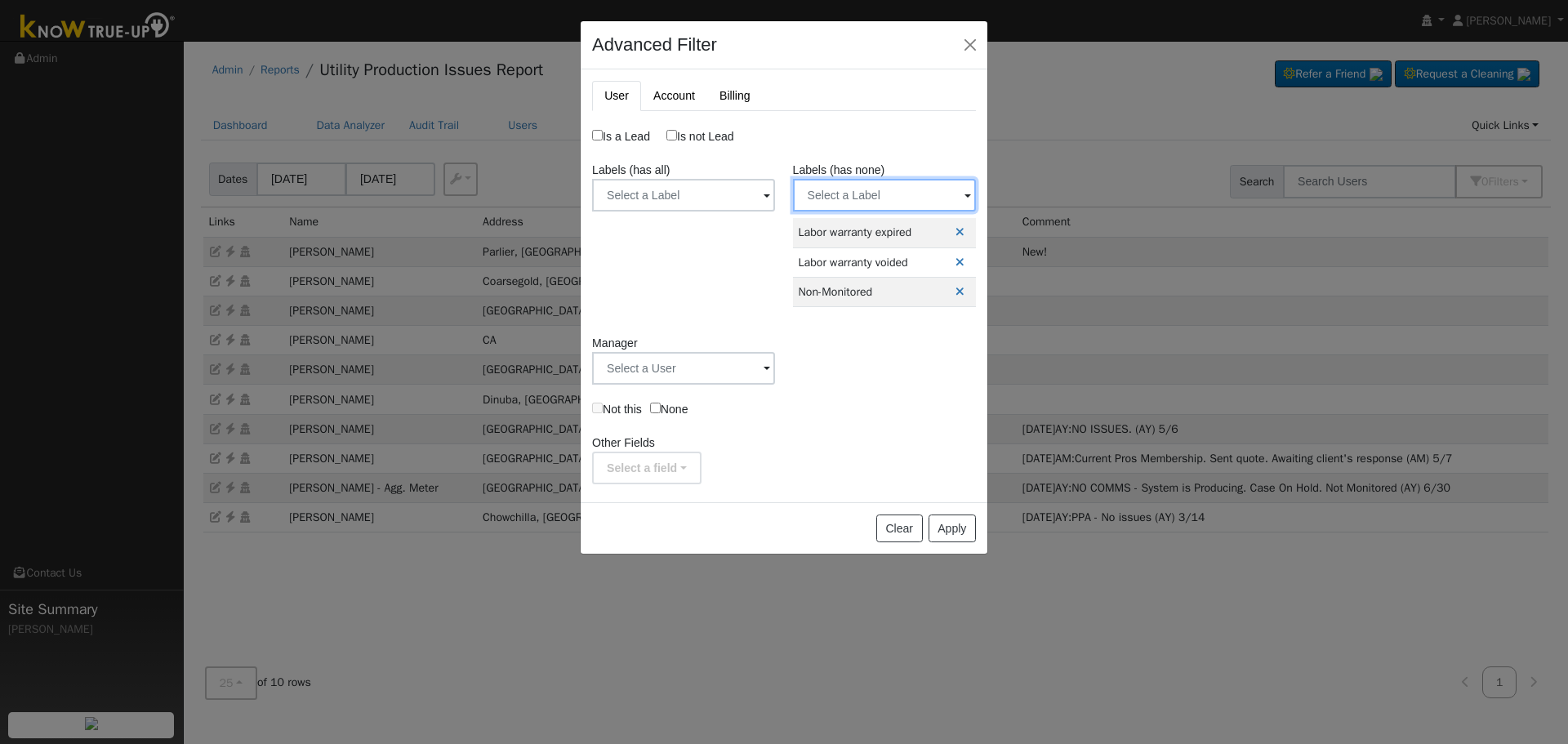 click at bounding box center [684, 195] 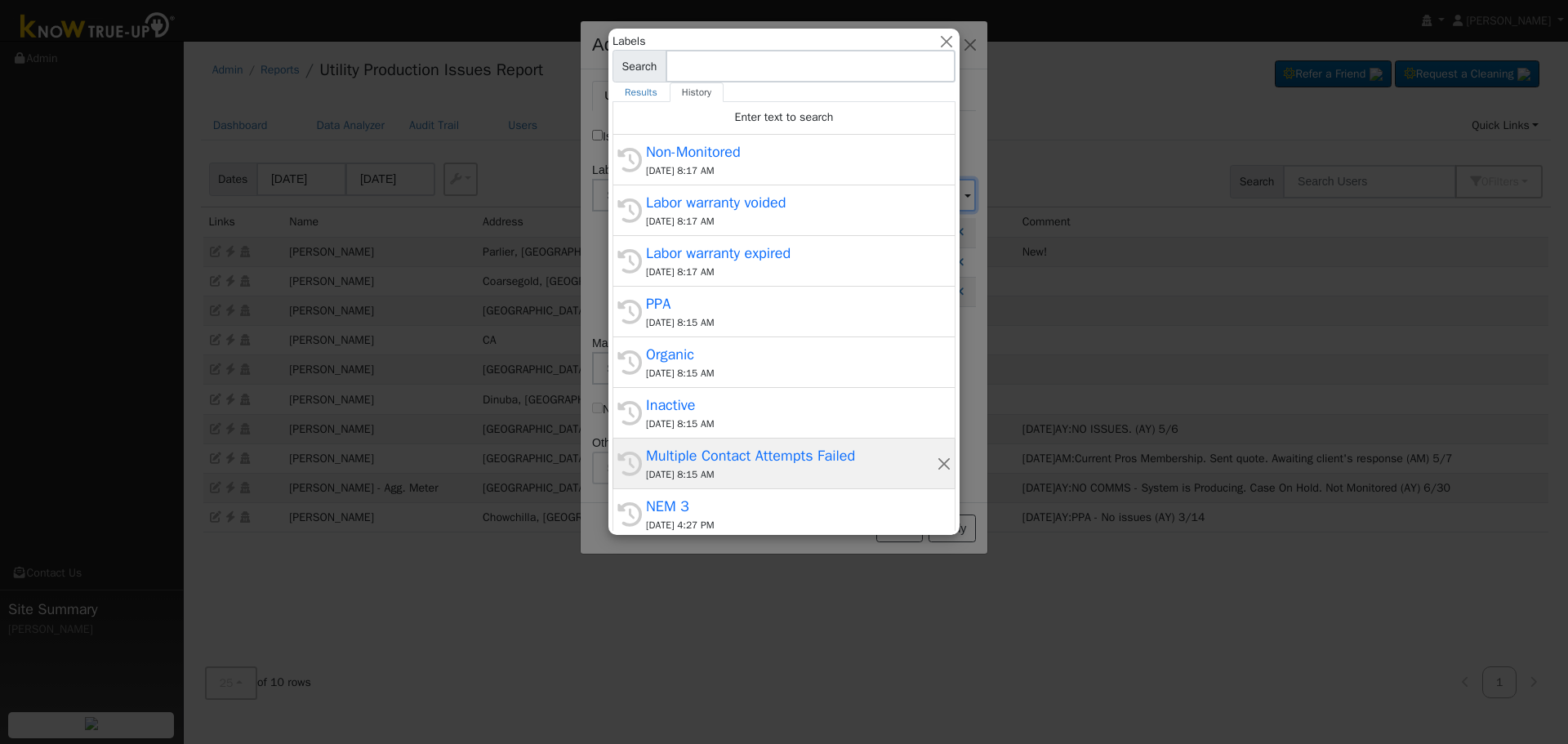 click on "Multiple Contact Attempts Failed" at bounding box center (791, 456) 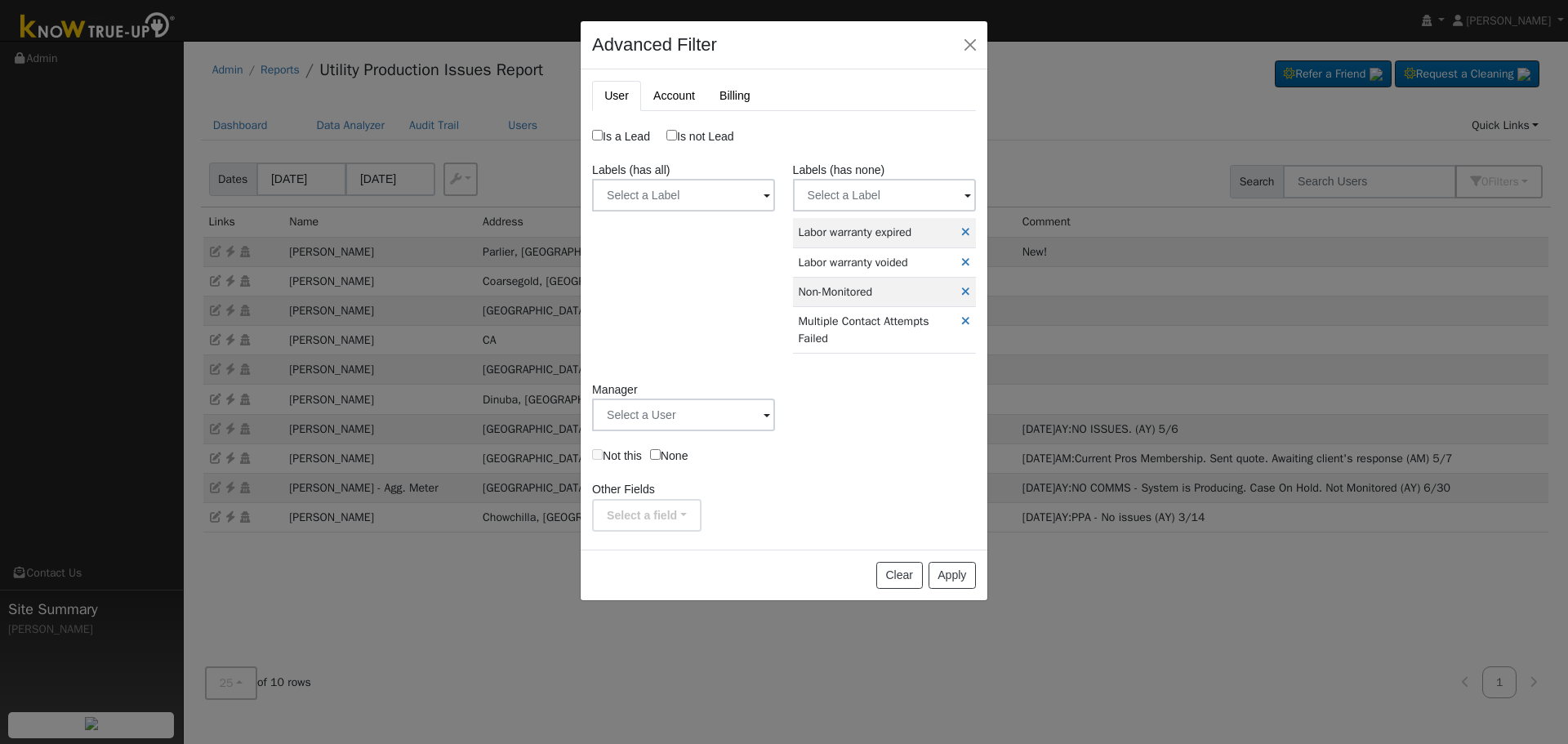 click on "Labels (has none)  Label Name Owner Shared Cancel Save Are you sure you want to assign a different owner? You will no longer be able to edit it.  Back   Confirm  Delete Label Are you sure you want to delete ? Cancel Delete Labor warranty expired Yes AP Labor warranty voided Yes AP Non-Monitored Yes SP Multiple Contact Attempts Failed Yes AP" at bounding box center (884, 263) 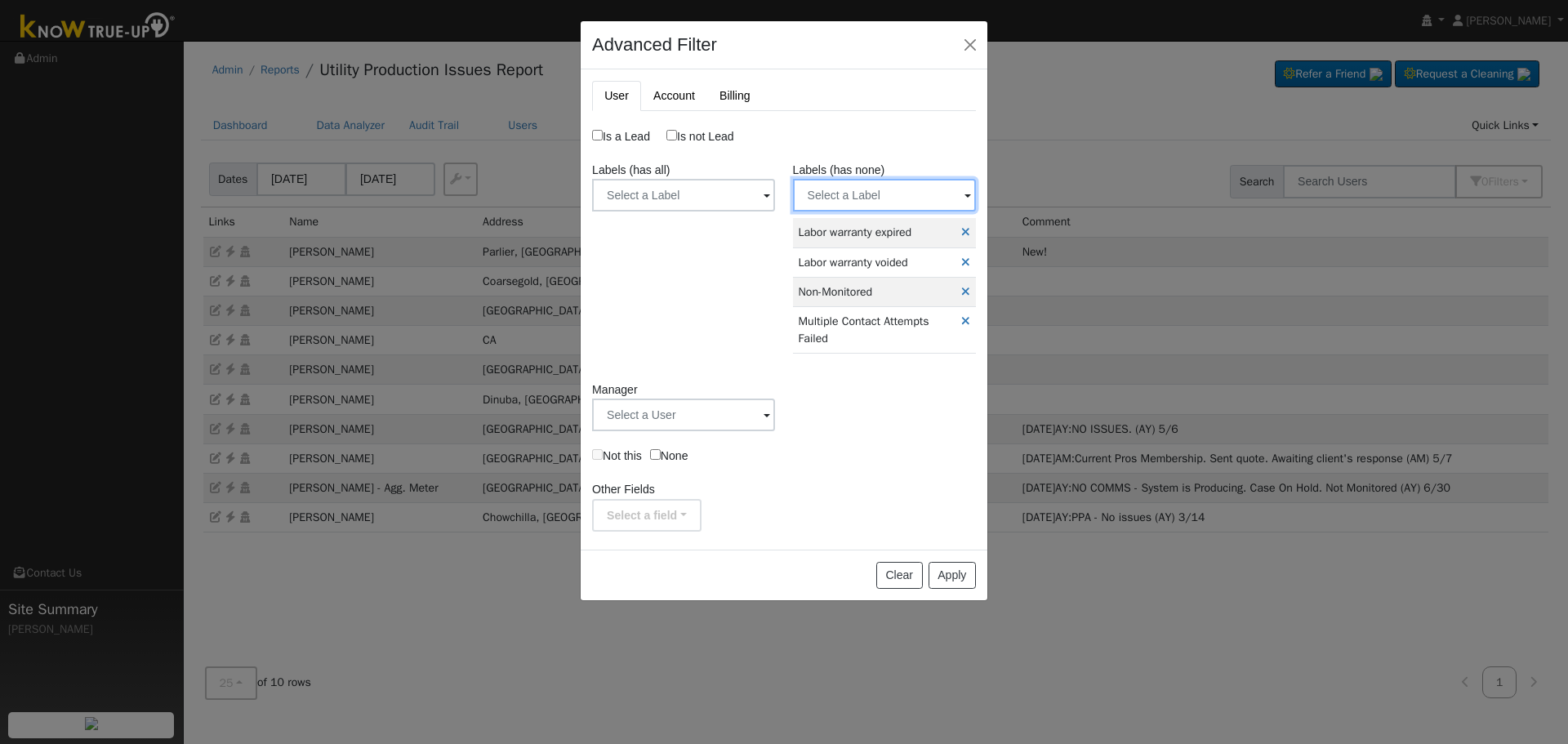 click at bounding box center (684, 195) 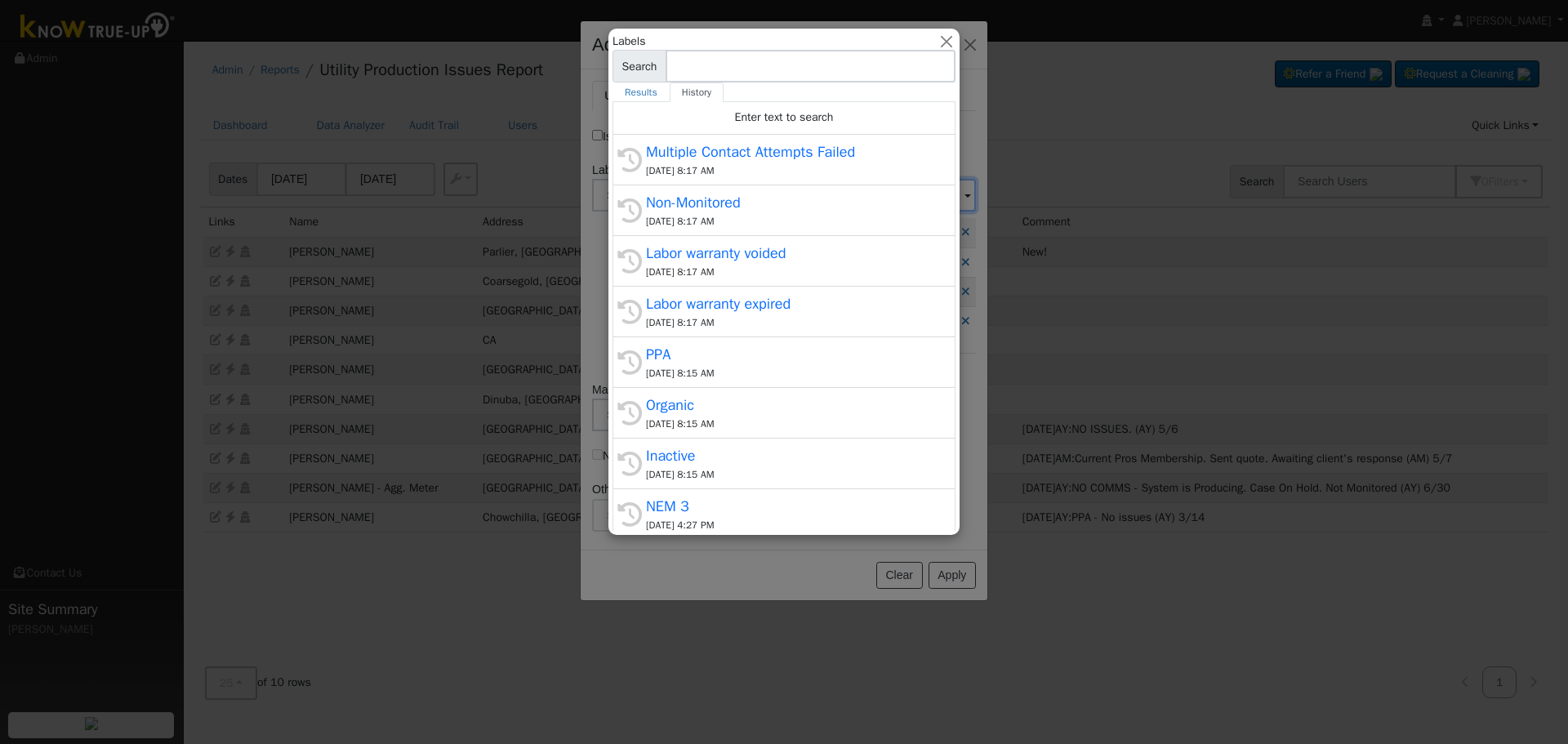 click on "07/11/2025 8:15 AM" at bounding box center (791, 474) 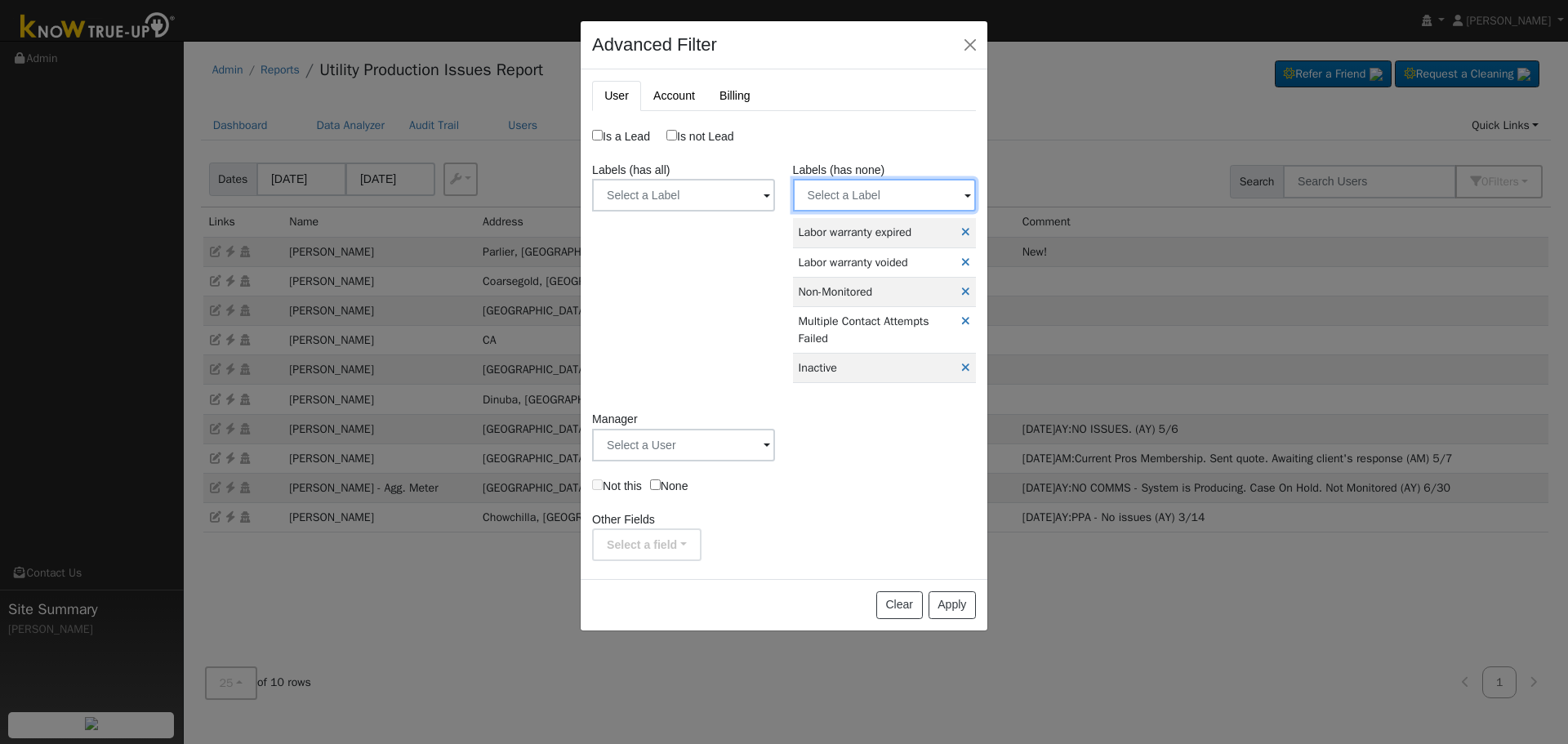 click at bounding box center [684, 195] 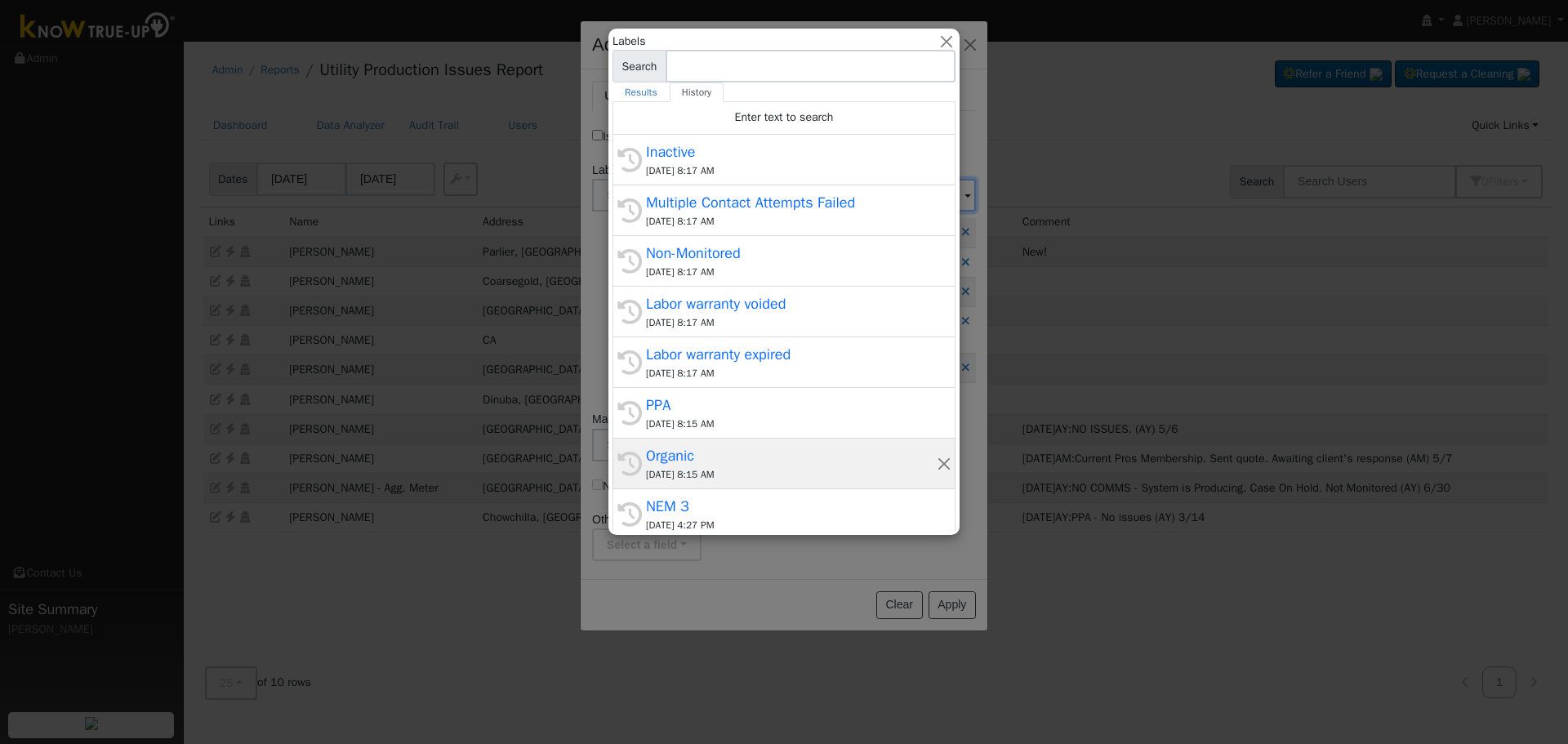 click on "Organic" at bounding box center (791, 456) 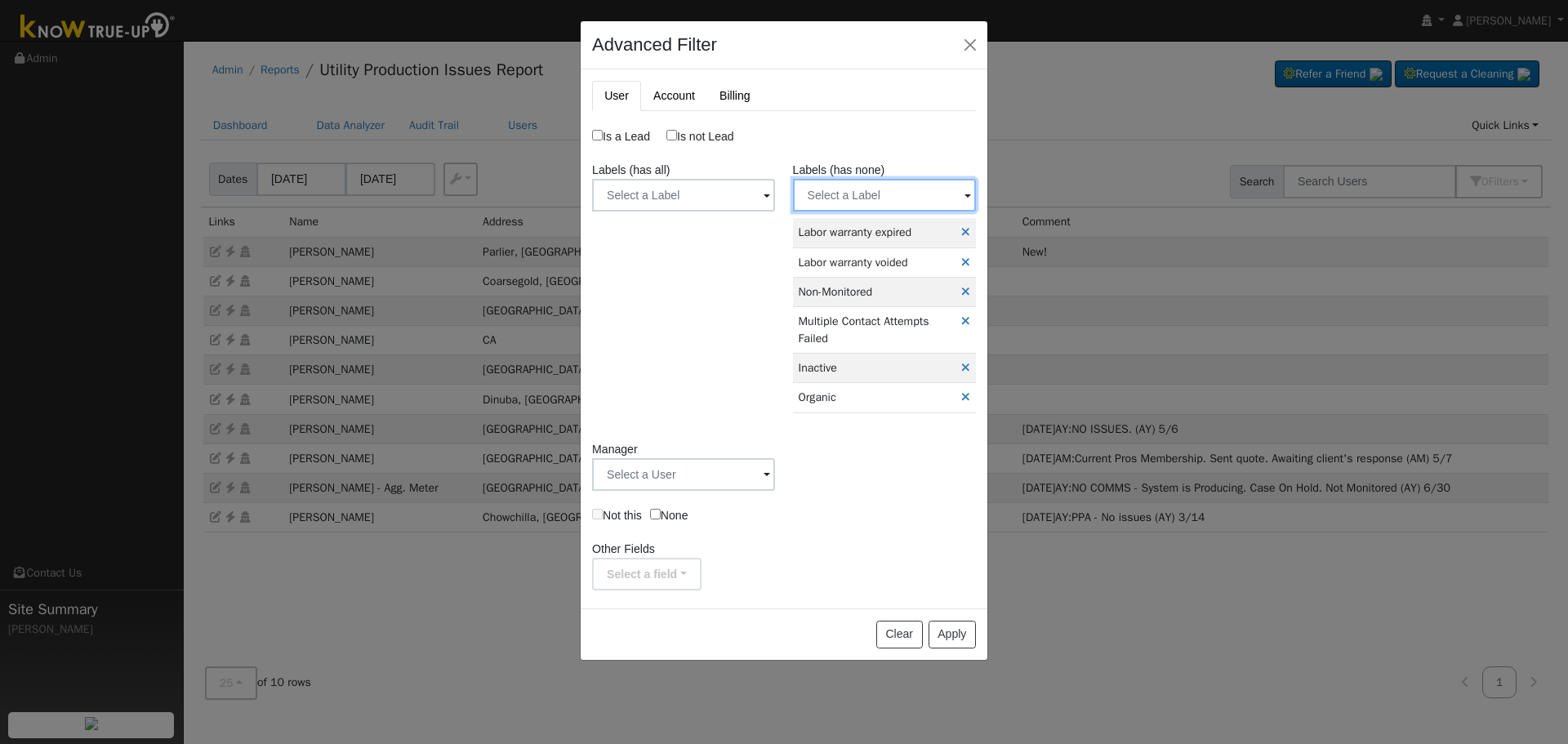 click at bounding box center [684, 195] 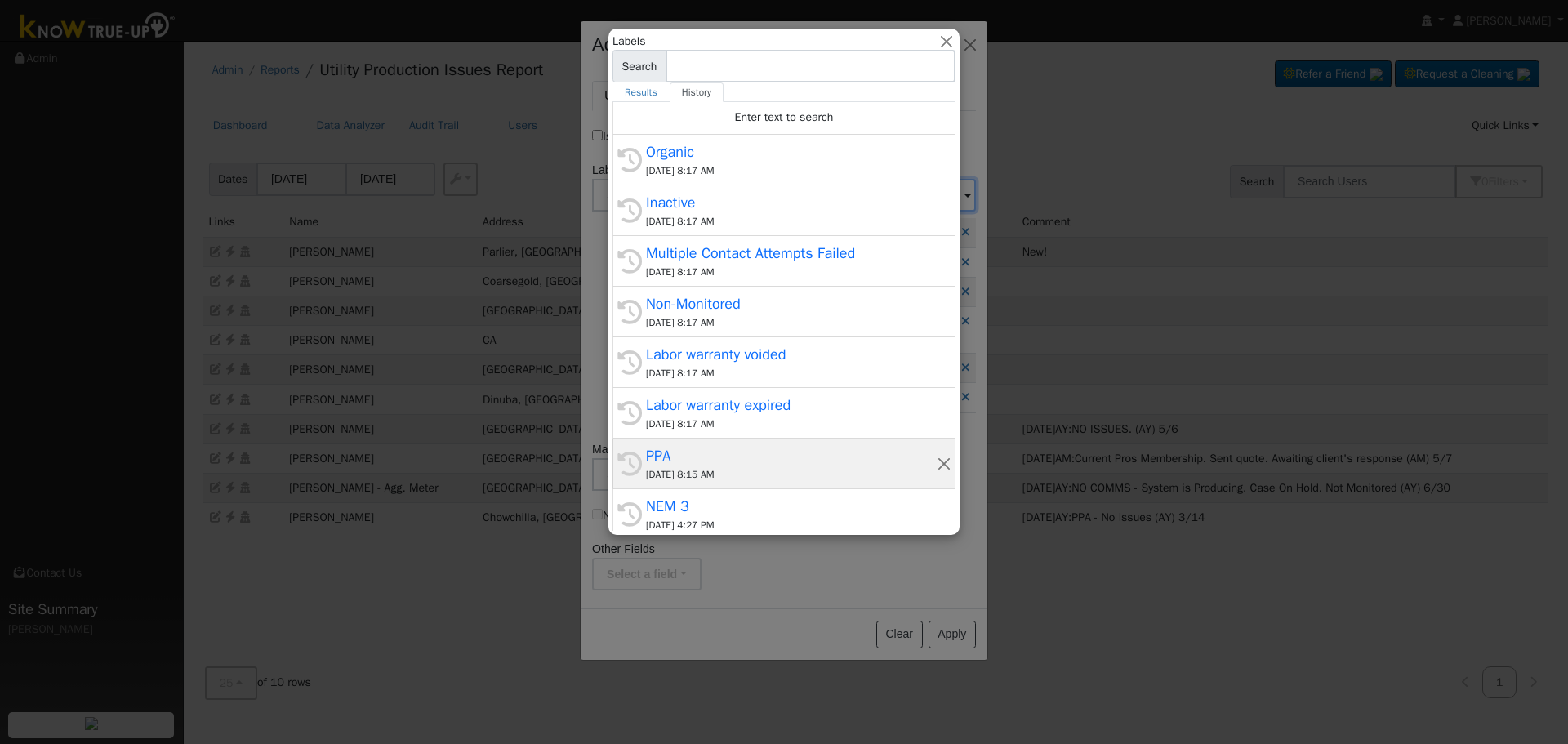 click on "PPA" at bounding box center [791, 456] 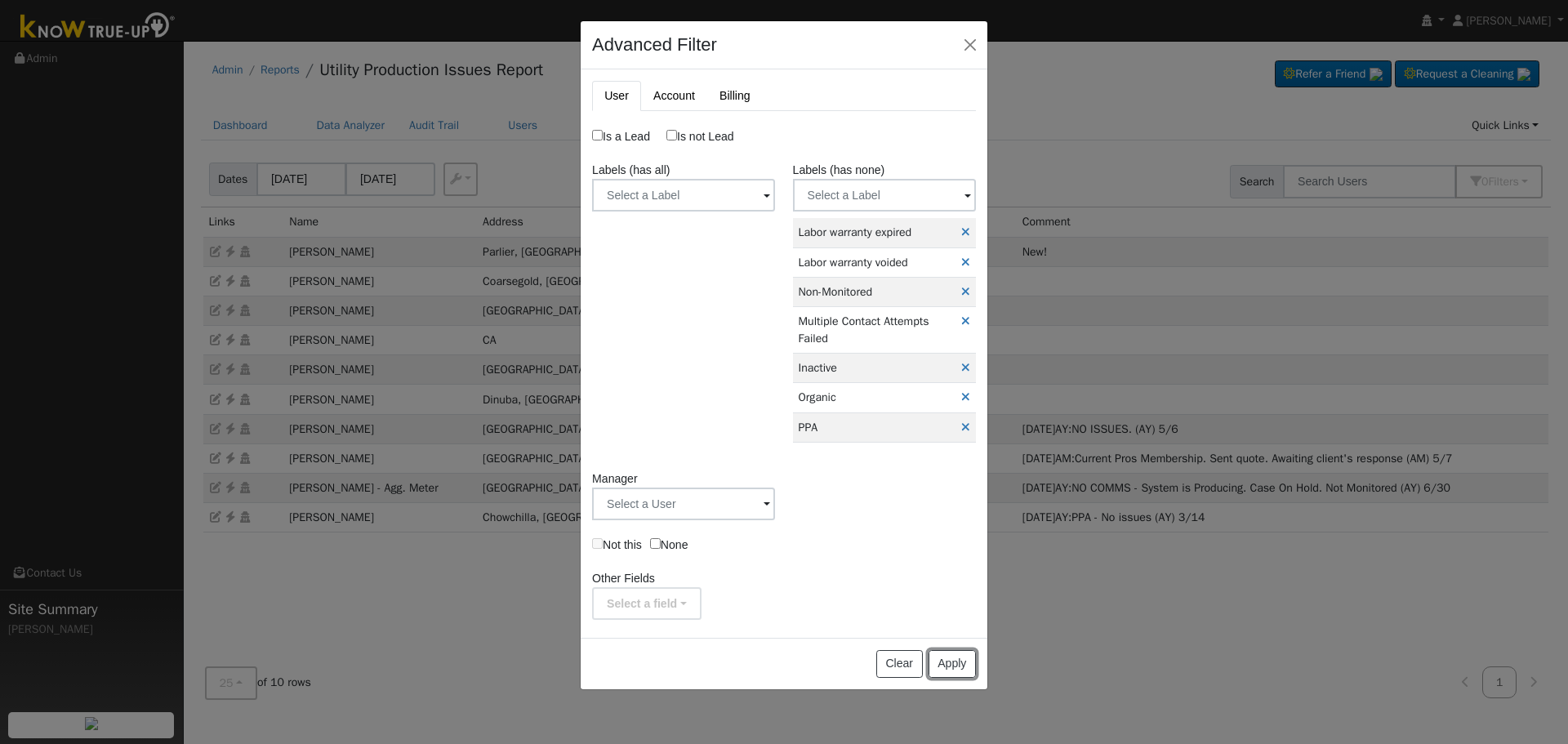 drag, startPoint x: 964, startPoint y: 668, endPoint x: 950, endPoint y: 654, distance: 19.79899 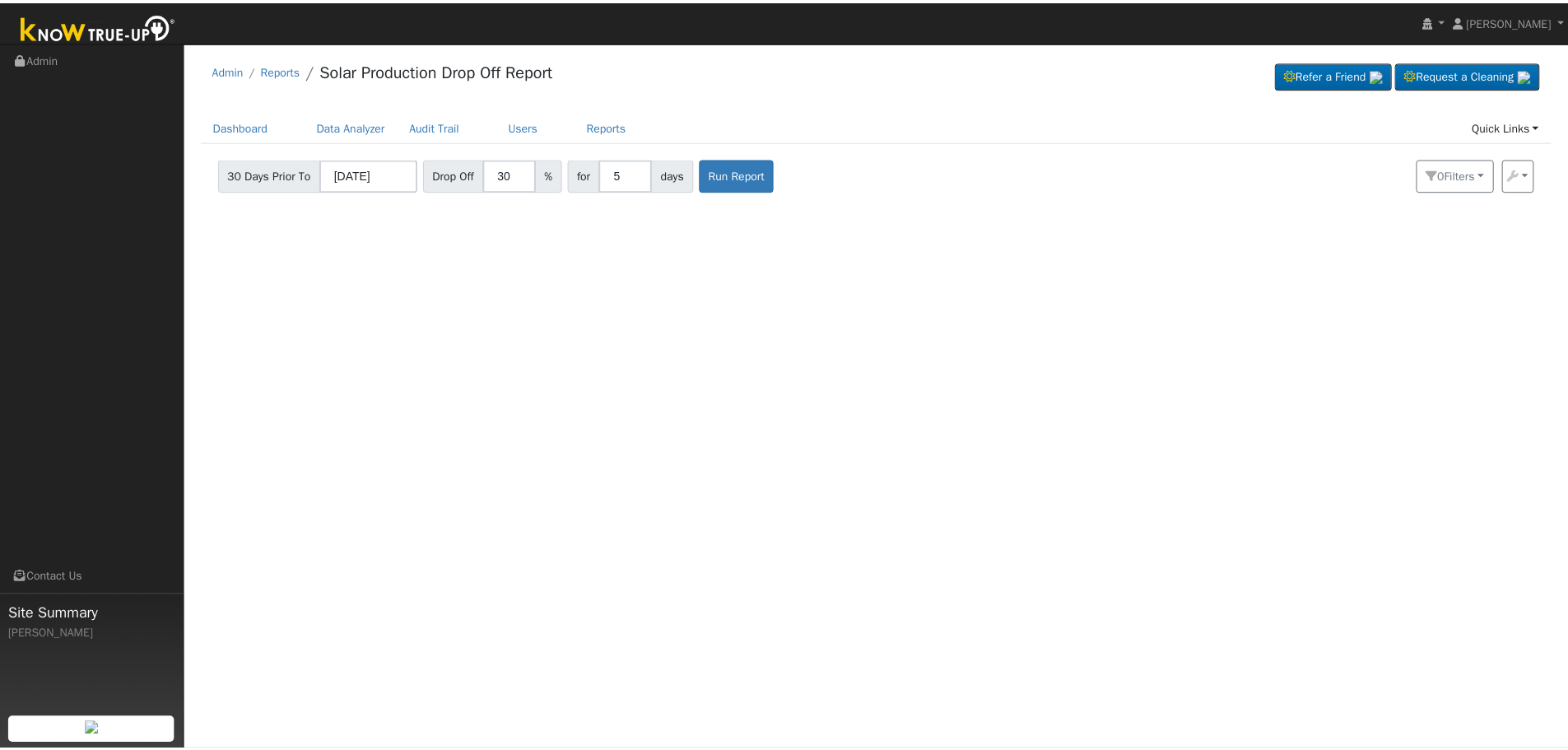 scroll, scrollTop: 0, scrollLeft: 0, axis: both 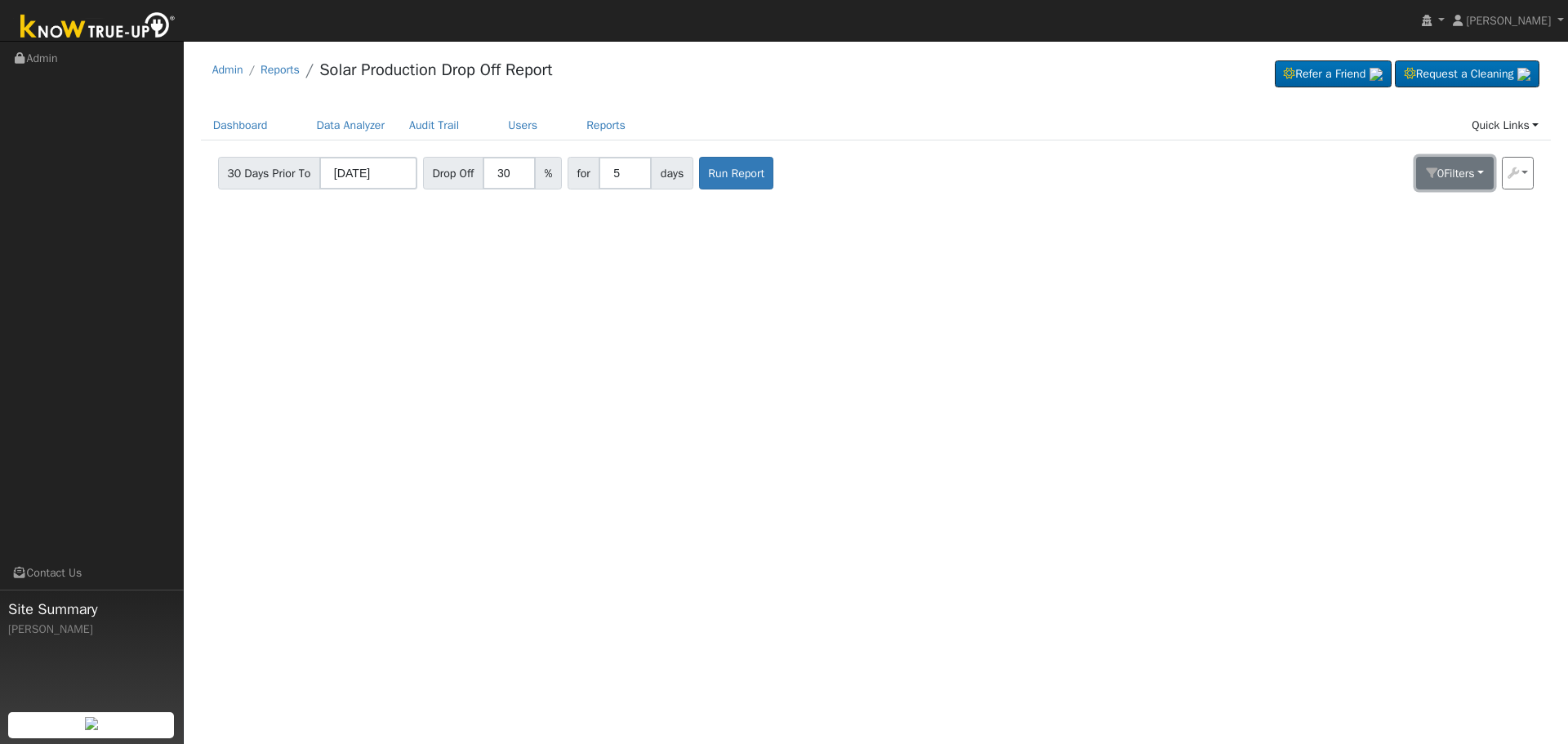 click on "Filter s" at bounding box center (1459, 173) 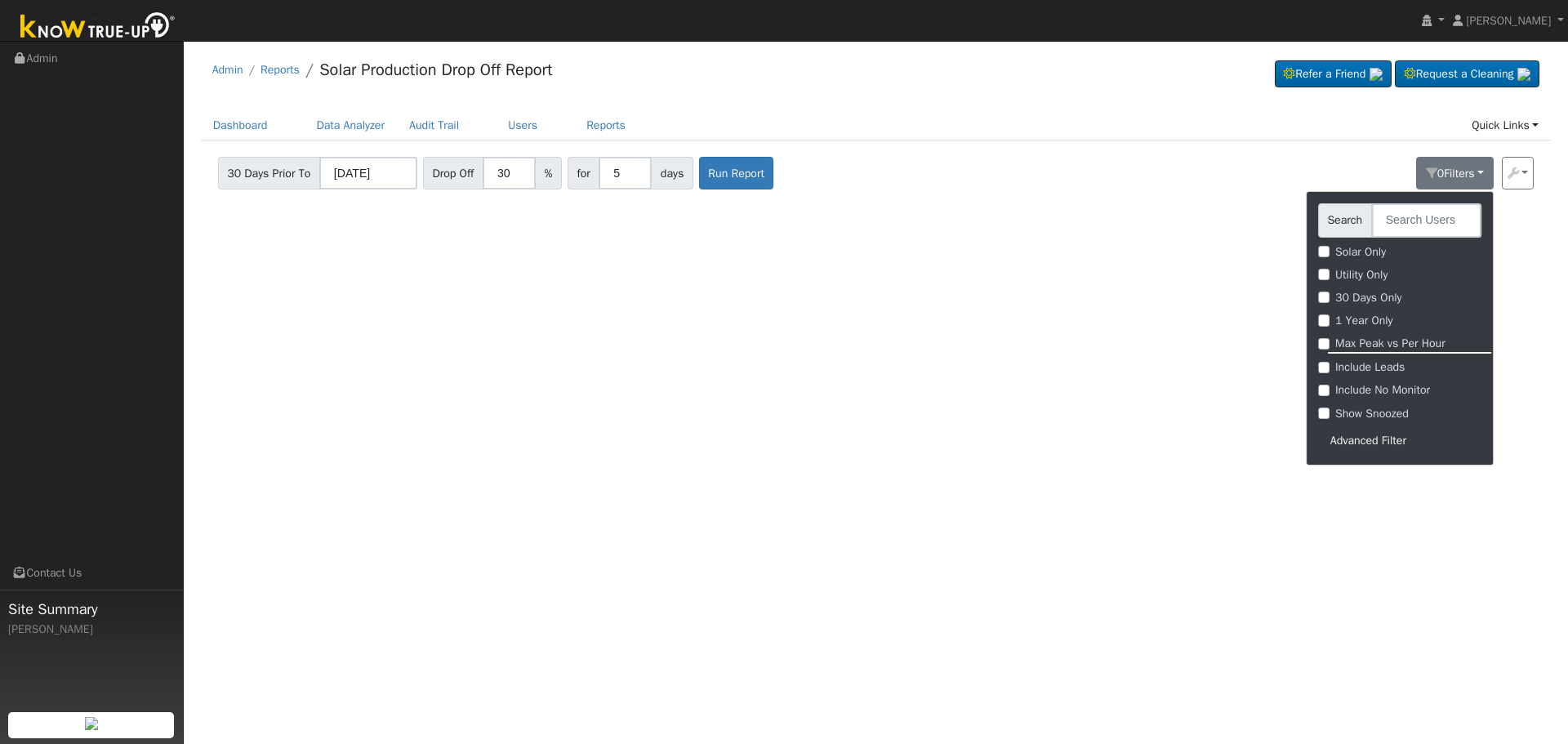 click on "Advanced Filter" at bounding box center [1400, 440] 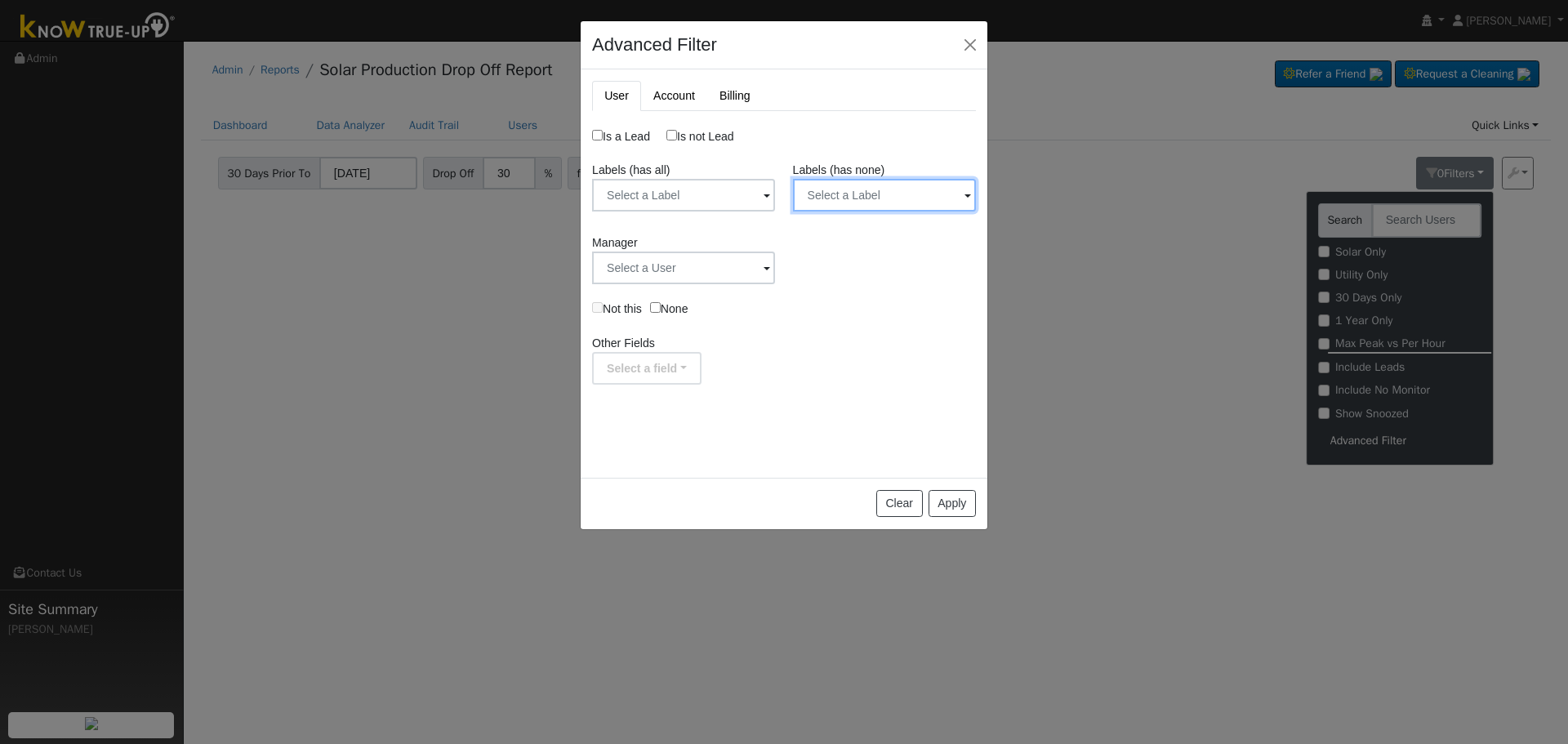 click at bounding box center [684, 195] 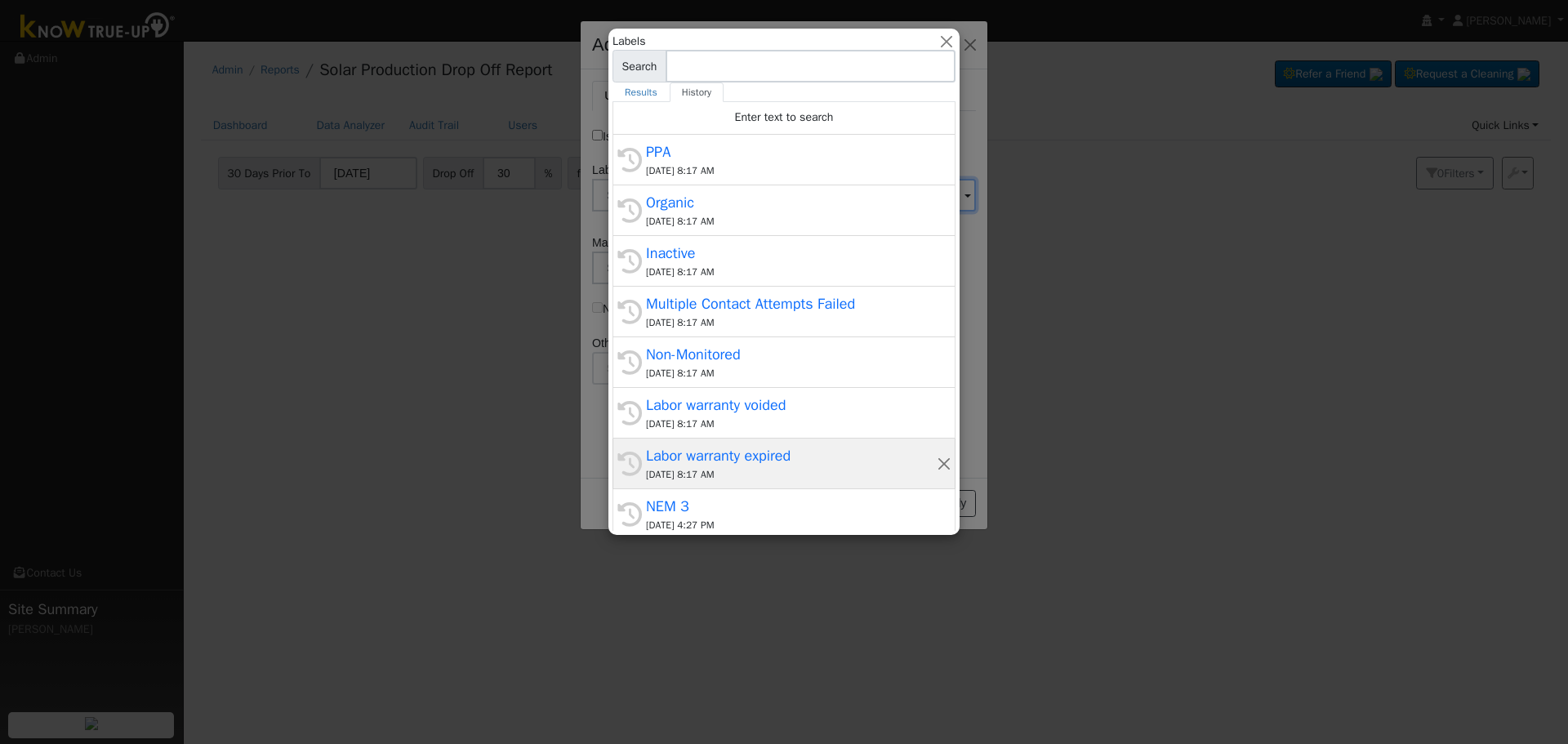 click on "Labor warranty expired" at bounding box center (791, 456) 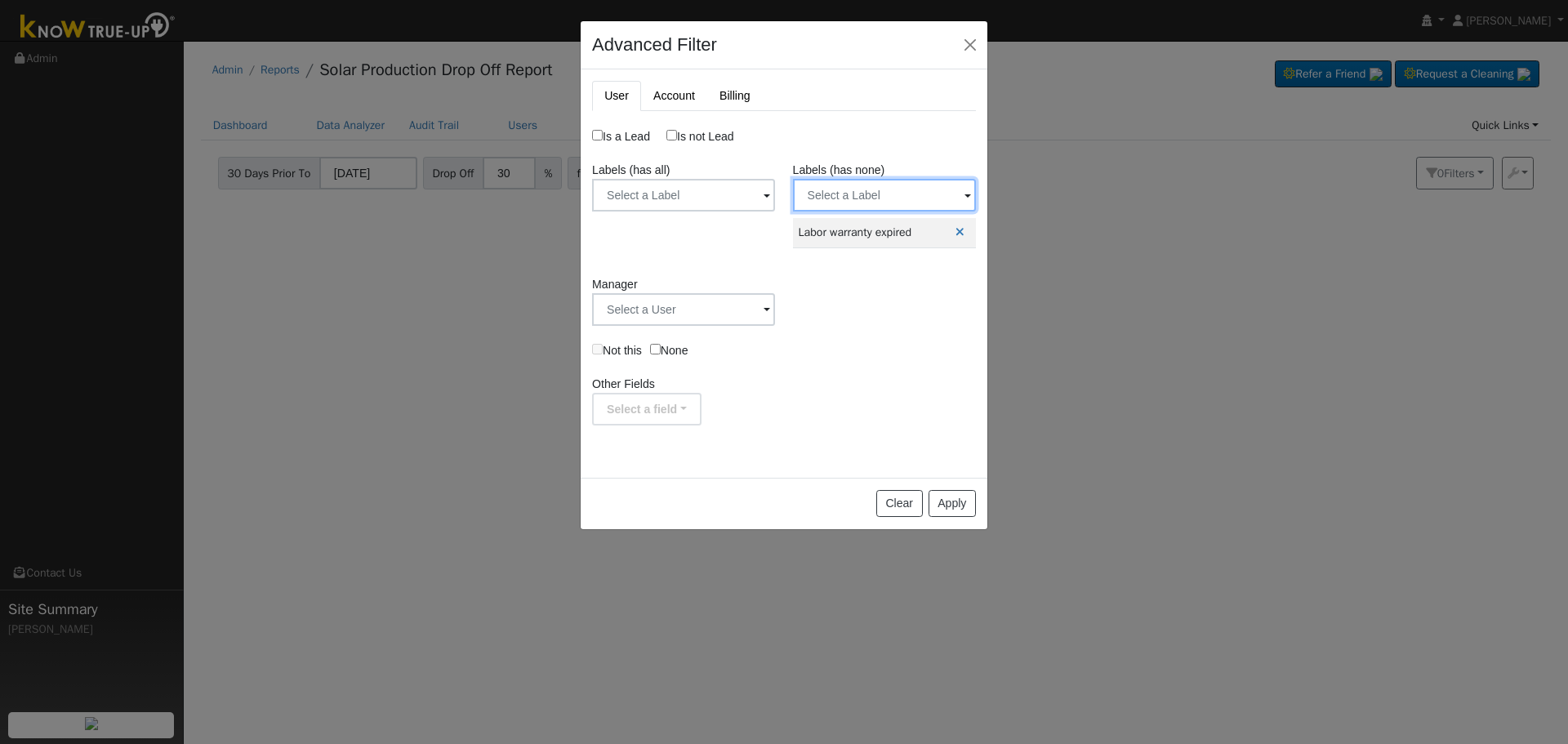 drag, startPoint x: 898, startPoint y: 197, endPoint x: 893, endPoint y: 219, distance: 22.56103 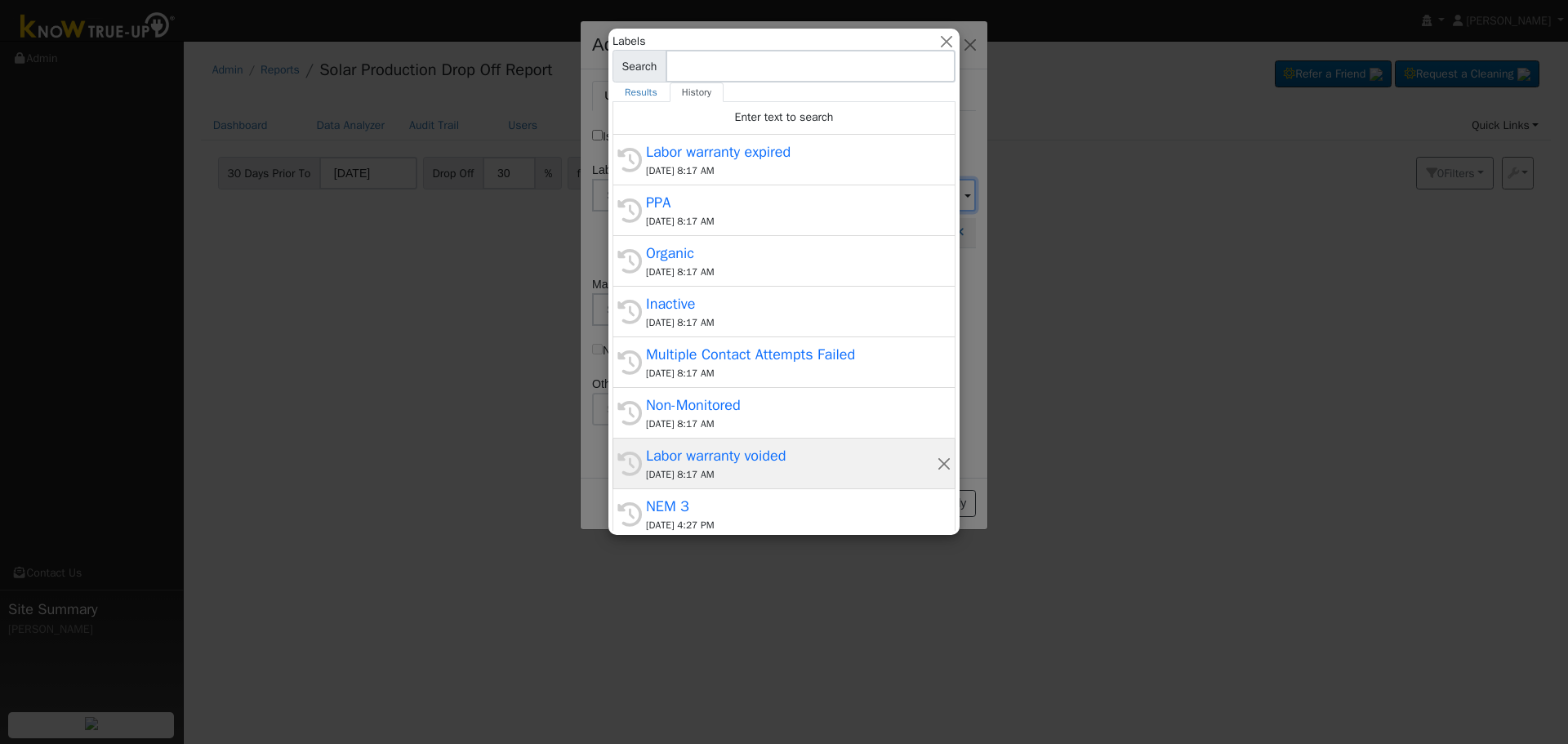 click on "Labor warranty voided" at bounding box center [791, 456] 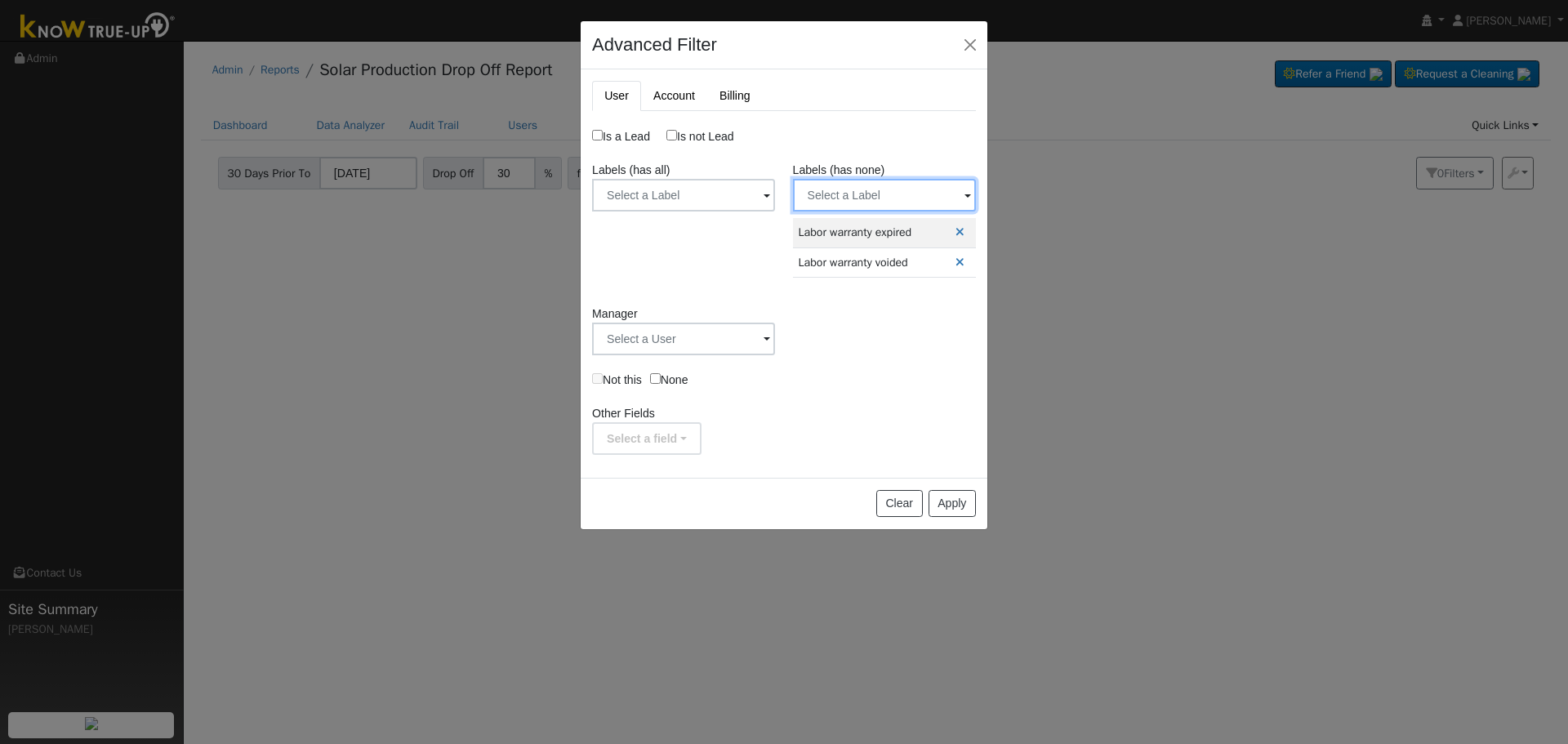 click at bounding box center [684, 195] 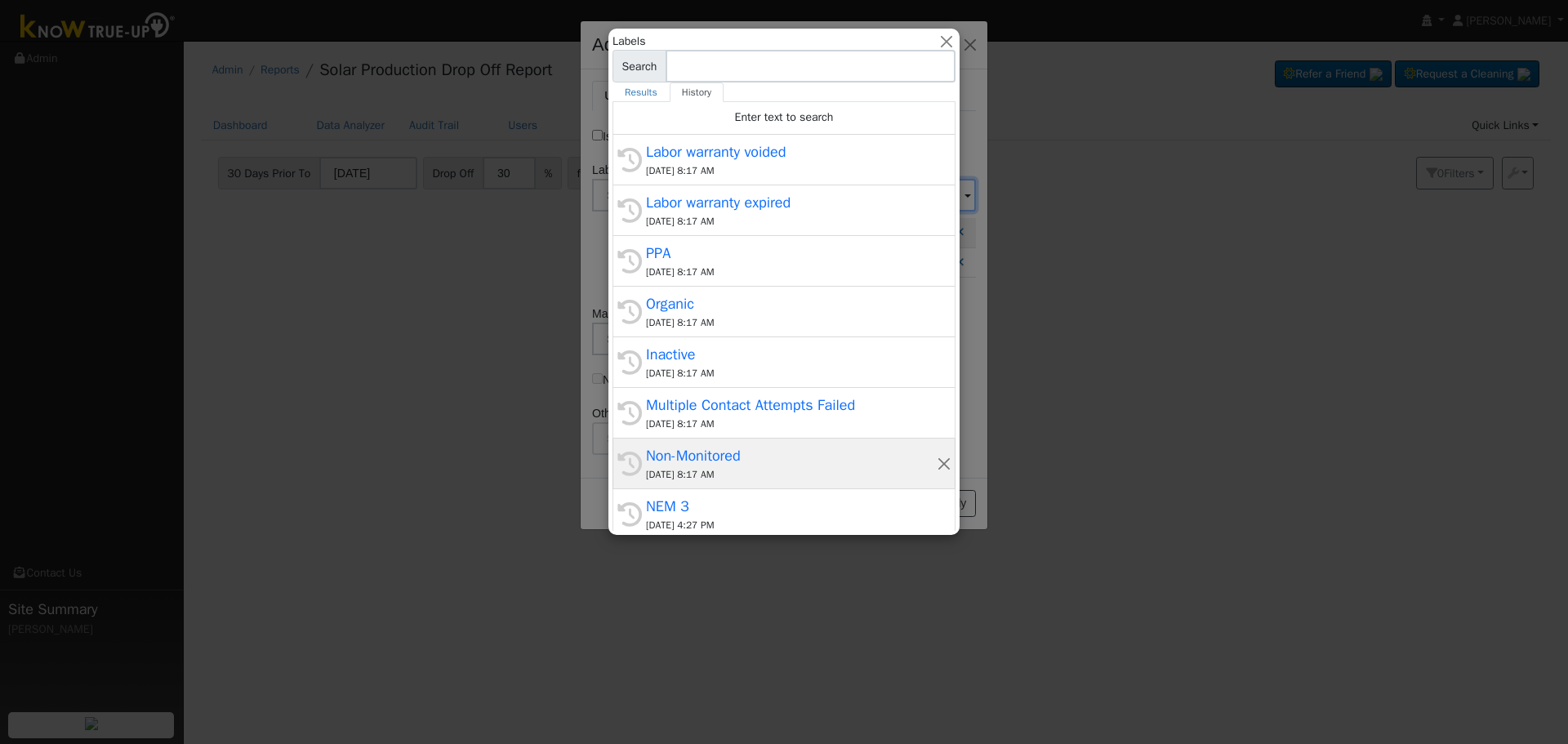 click on "Non-Monitored" at bounding box center [791, 456] 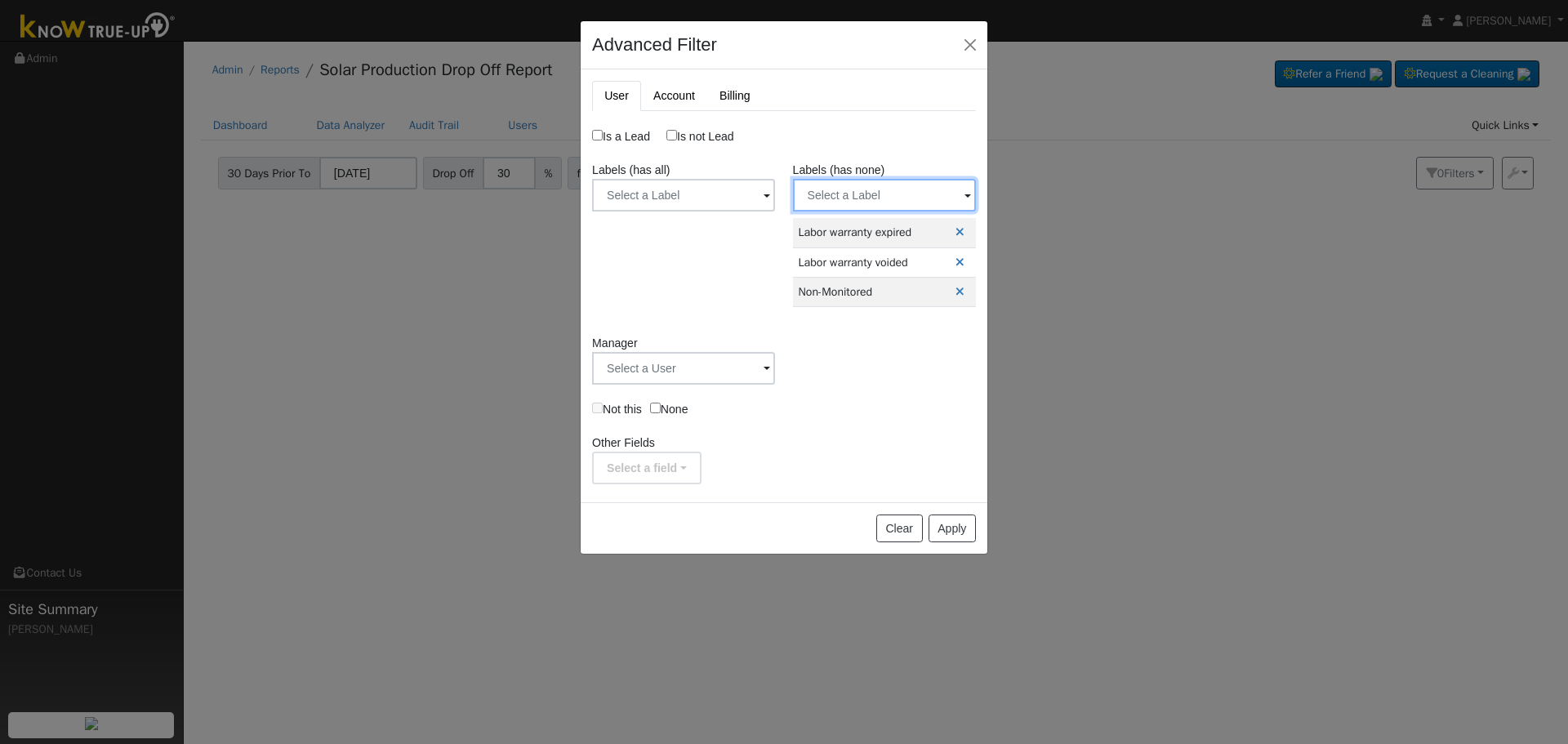 click at bounding box center [684, 195] 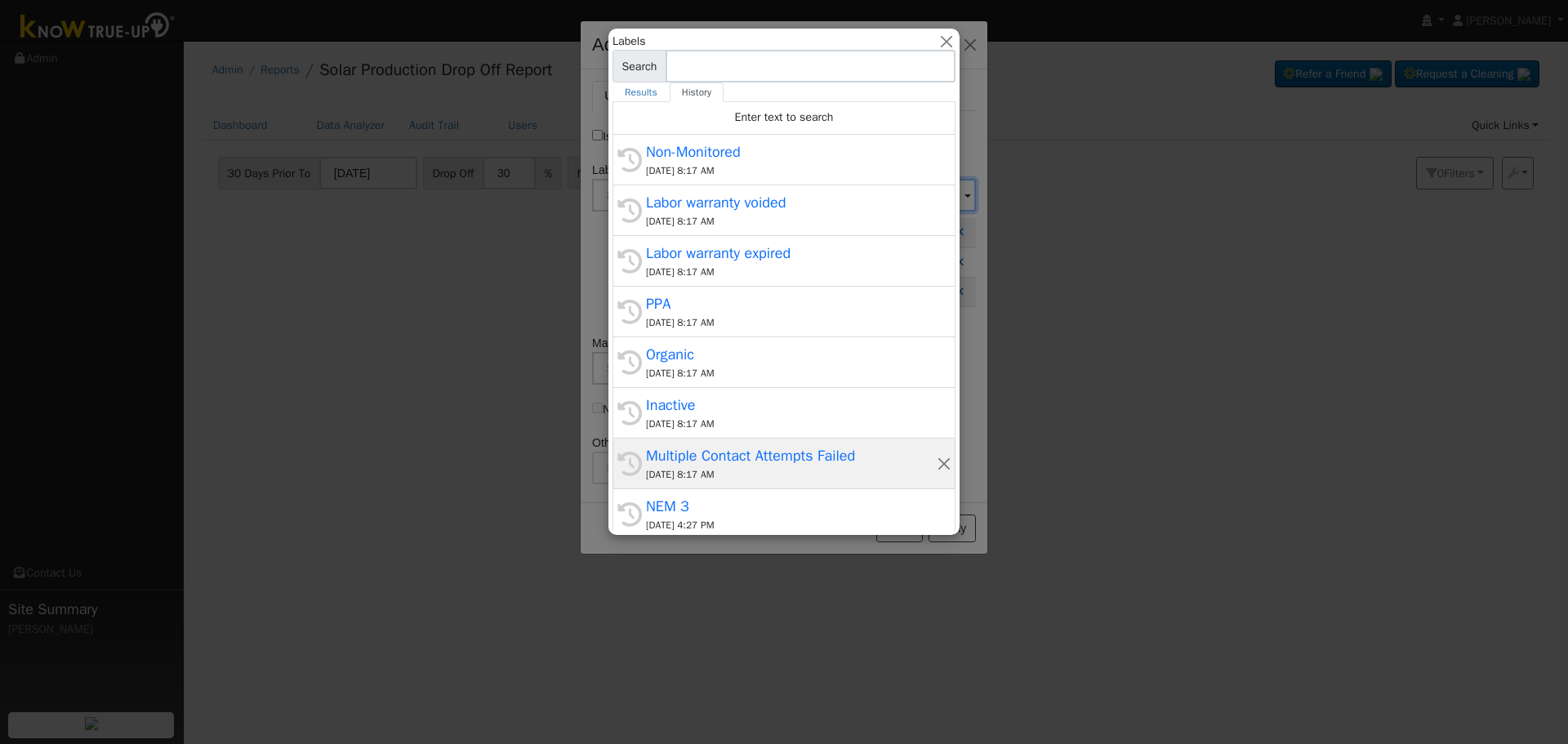click on "Multiple Contact Attempts Failed" at bounding box center [791, 456] 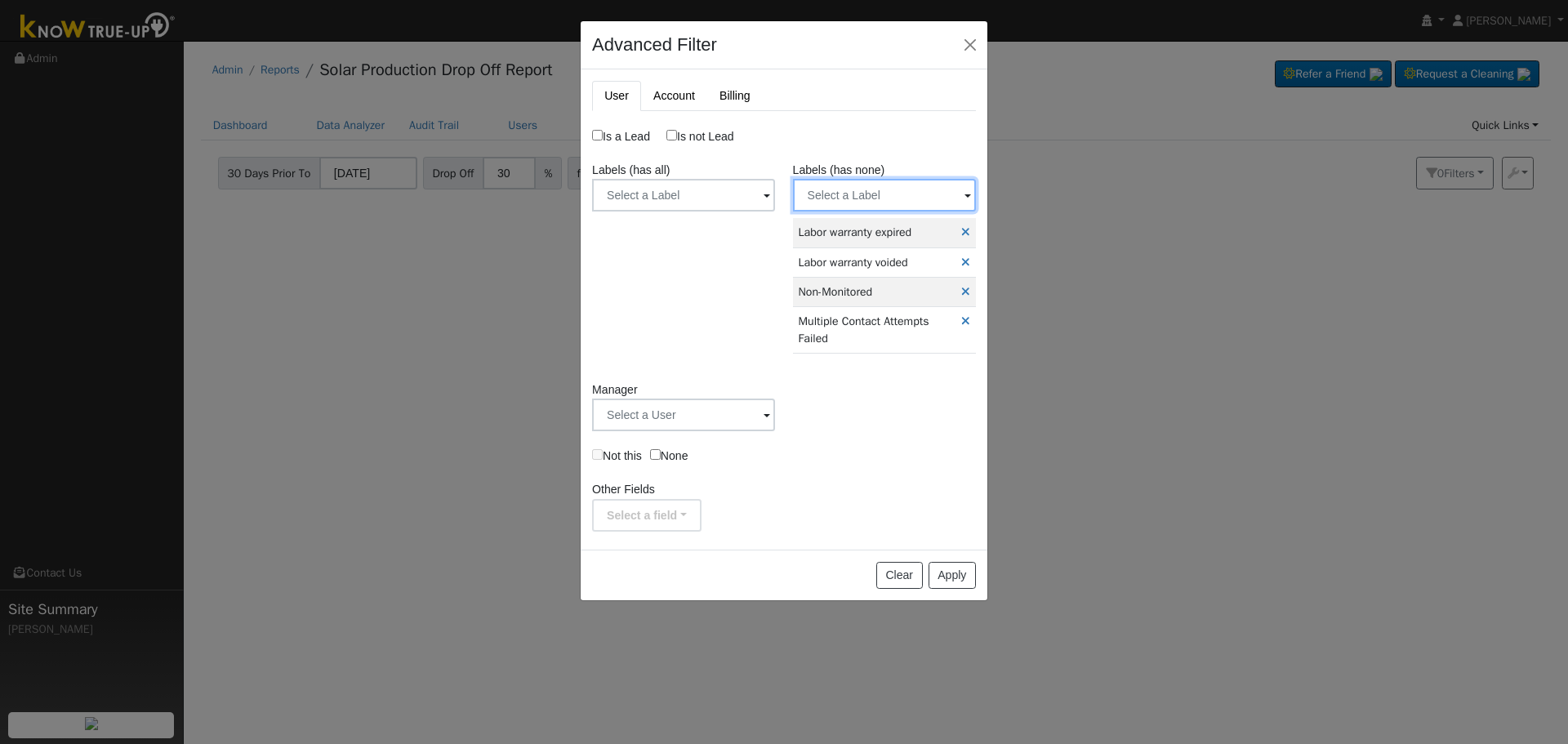 click at bounding box center [684, 195] 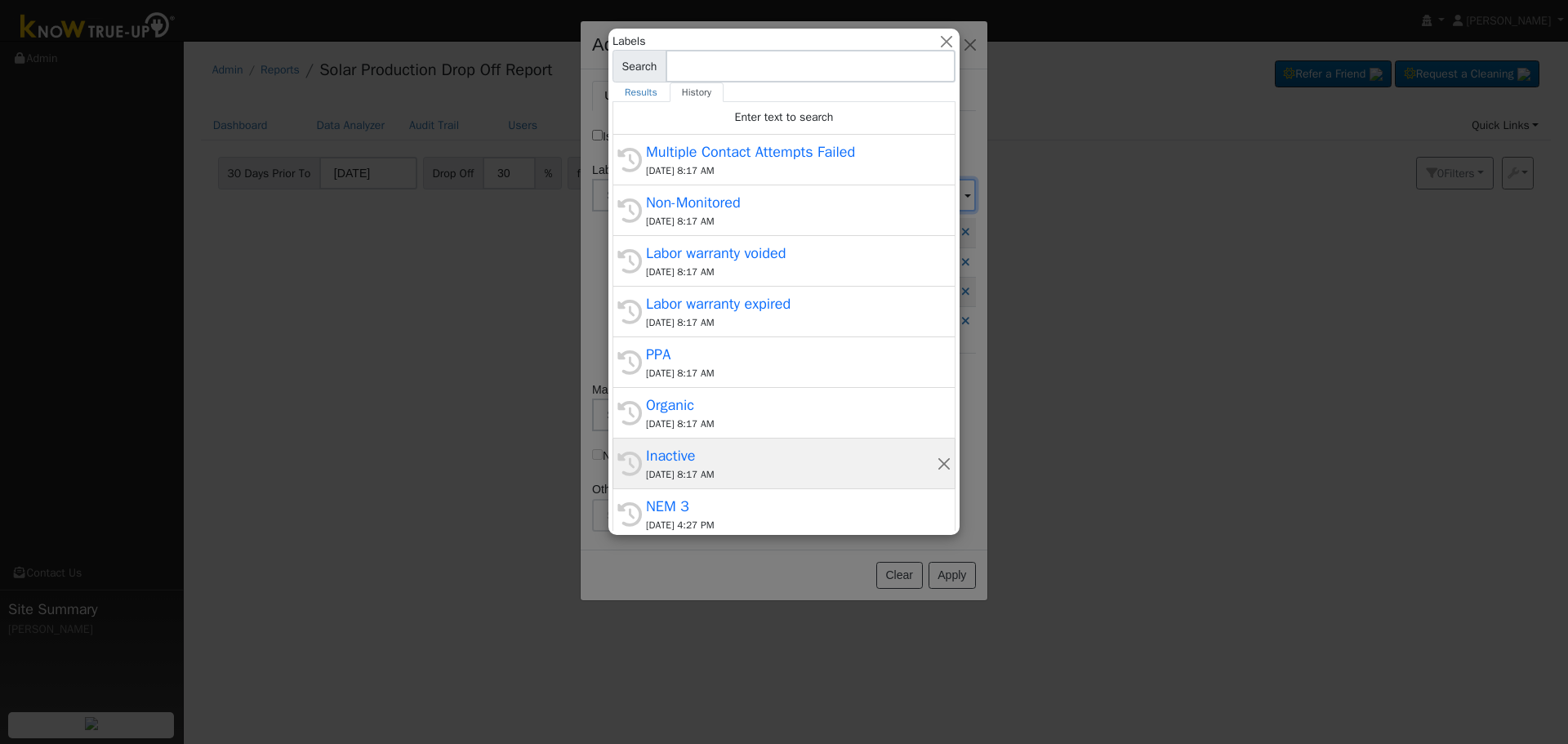 click on "[DATE] 8:17 AM" at bounding box center (791, 474) 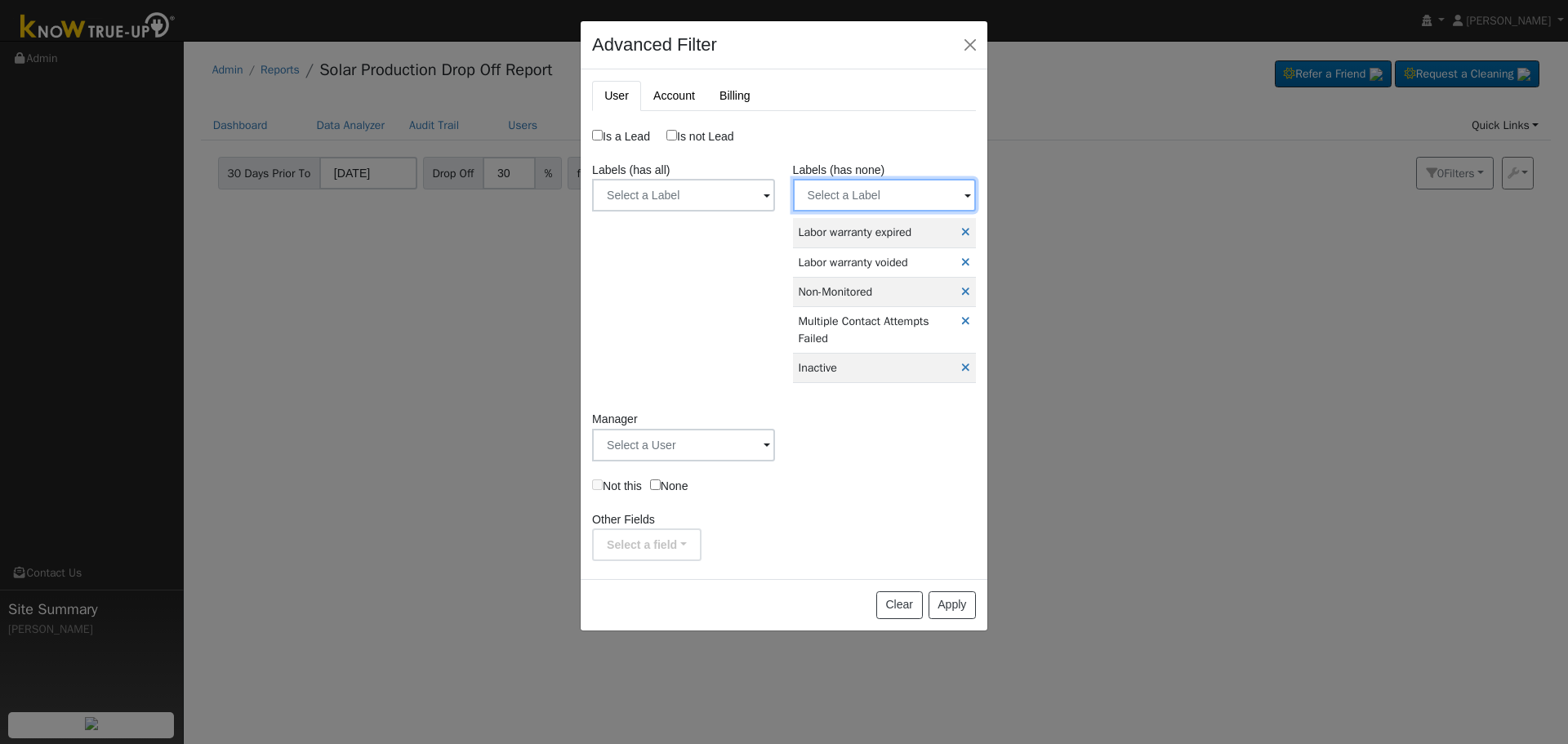 click at bounding box center (684, 195) 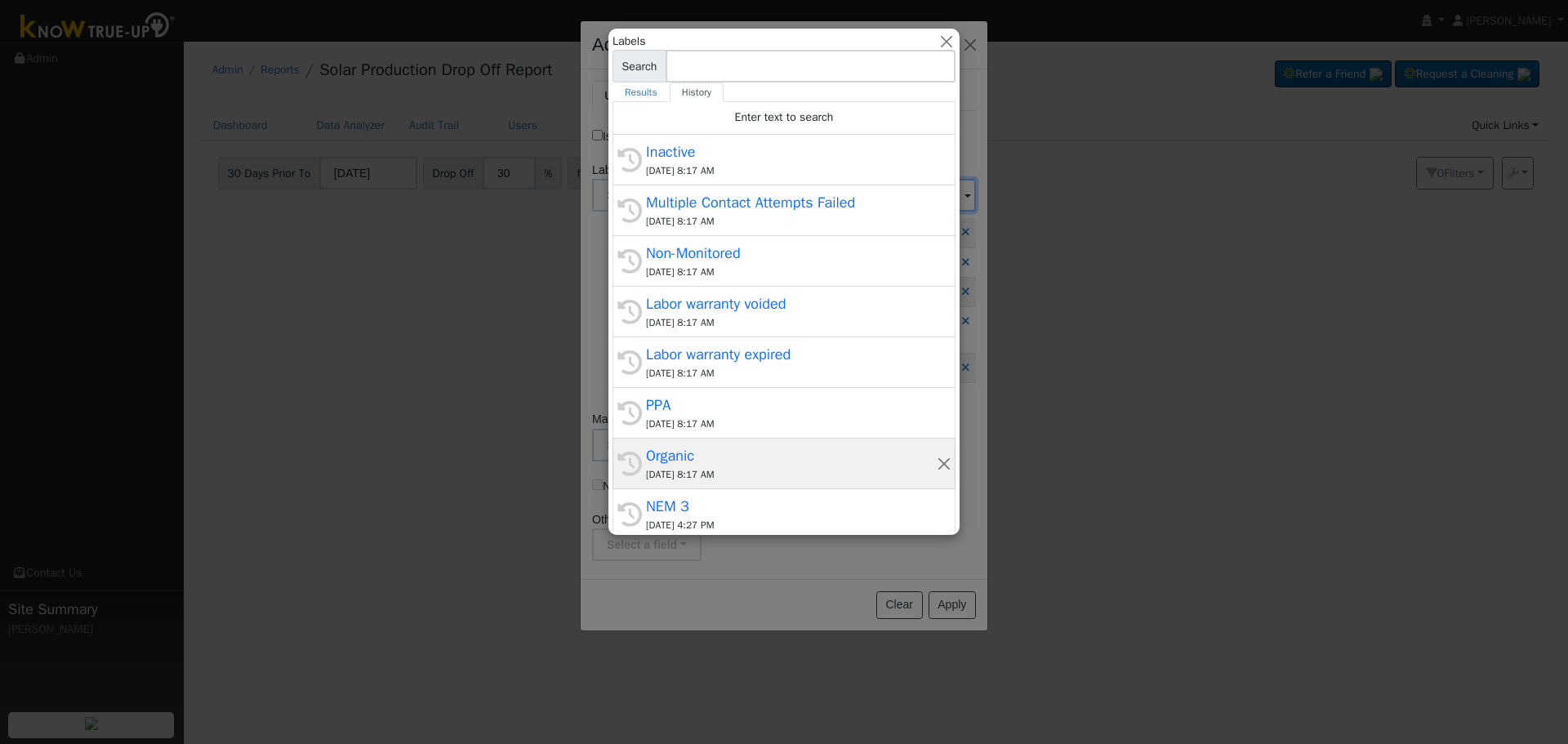 click on "Organic" at bounding box center (791, 456) 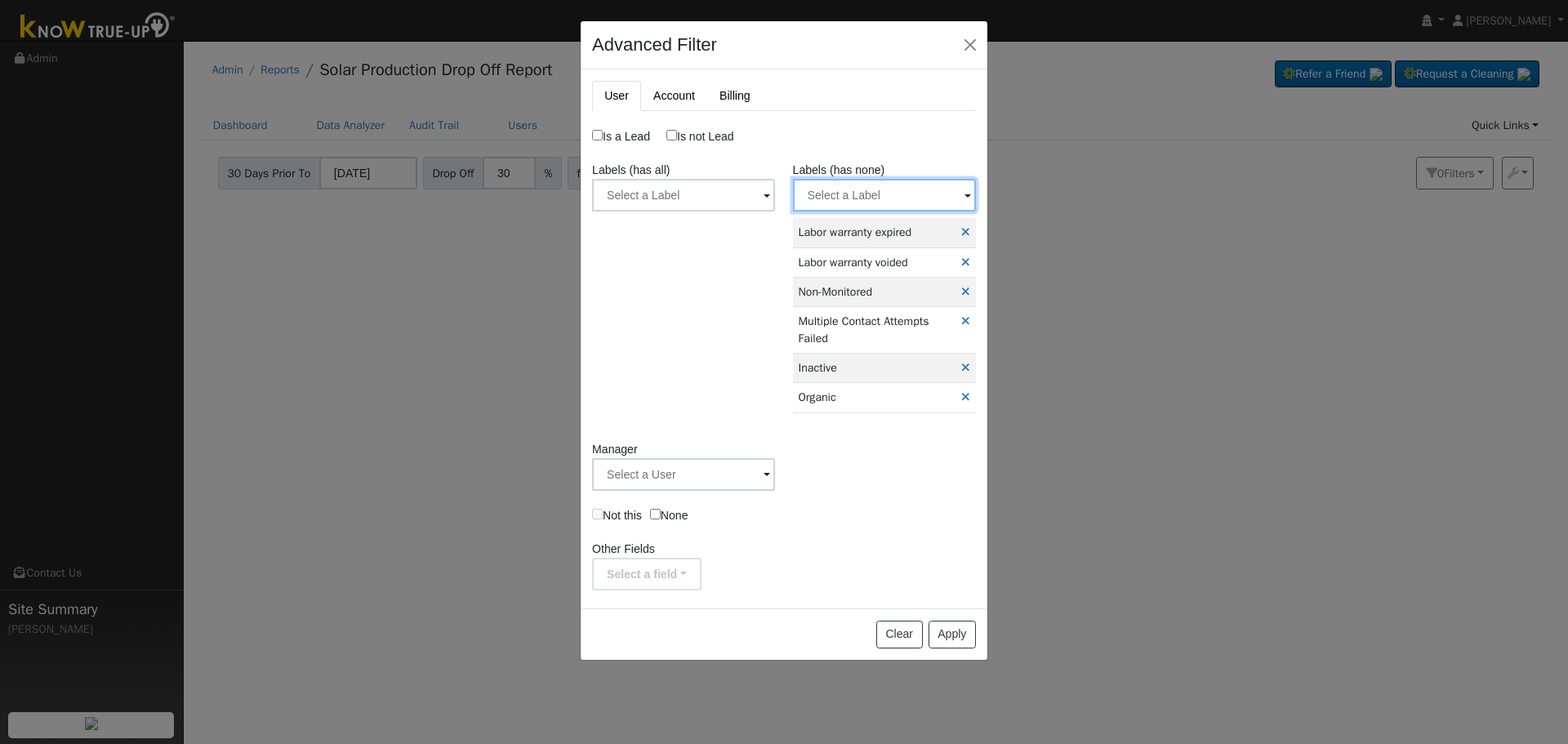 click at bounding box center (684, 195) 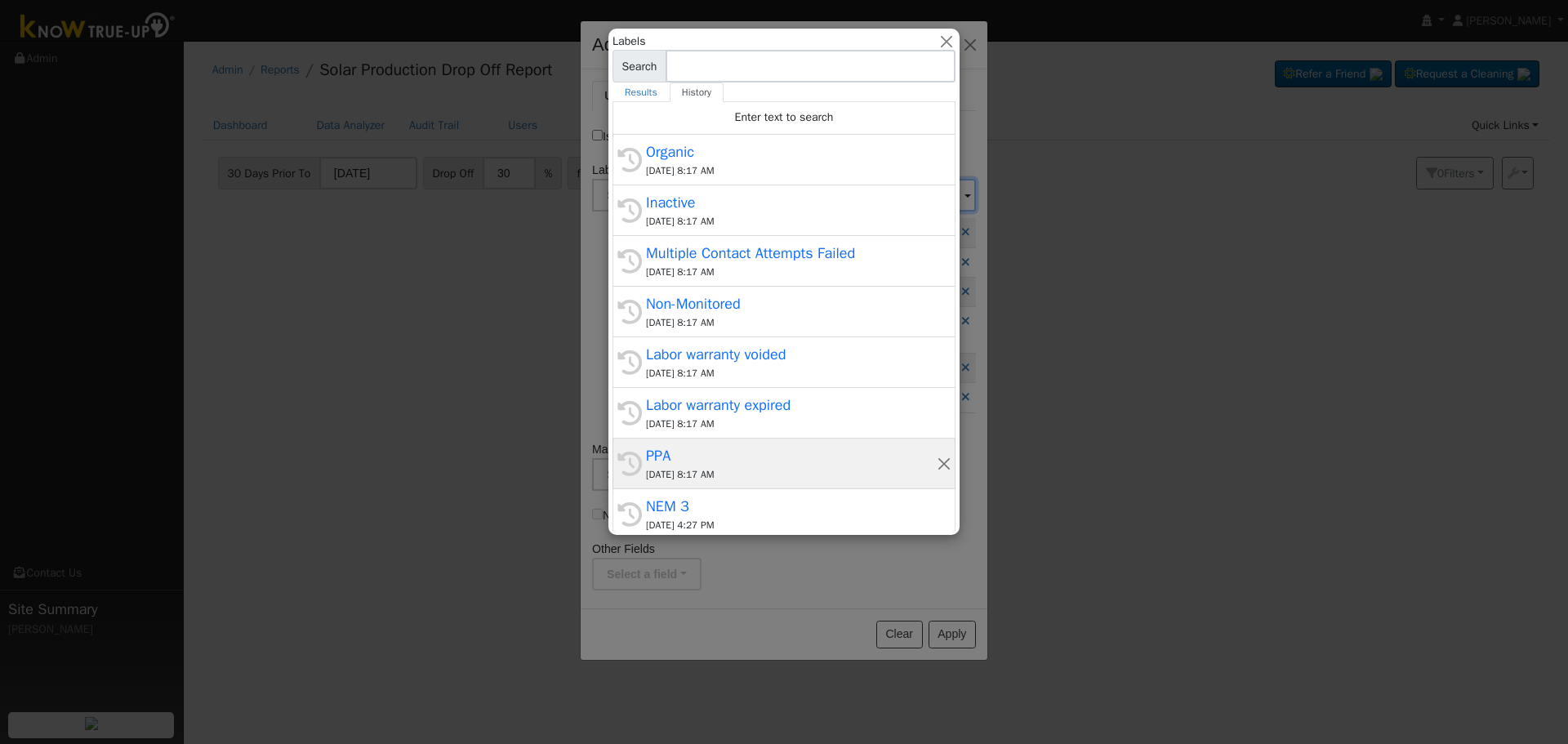 click on "[DATE] 8:17 AM" at bounding box center [791, 474] 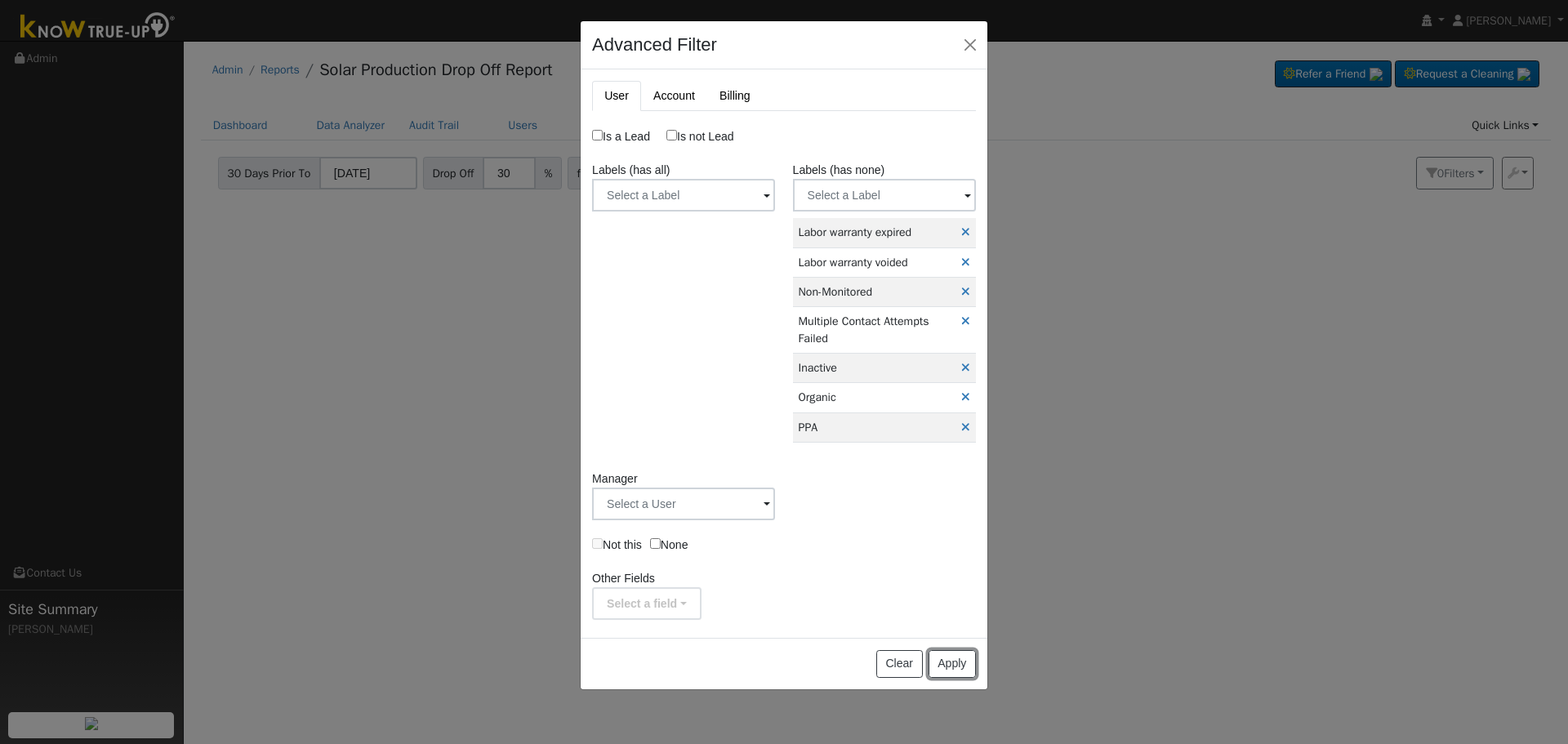click on "Apply" at bounding box center [952, 664] 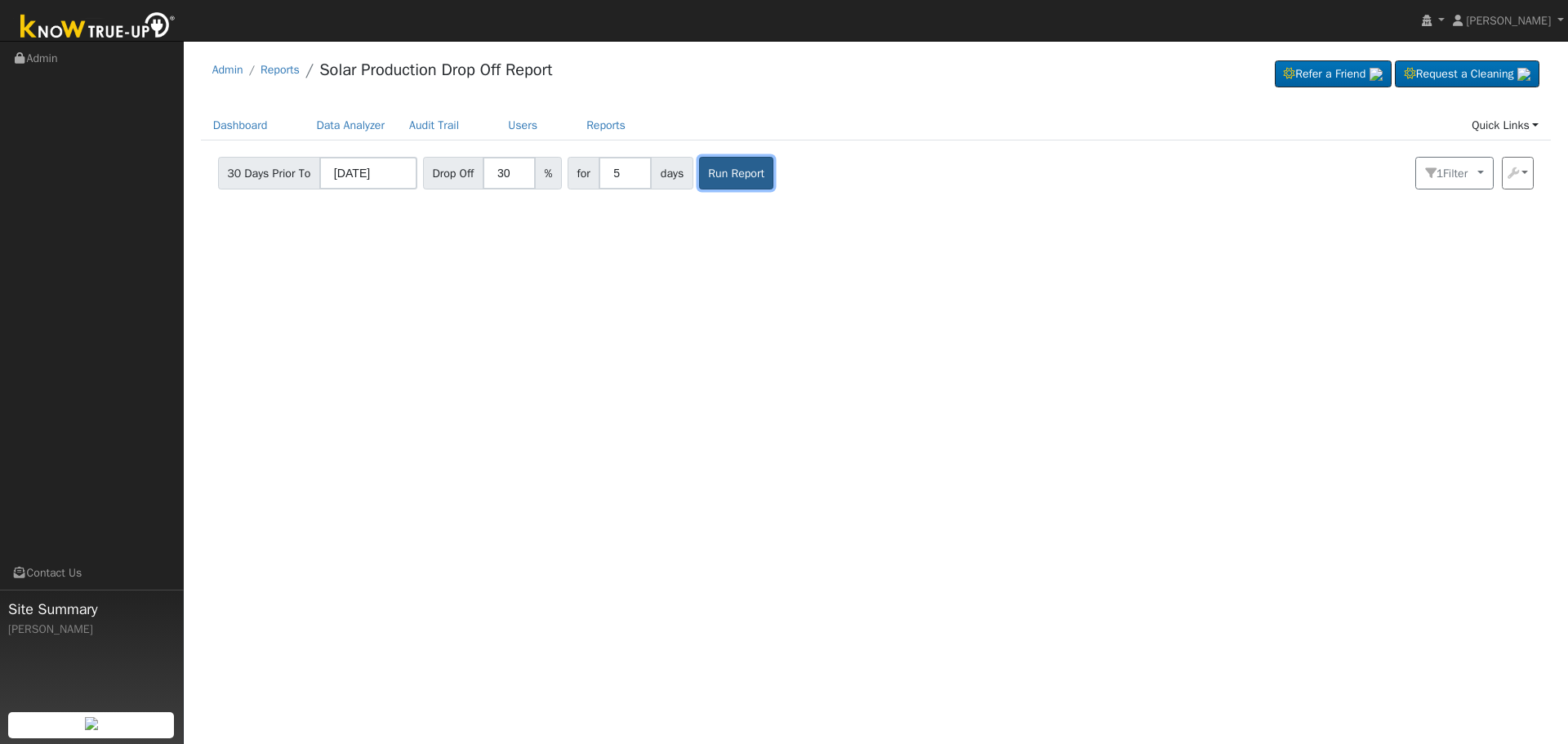 click on "Run Report" at bounding box center (737, 173) 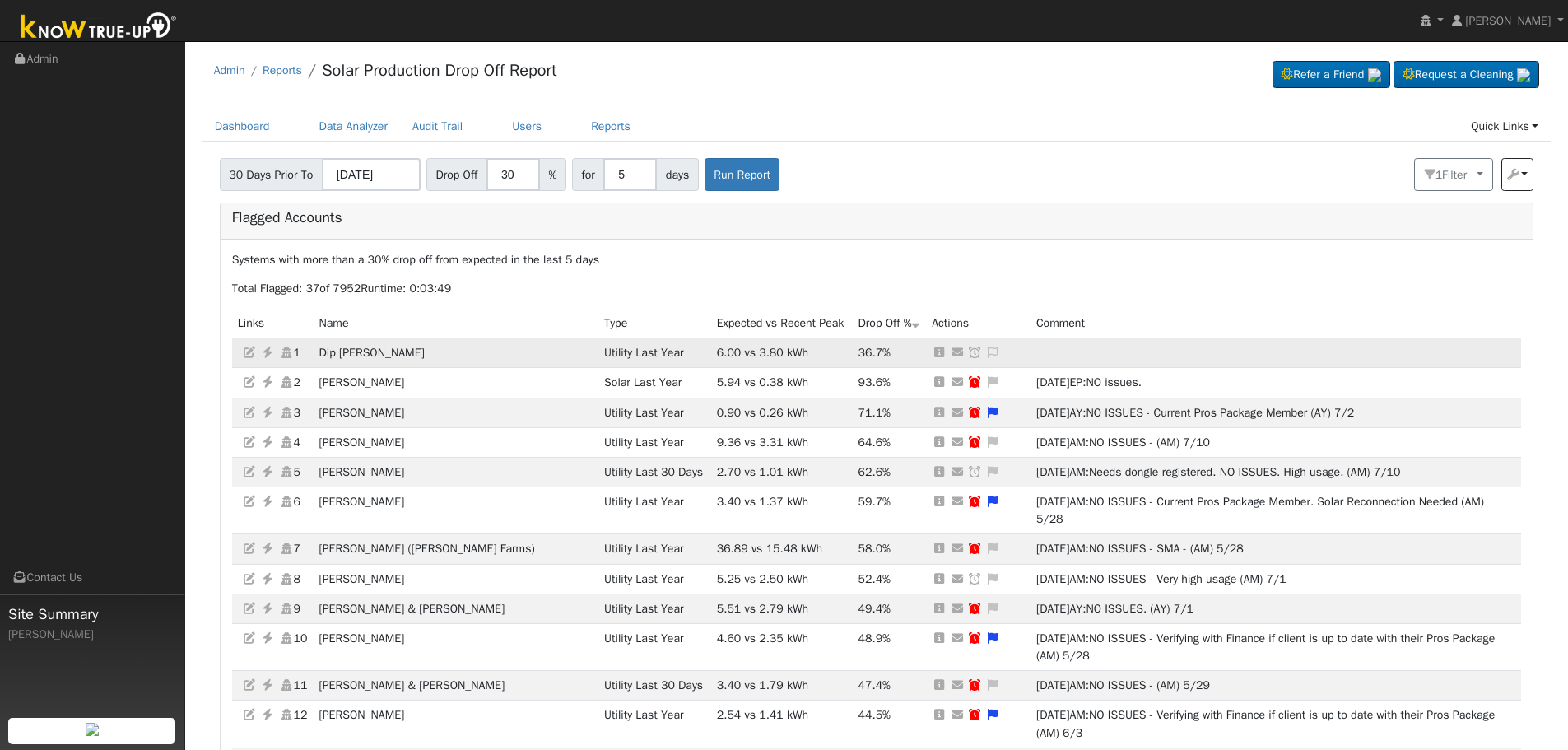 click at bounding box center (993, 352) 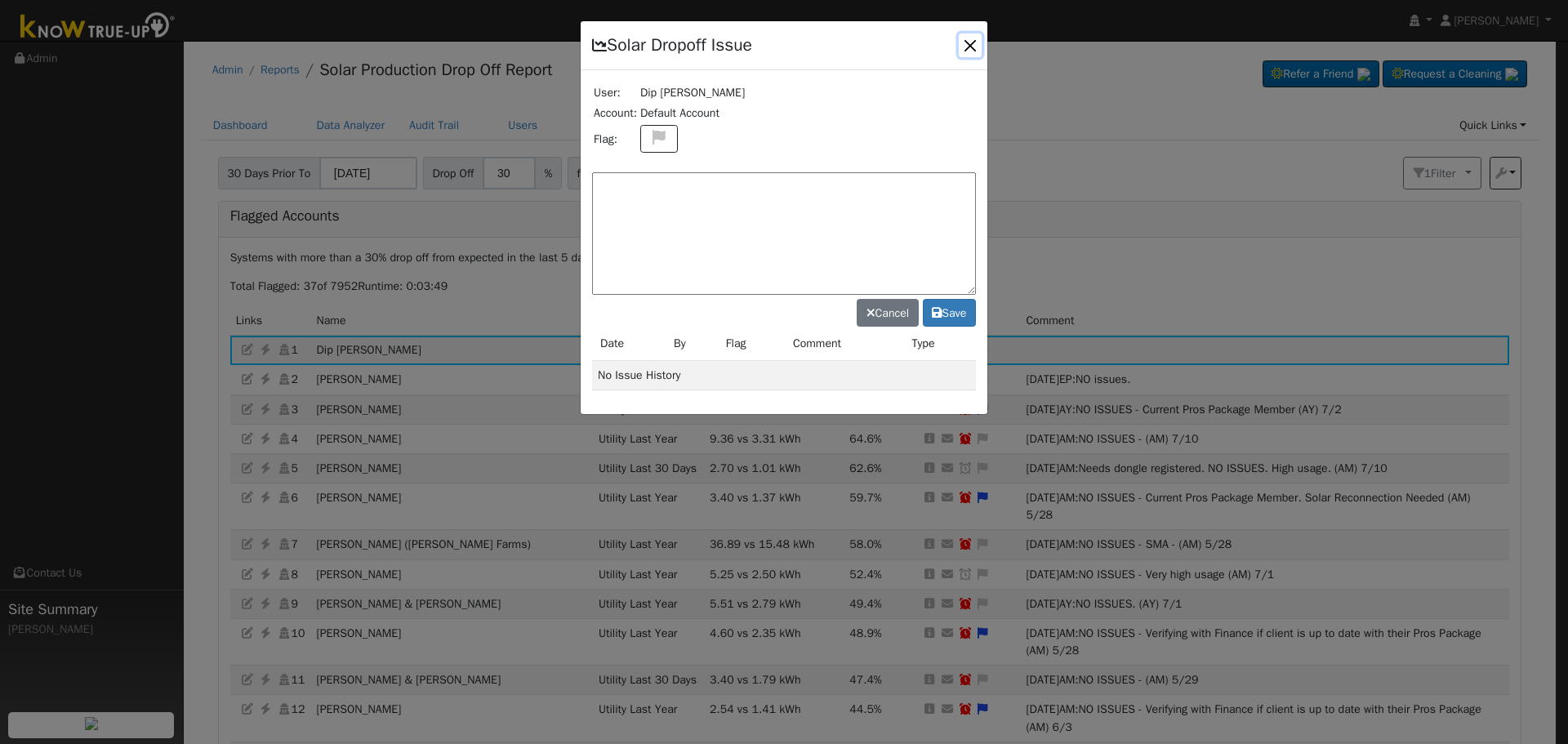 click at bounding box center [970, 45] 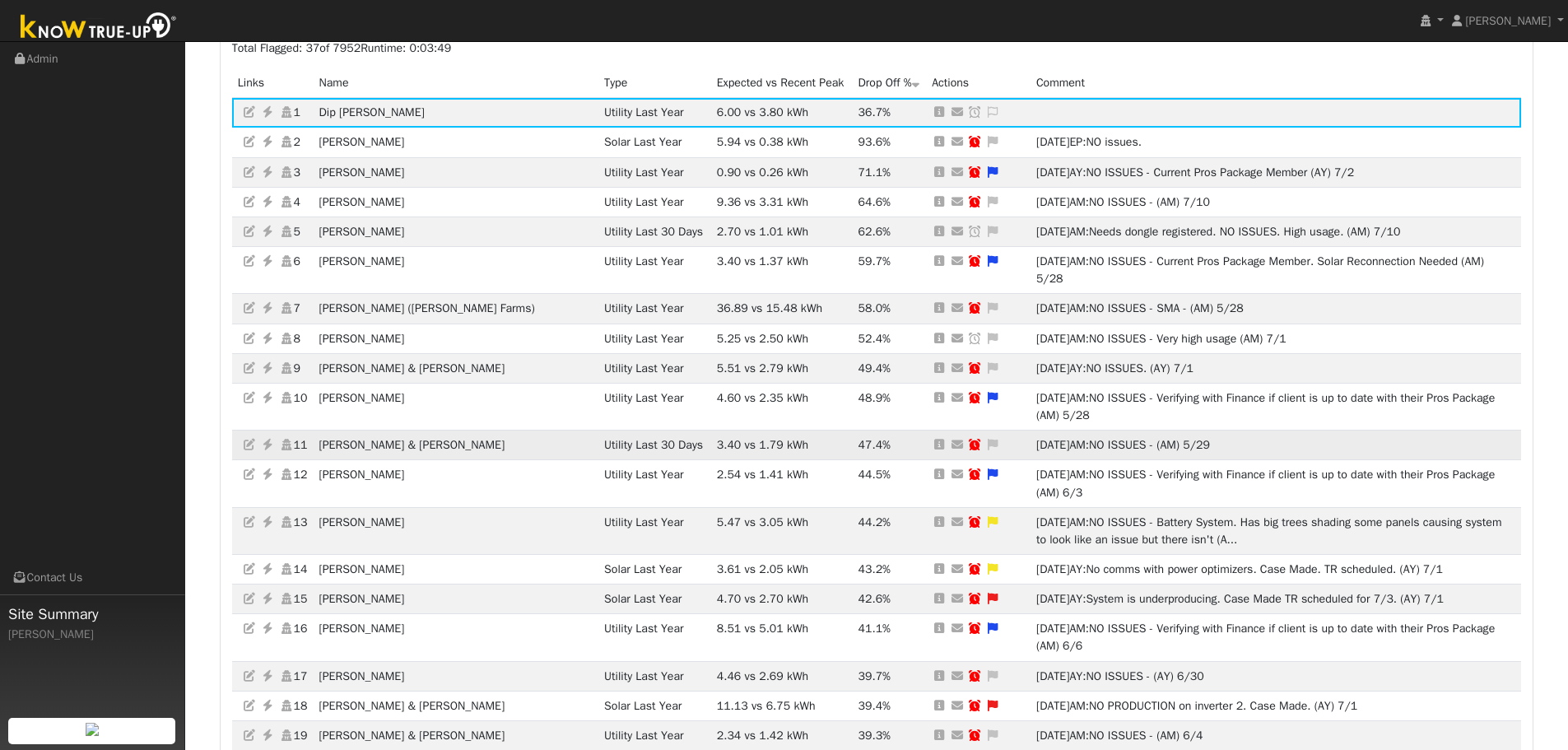 scroll, scrollTop: 247, scrollLeft: 0, axis: vertical 